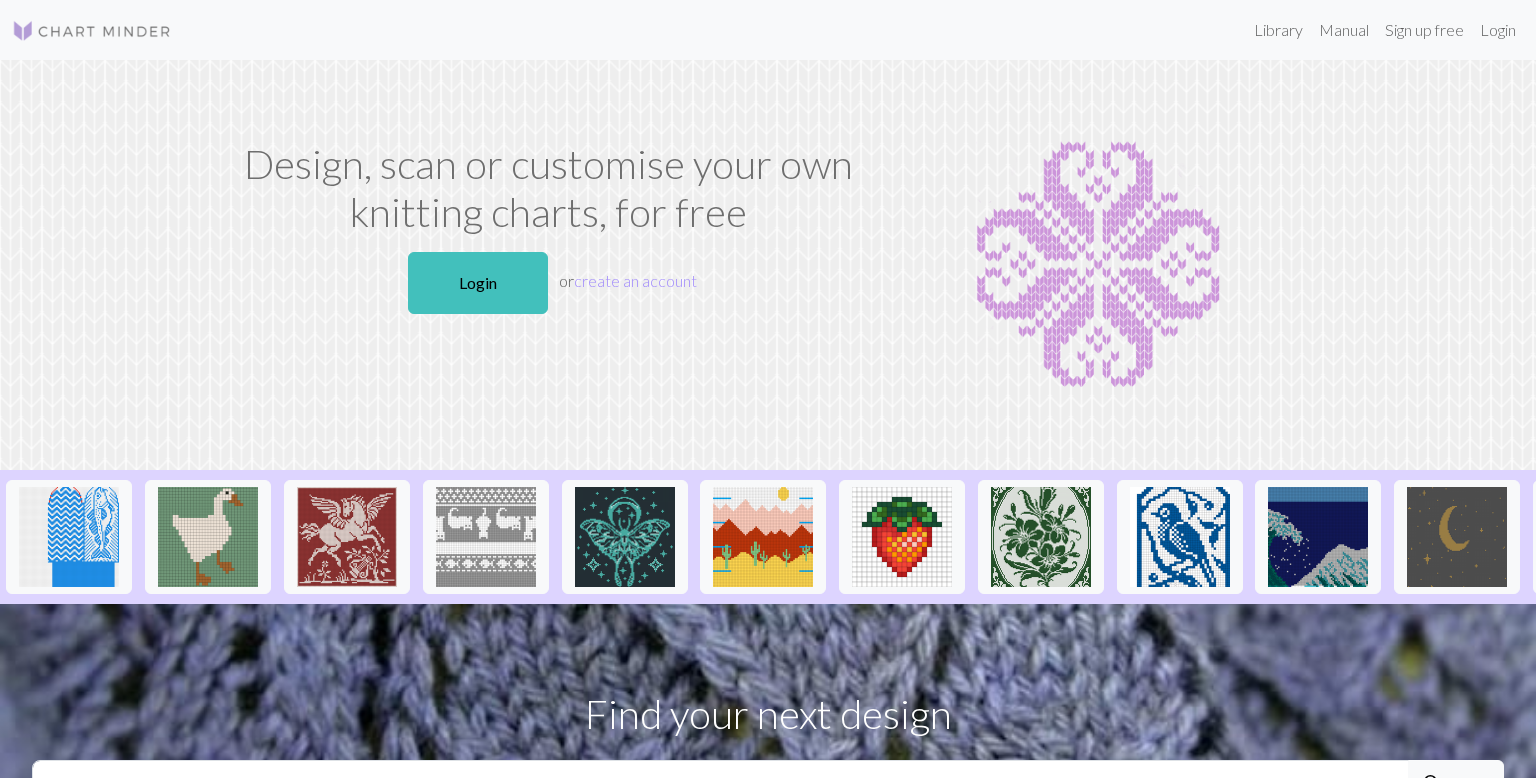 scroll, scrollTop: 0, scrollLeft: 0, axis: both 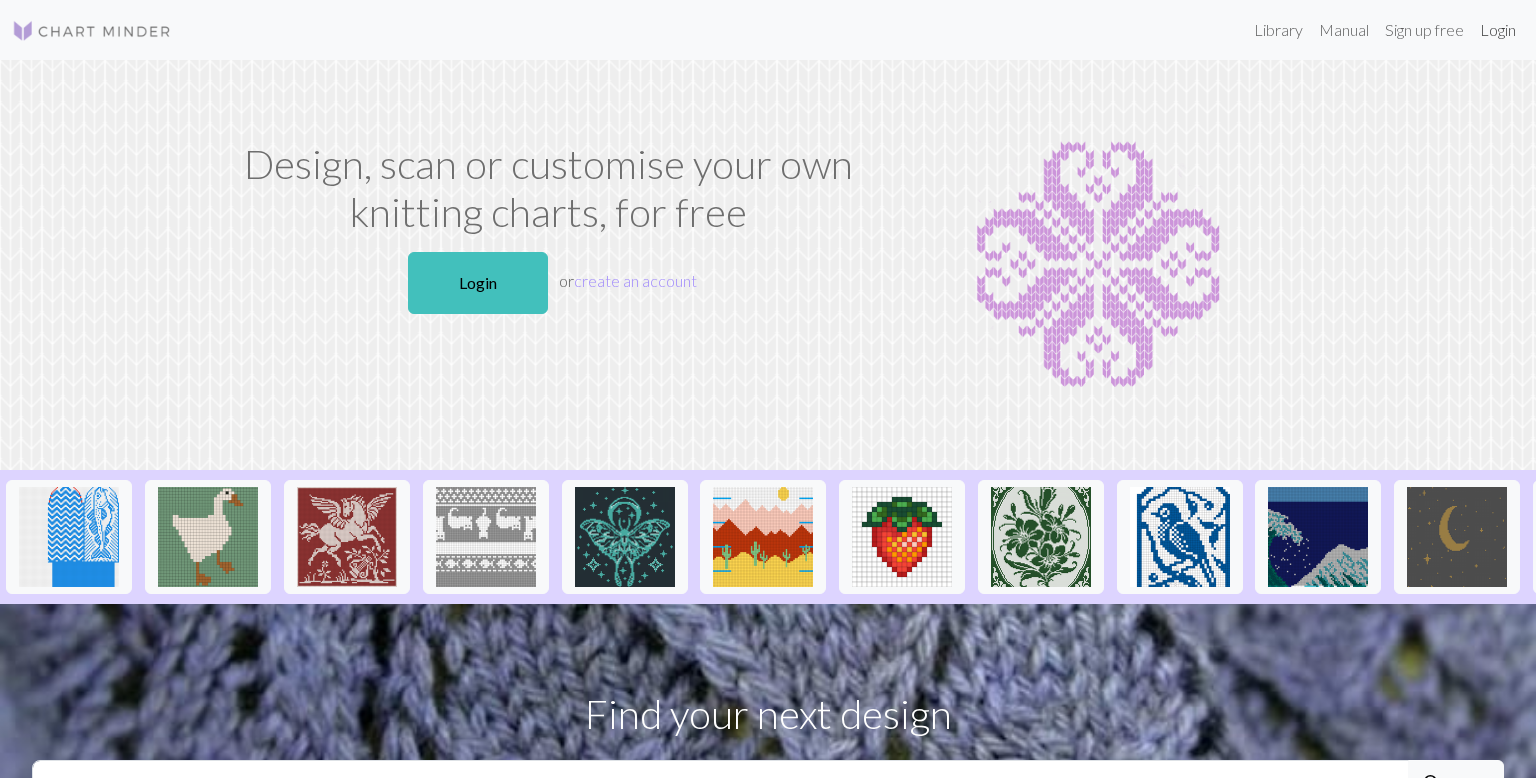 click on "Login" at bounding box center (1498, 30) 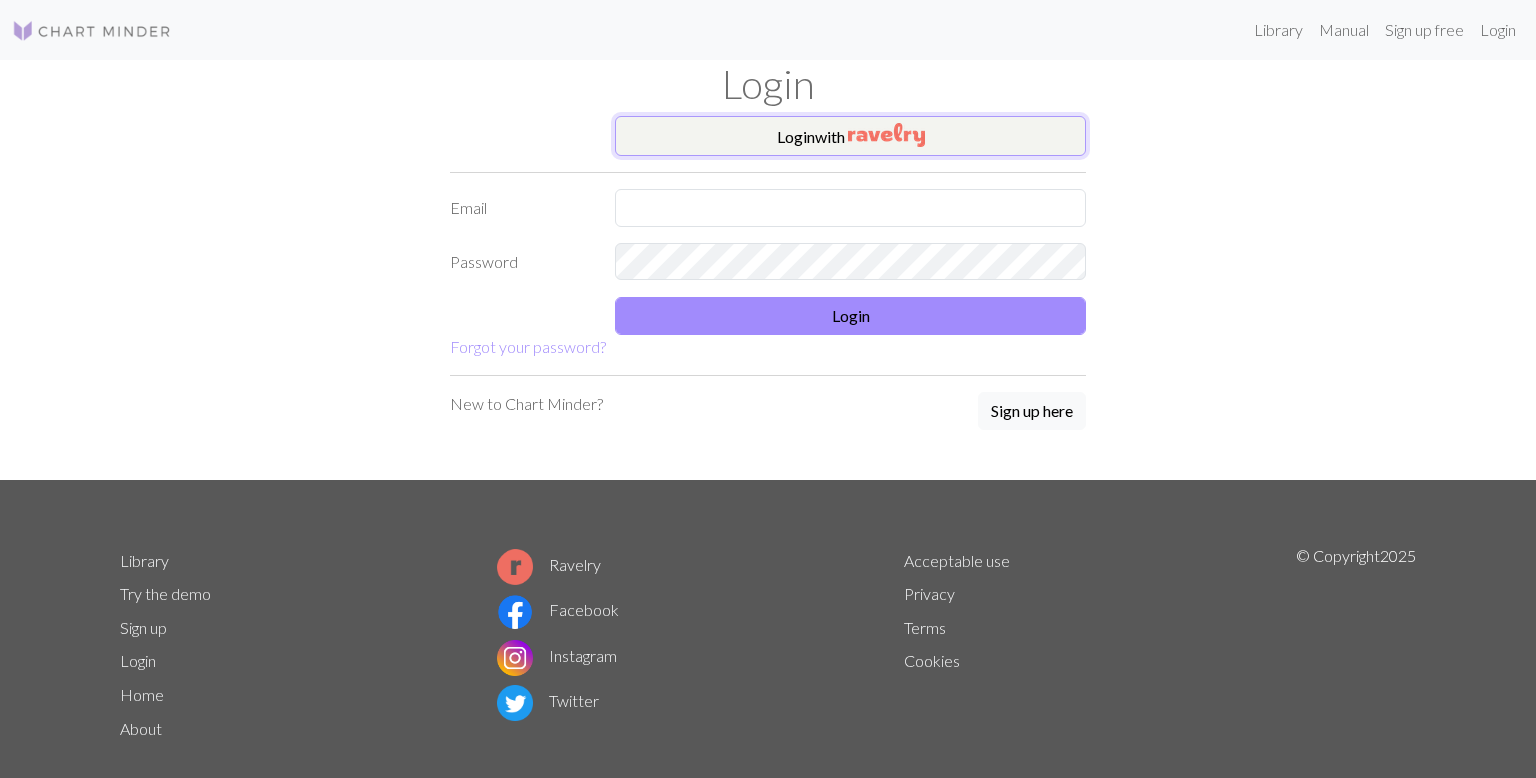 click at bounding box center [886, 135] 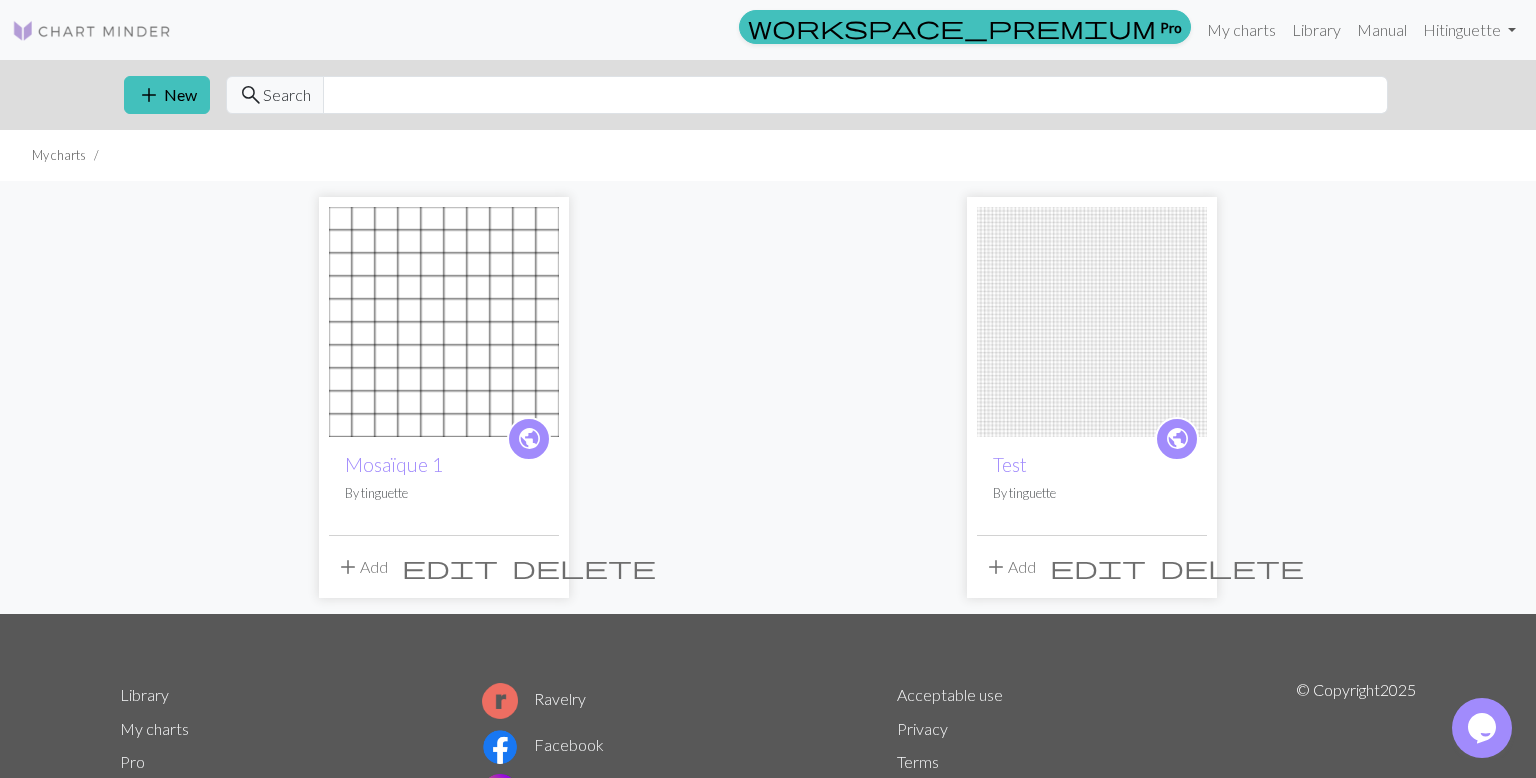 click at bounding box center [444, 322] 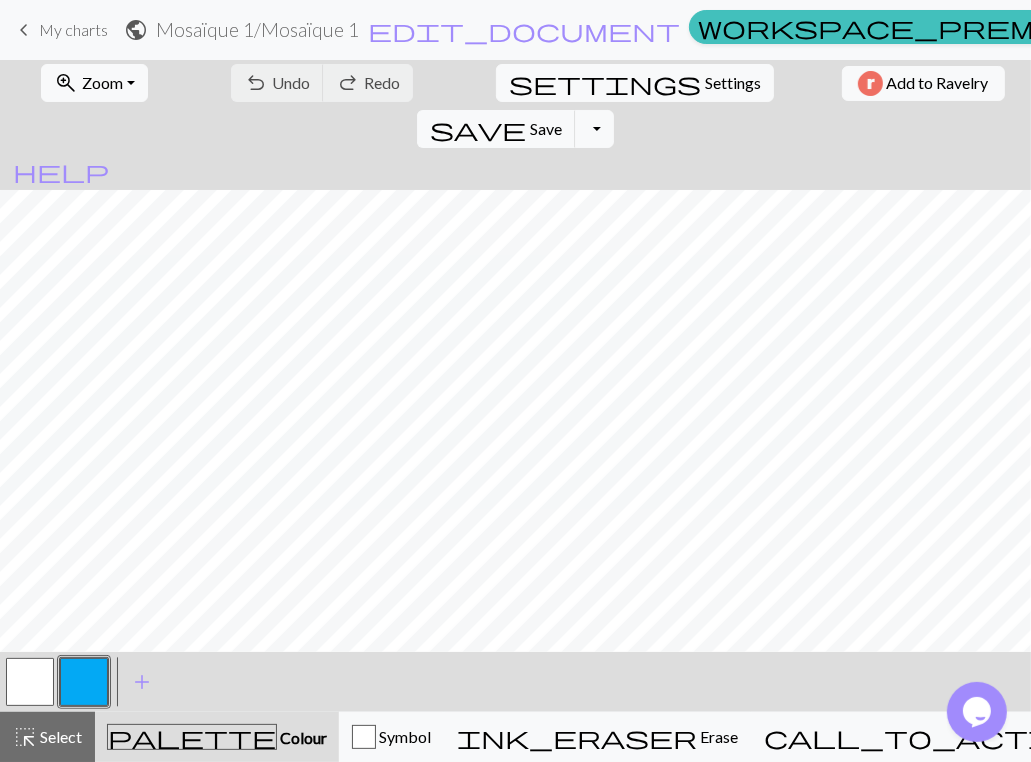 drag, startPoint x: 971, startPoint y: 77, endPoint x: 698, endPoint y: 4, distance: 282.59158 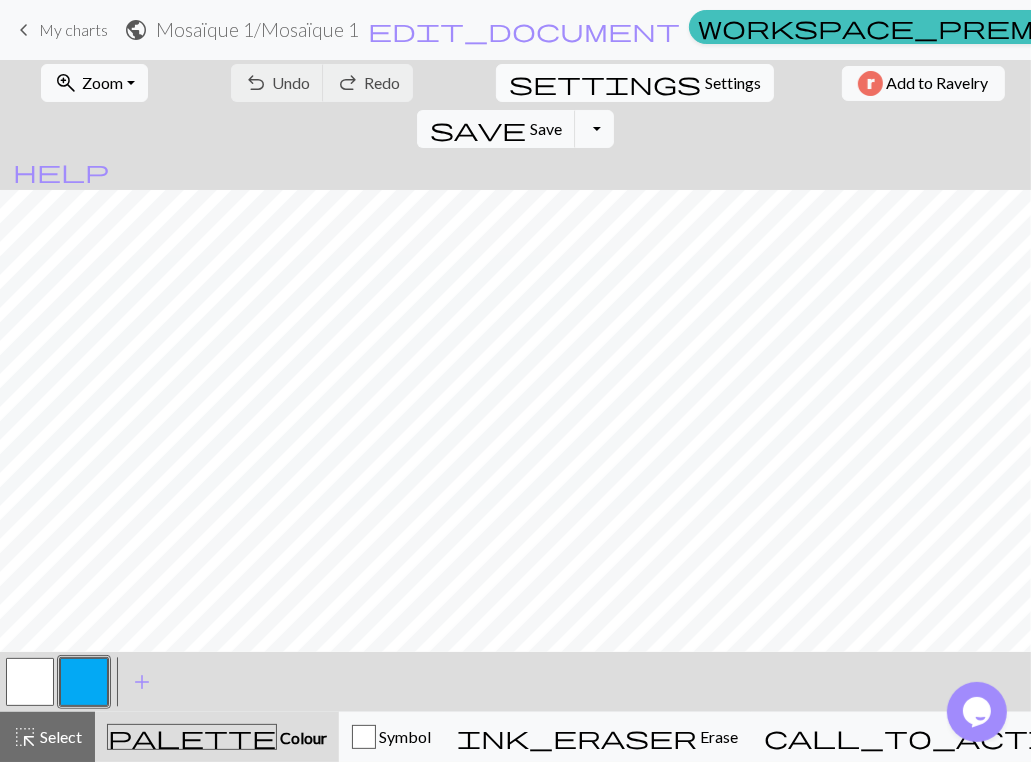 click on "settings" at bounding box center [605, 83] 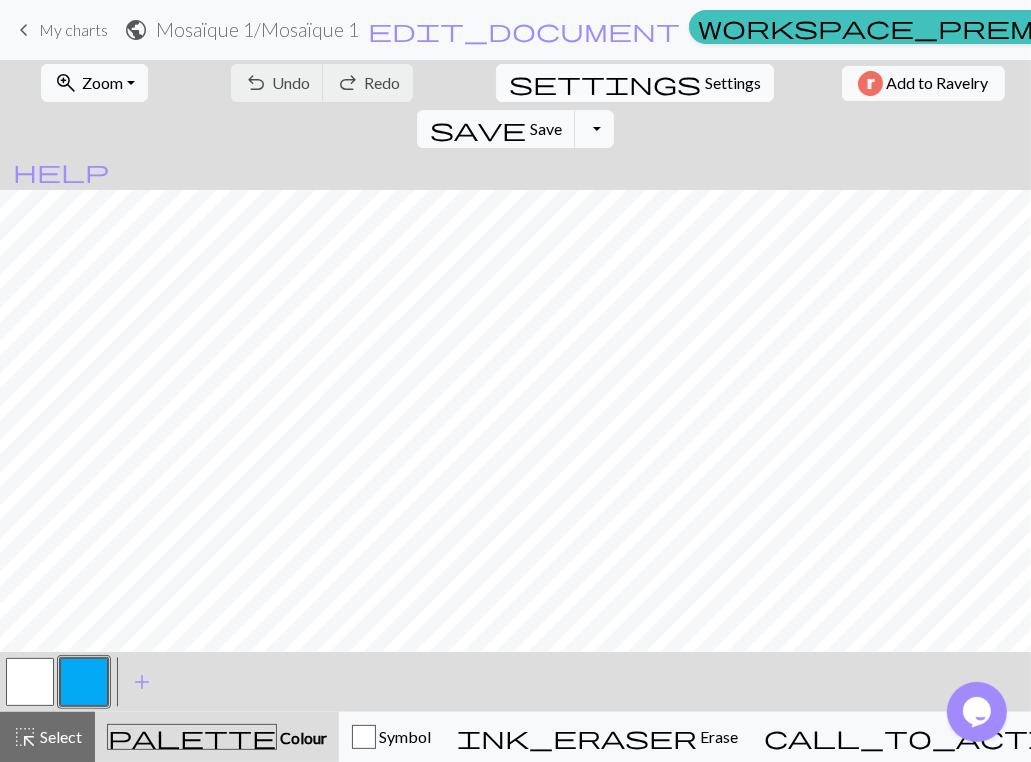 select on "aran" 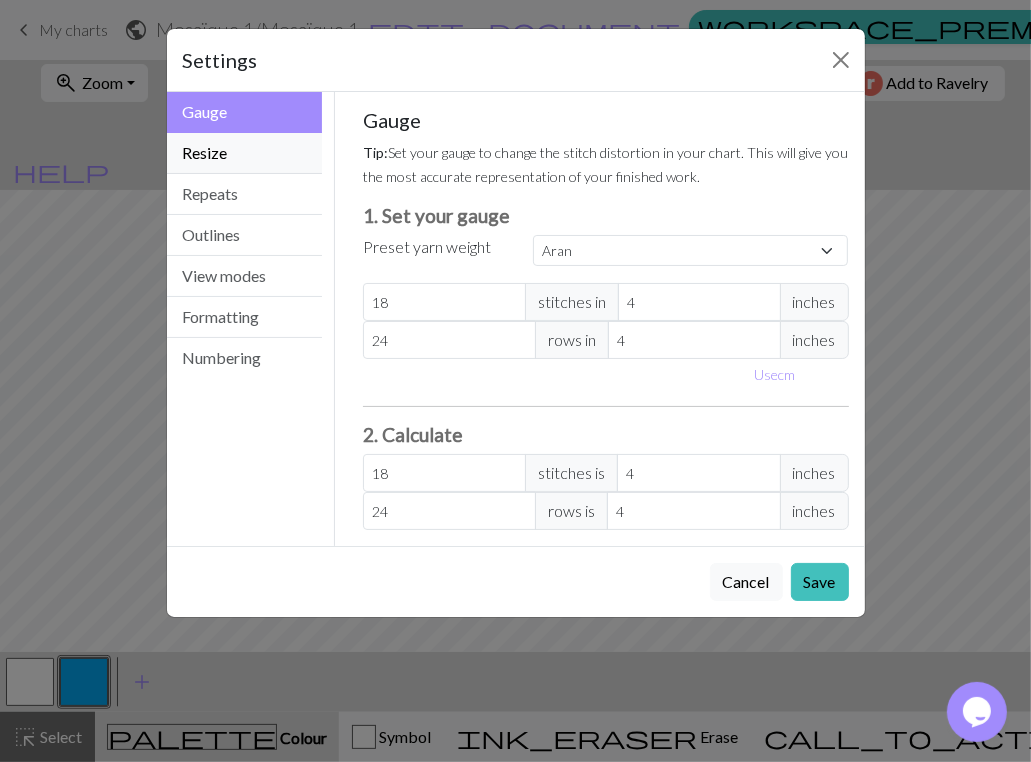 click on "Resize" at bounding box center [245, 153] 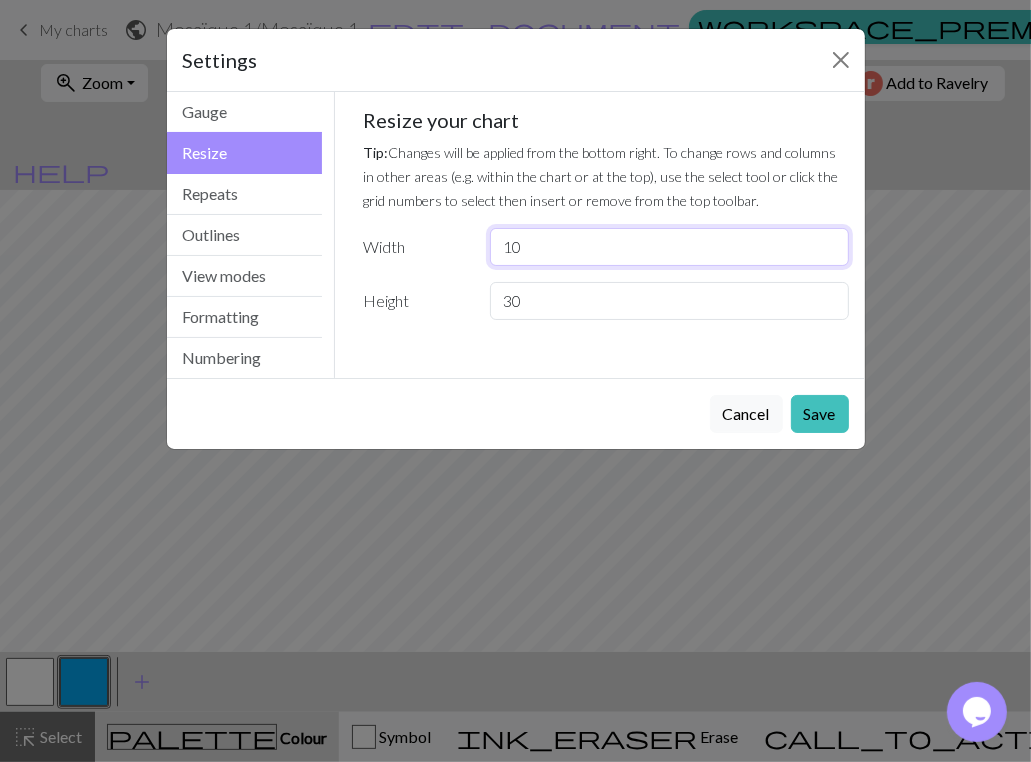 drag, startPoint x: 541, startPoint y: 247, endPoint x: 449, endPoint y: 240, distance: 92.26592 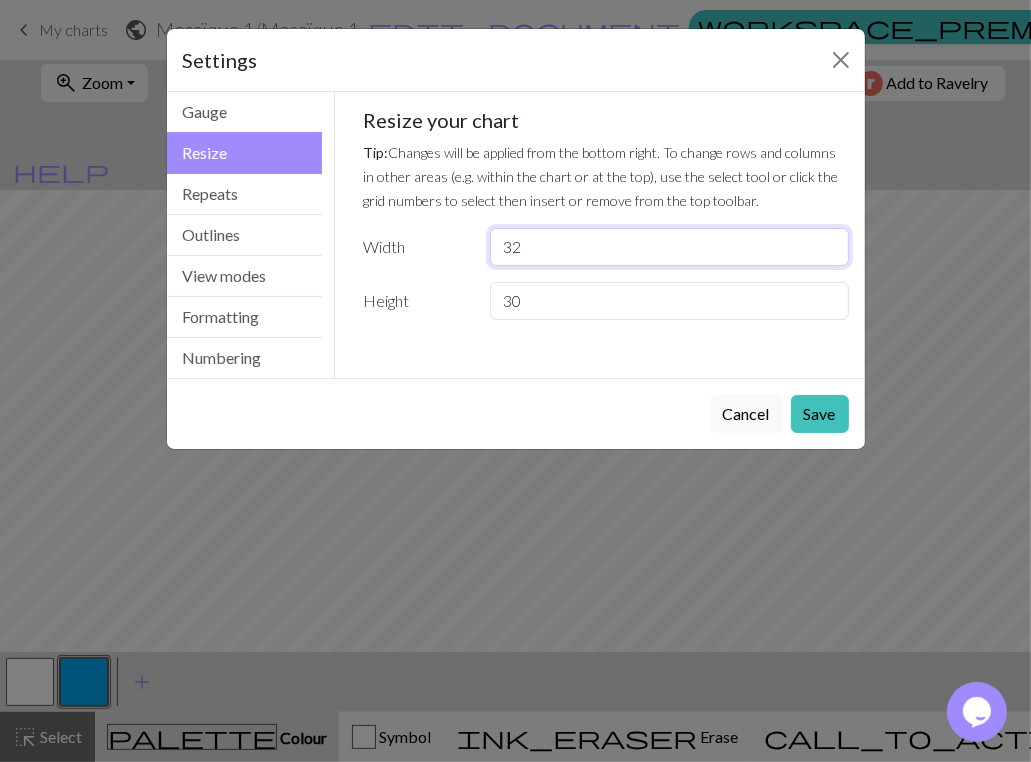 type on "32" 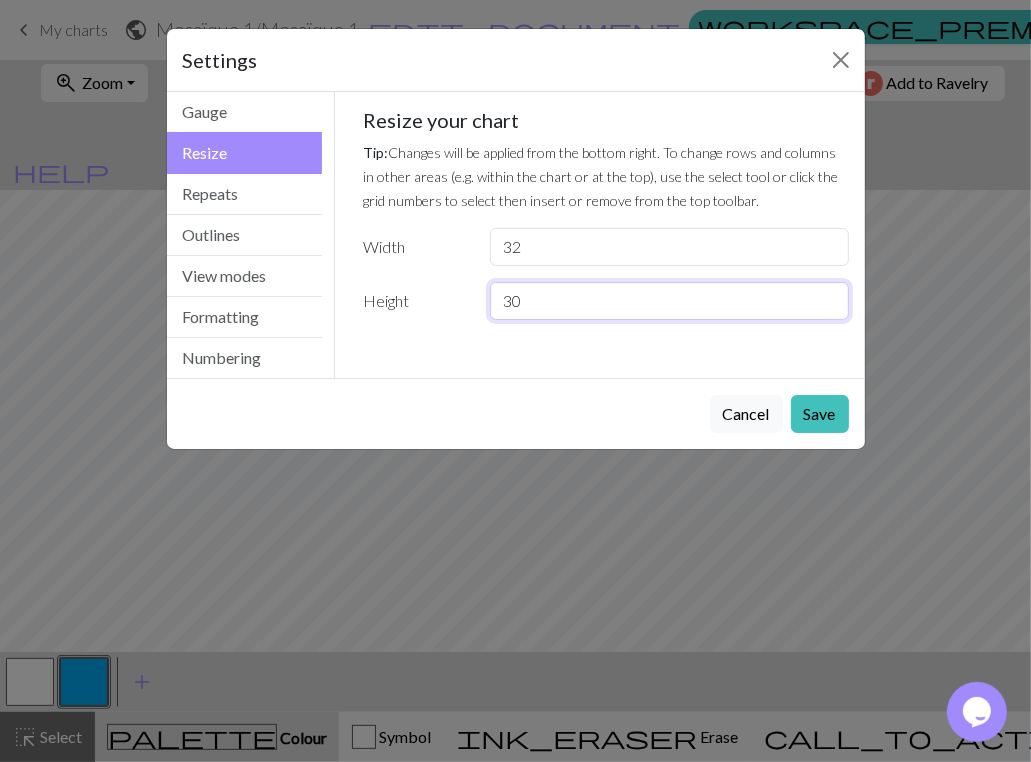 drag, startPoint x: 539, startPoint y: 304, endPoint x: 497, endPoint y: 300, distance: 42.190044 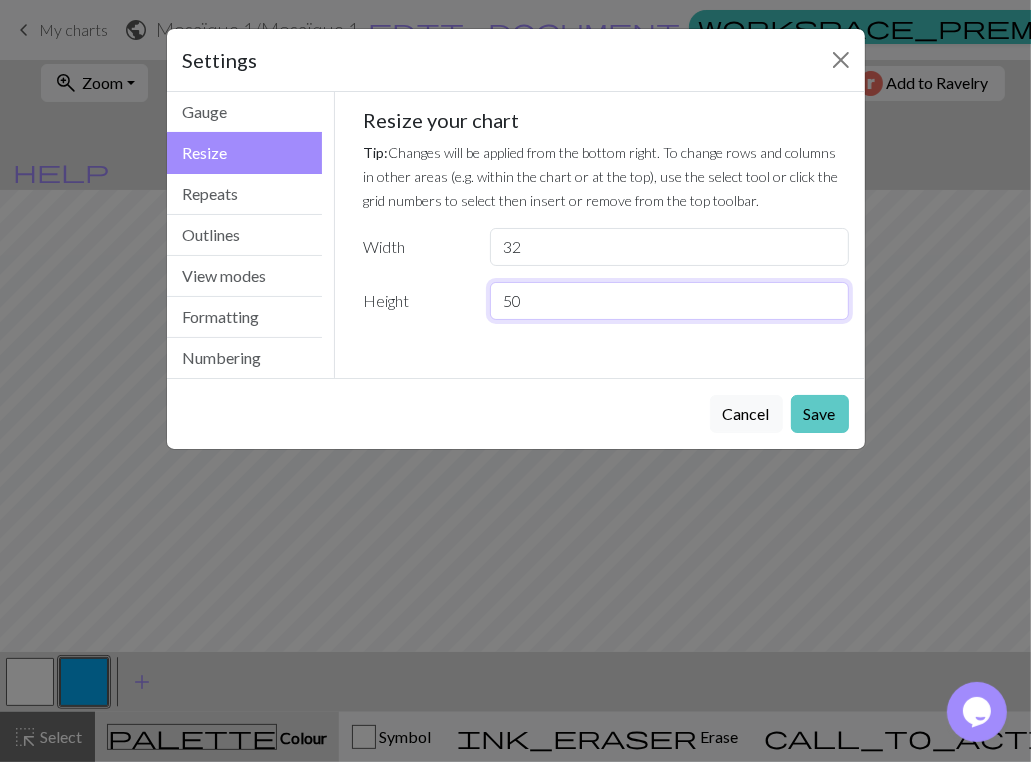type on "50" 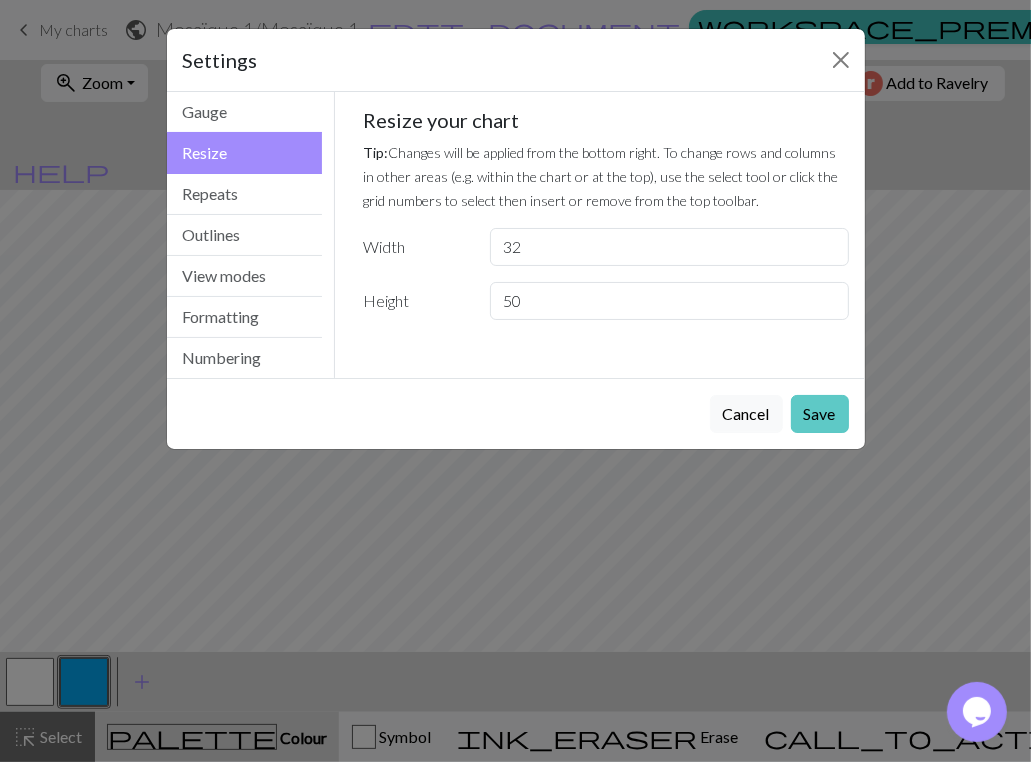 click on "Save" at bounding box center [820, 414] 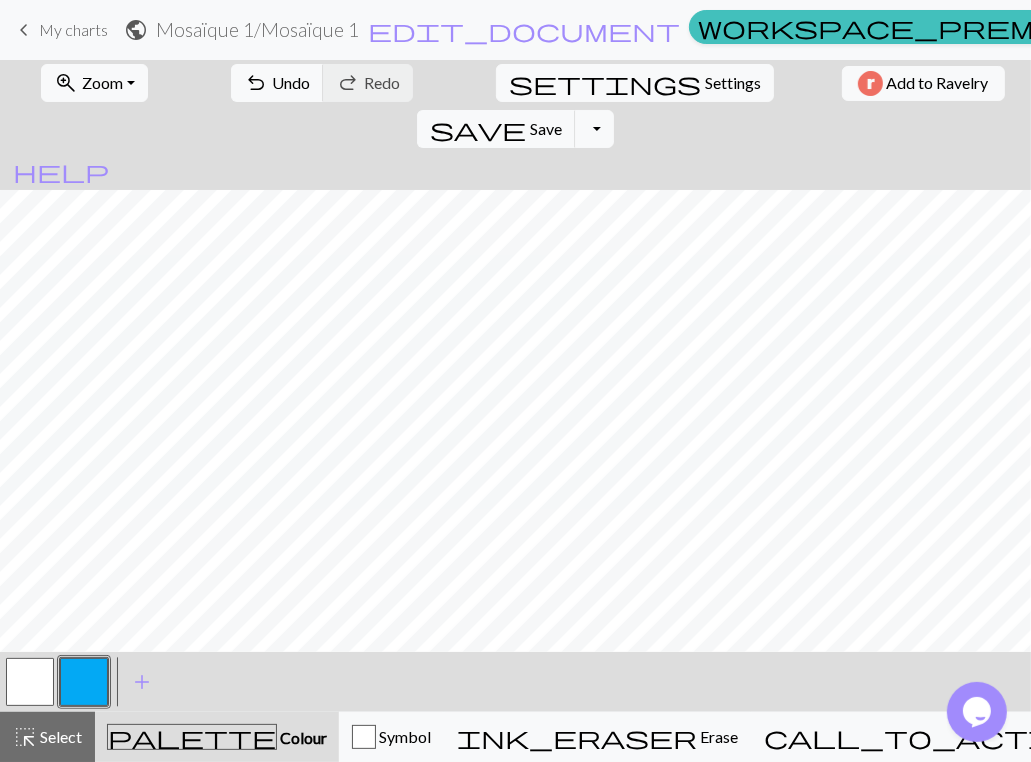 drag, startPoint x: 28, startPoint y: 691, endPoint x: 59, endPoint y: 657, distance: 46.010868 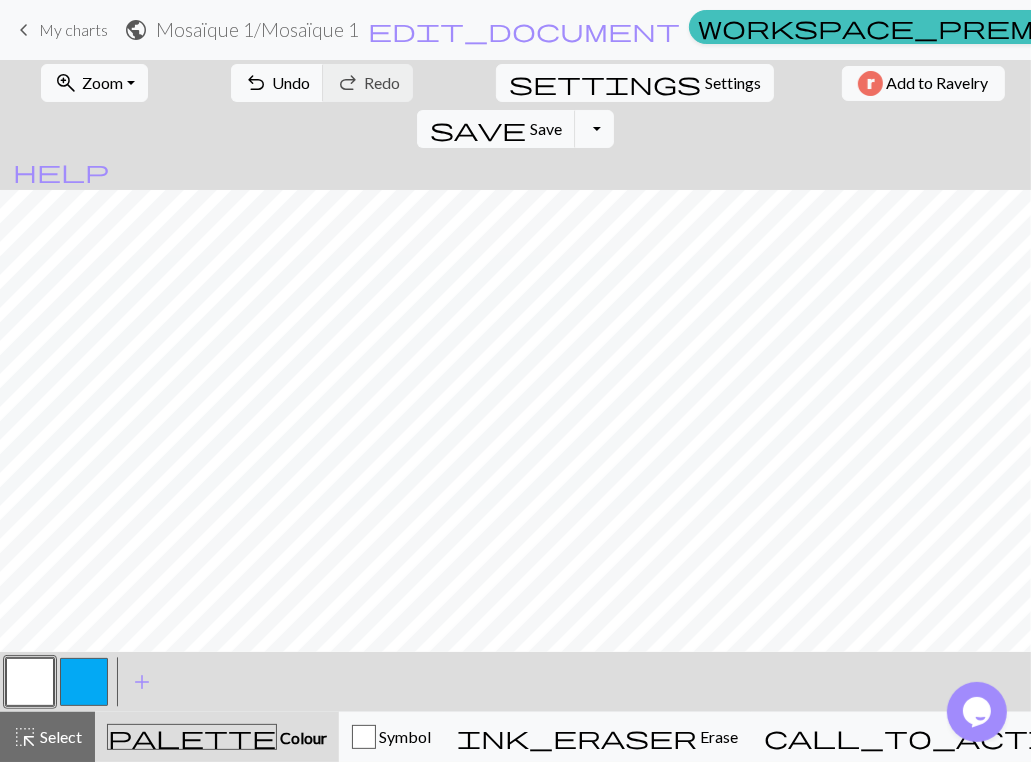 drag, startPoint x: 94, startPoint y: 687, endPoint x: 99, endPoint y: 660, distance: 27.45906 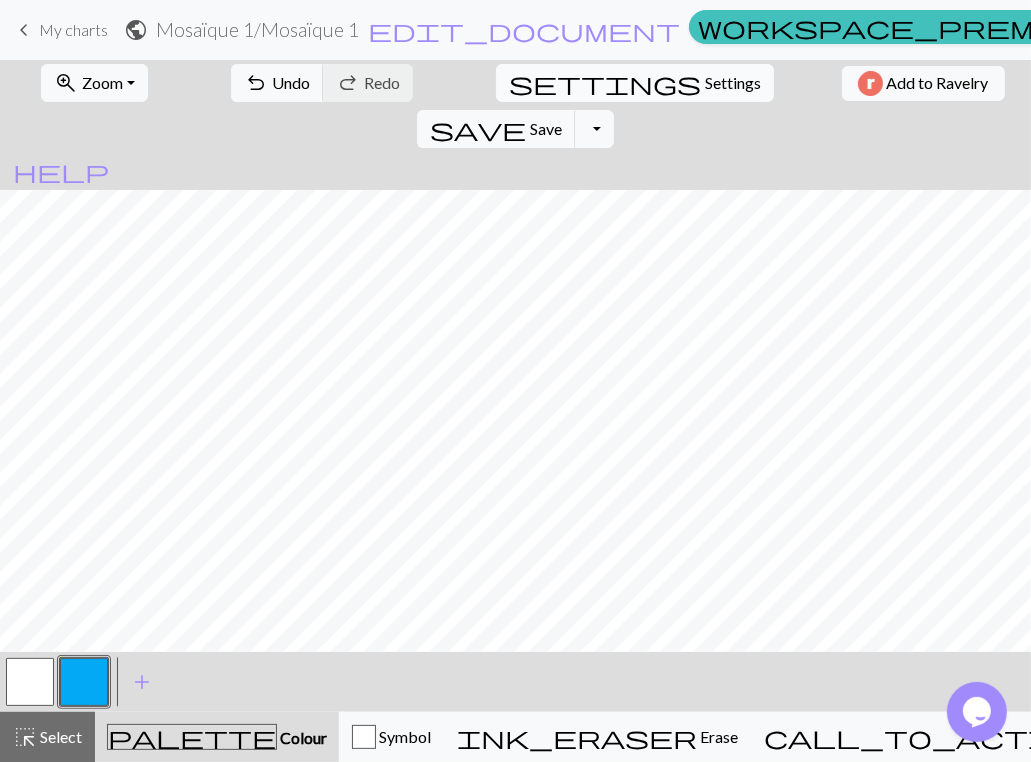 click on "Settings" at bounding box center (733, 83) 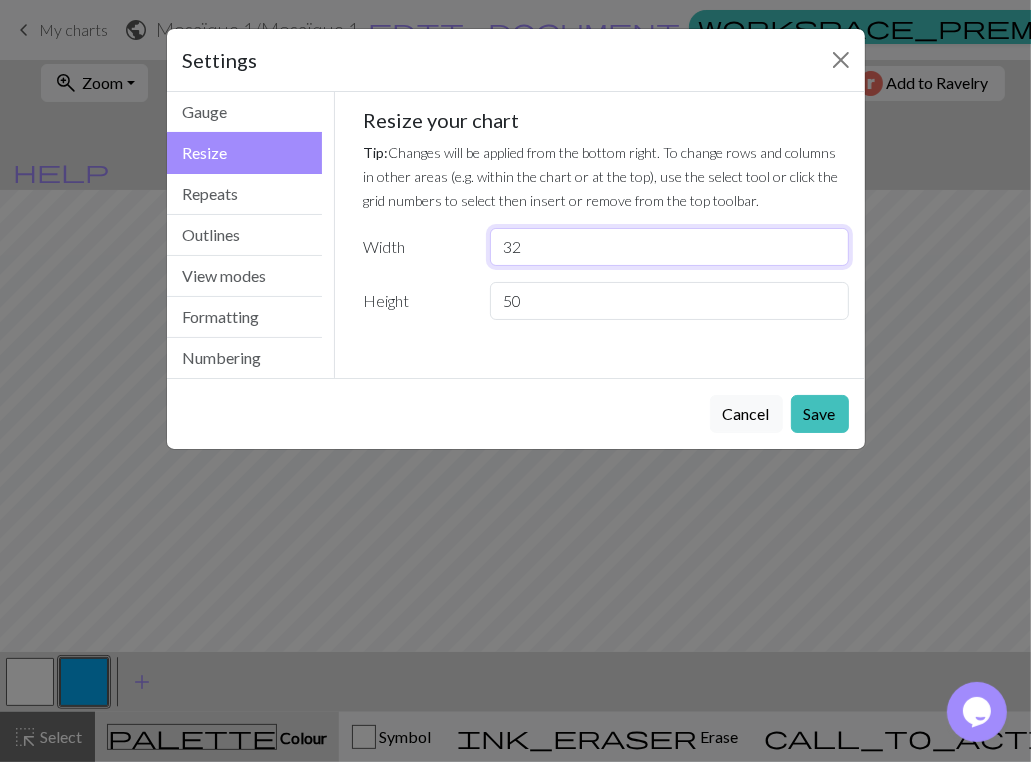 click on "32" at bounding box center (669, 247) 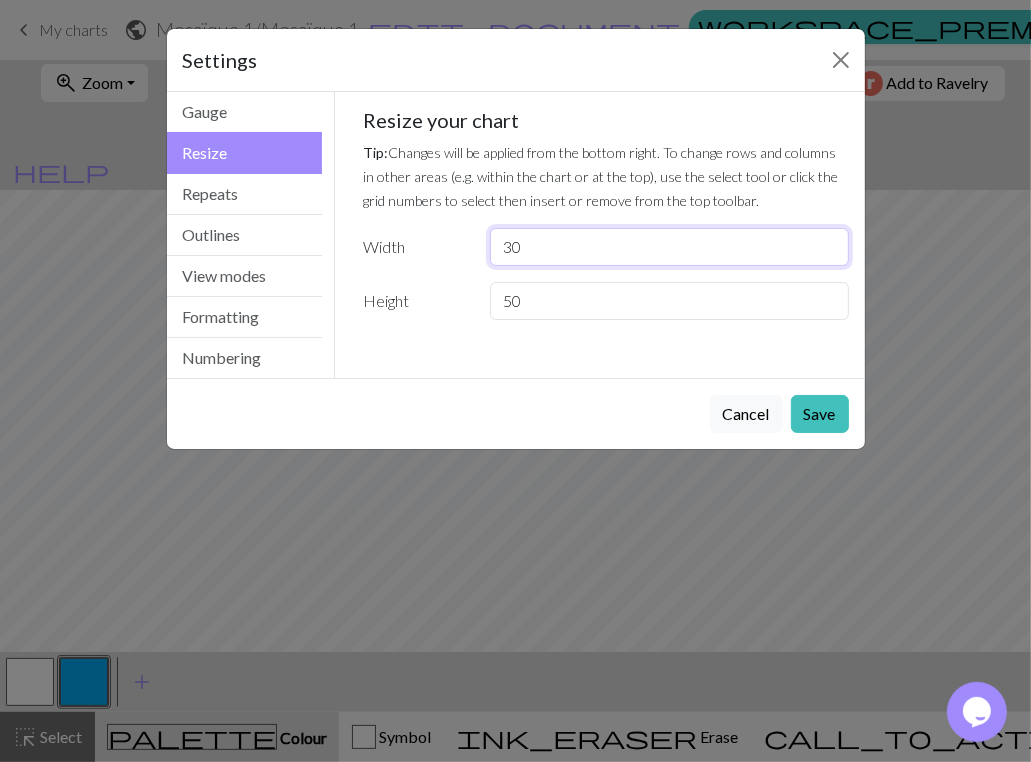type on "30" 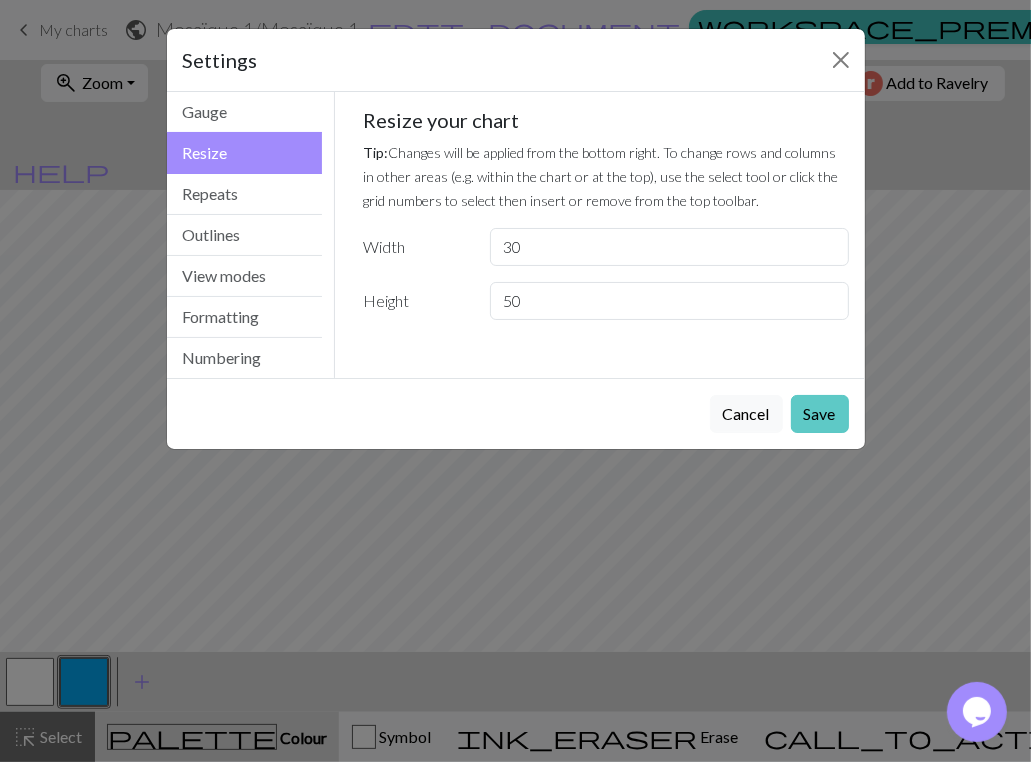 click on "Save" at bounding box center (820, 414) 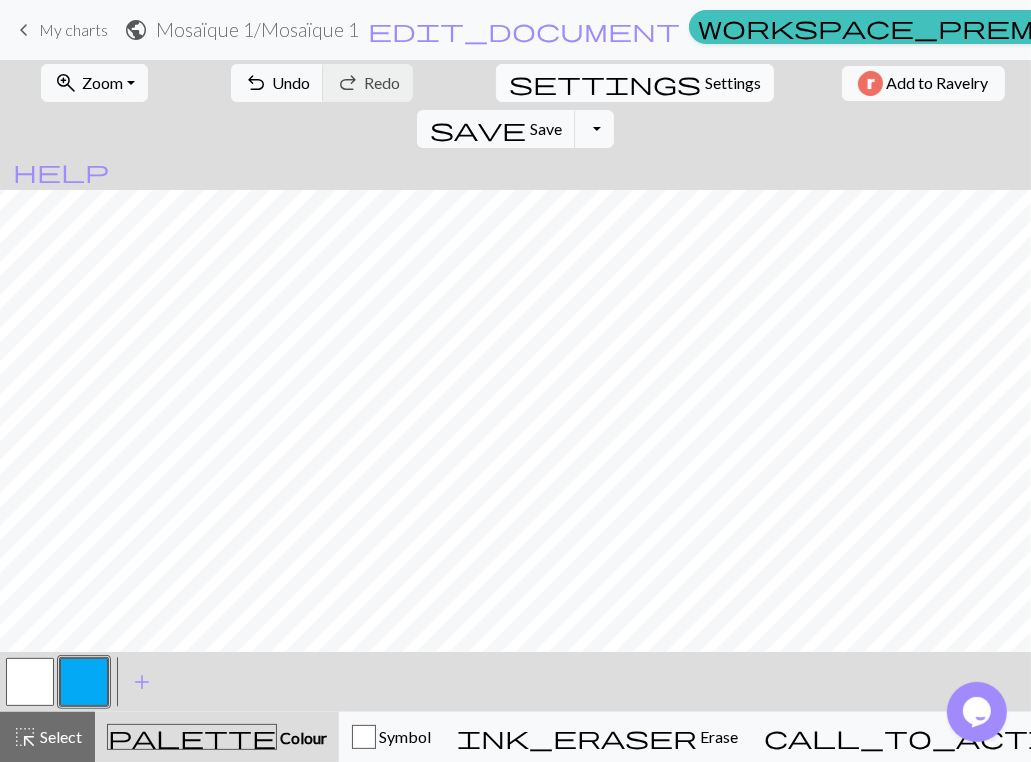 scroll, scrollTop: 142, scrollLeft: 0, axis: vertical 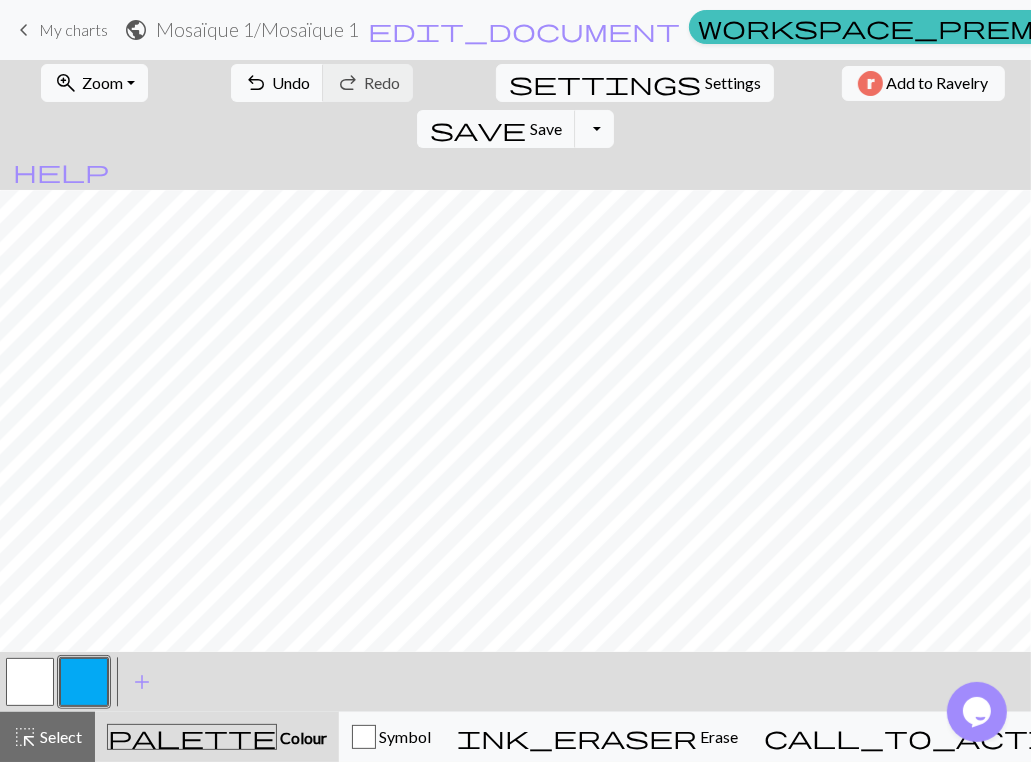 click at bounding box center [84, 682] 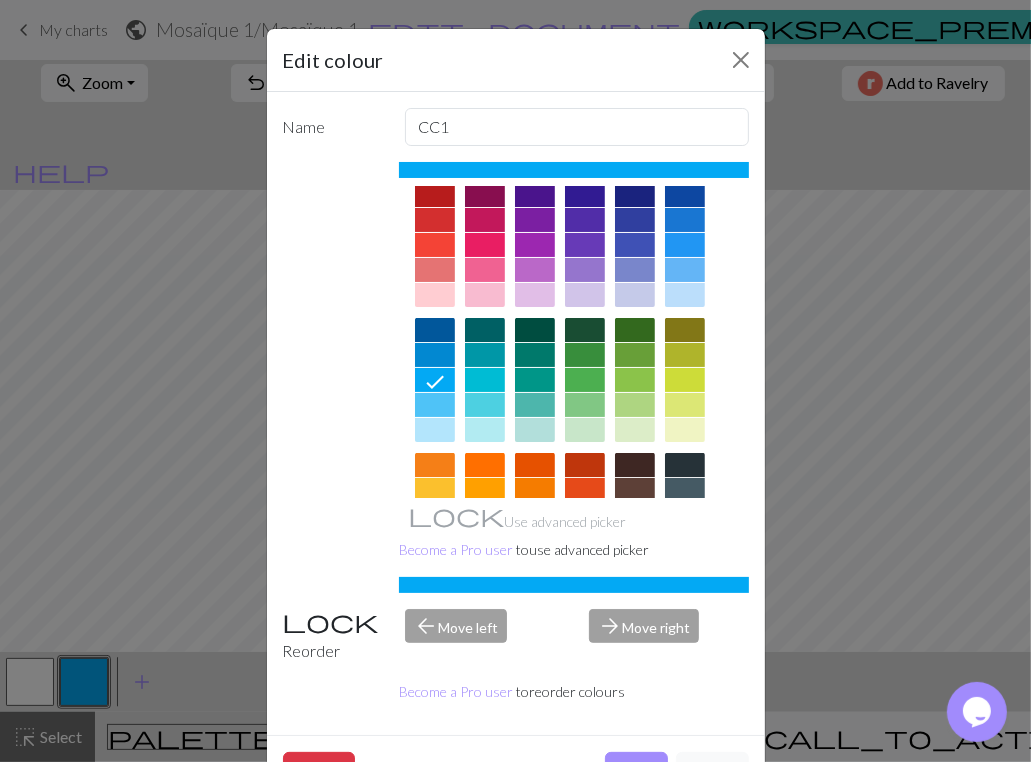 scroll, scrollTop: 20, scrollLeft: 0, axis: vertical 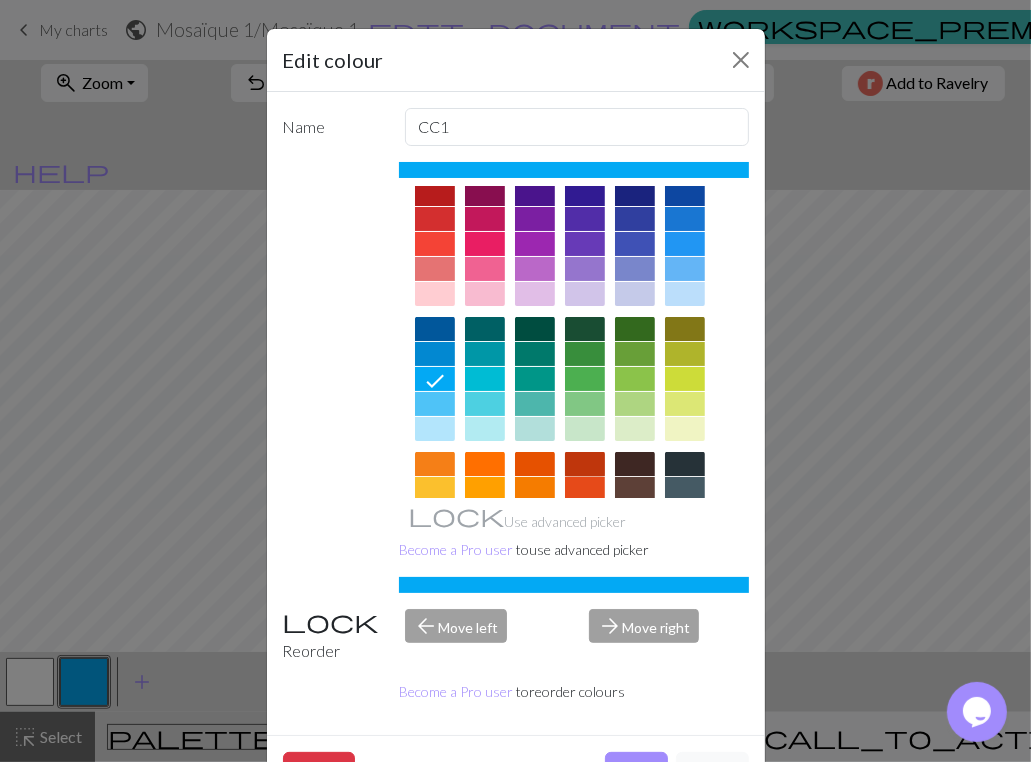 click at bounding box center [585, 464] 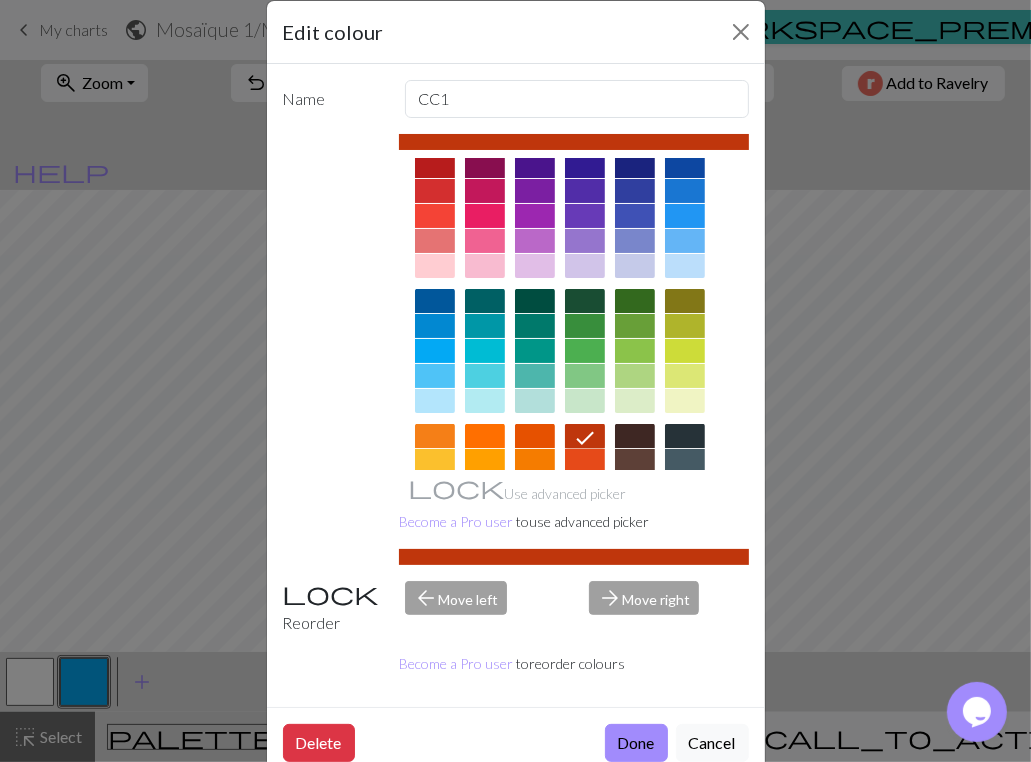 scroll, scrollTop: 31, scrollLeft: 0, axis: vertical 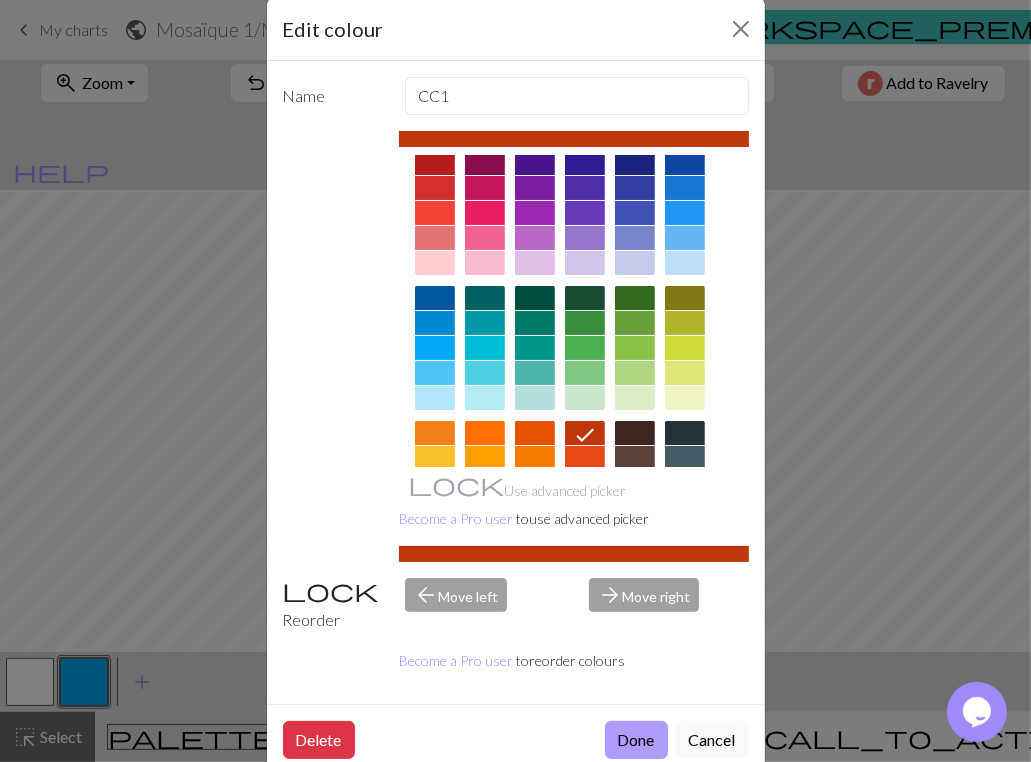click on "Done" at bounding box center [636, 740] 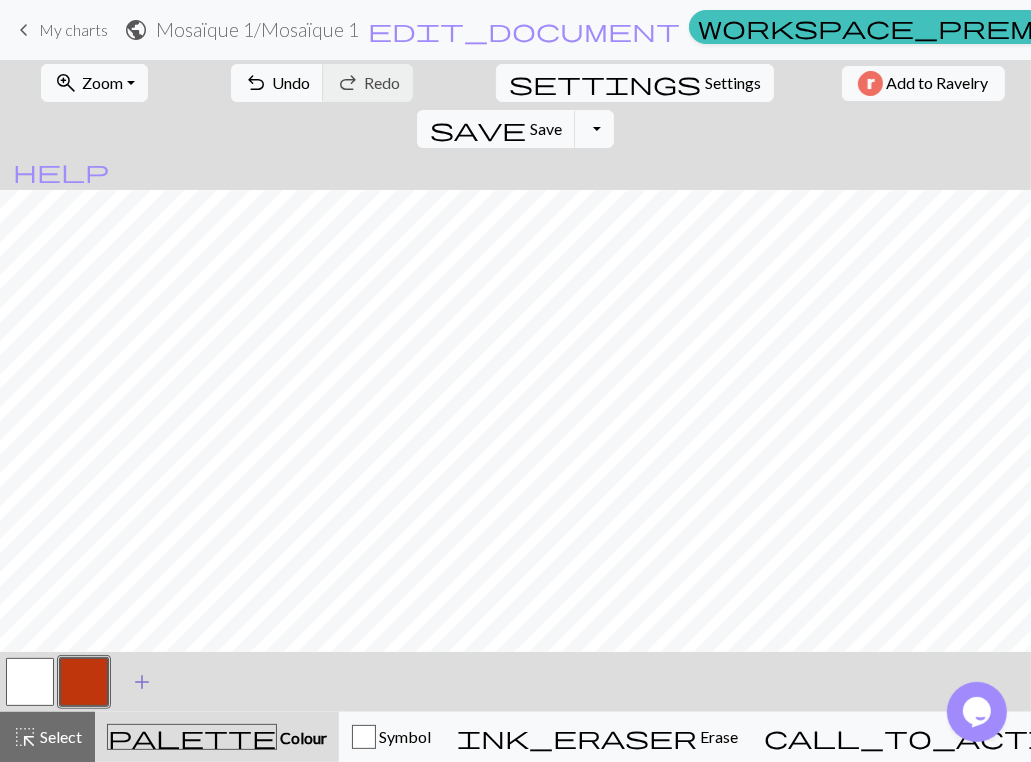 click on "add" at bounding box center [142, 682] 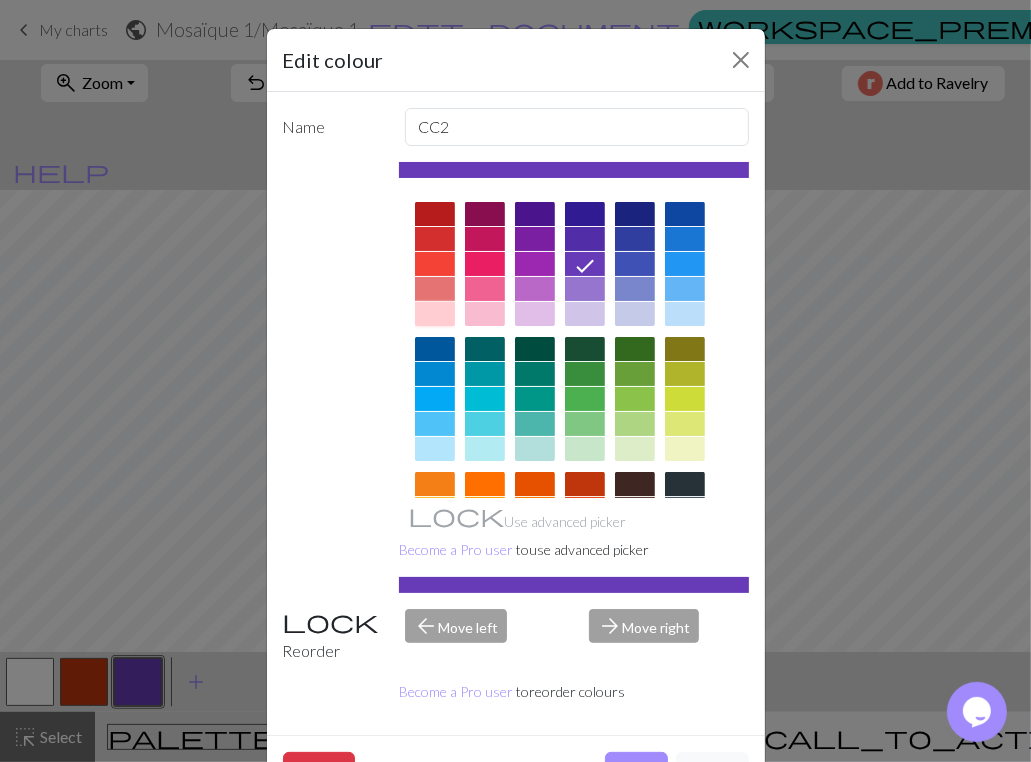 click at bounding box center (435, 314) 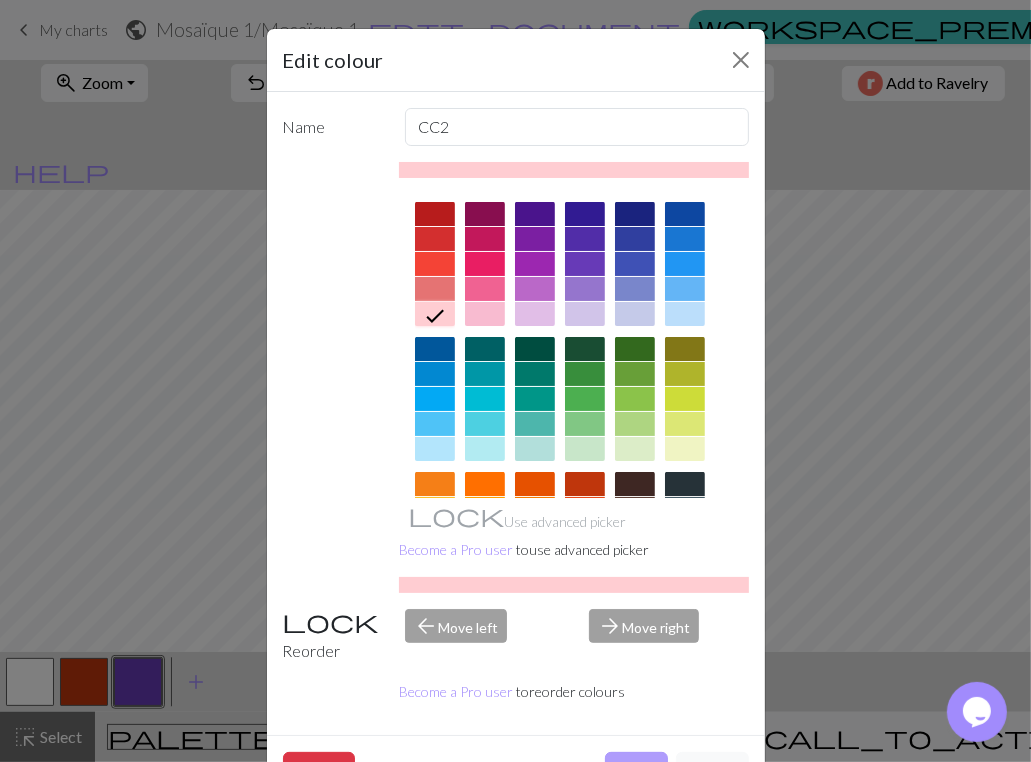 click on "Done" at bounding box center (636, 771) 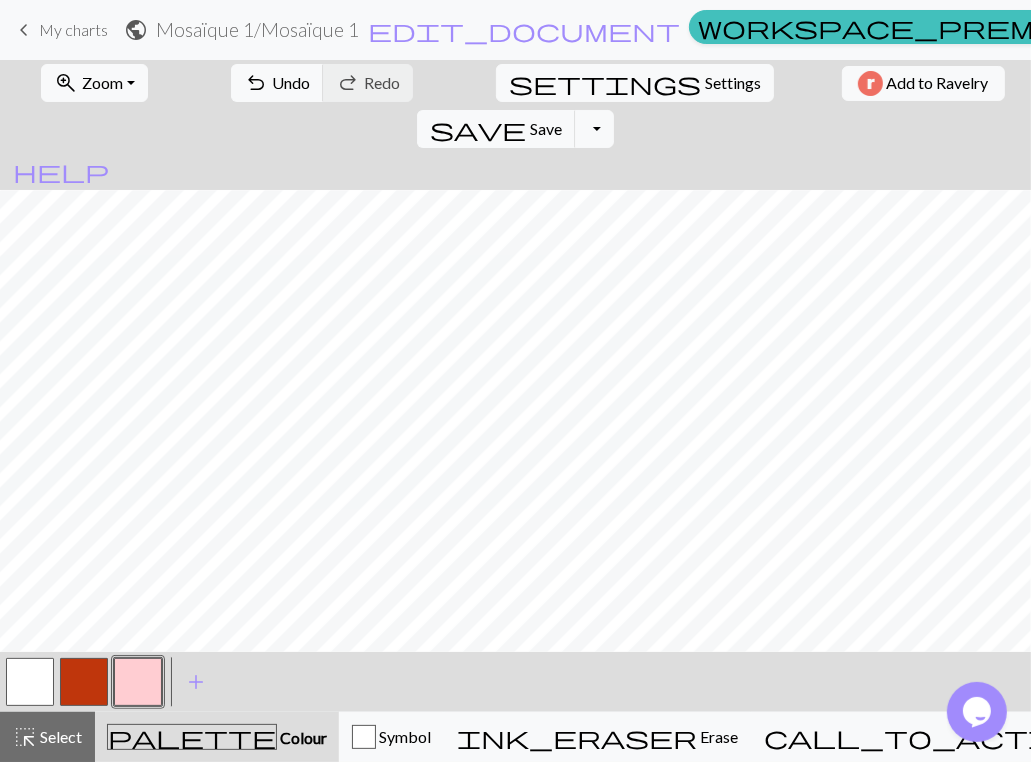 drag, startPoint x: 29, startPoint y: 686, endPoint x: 80, endPoint y: 661, distance: 56.797886 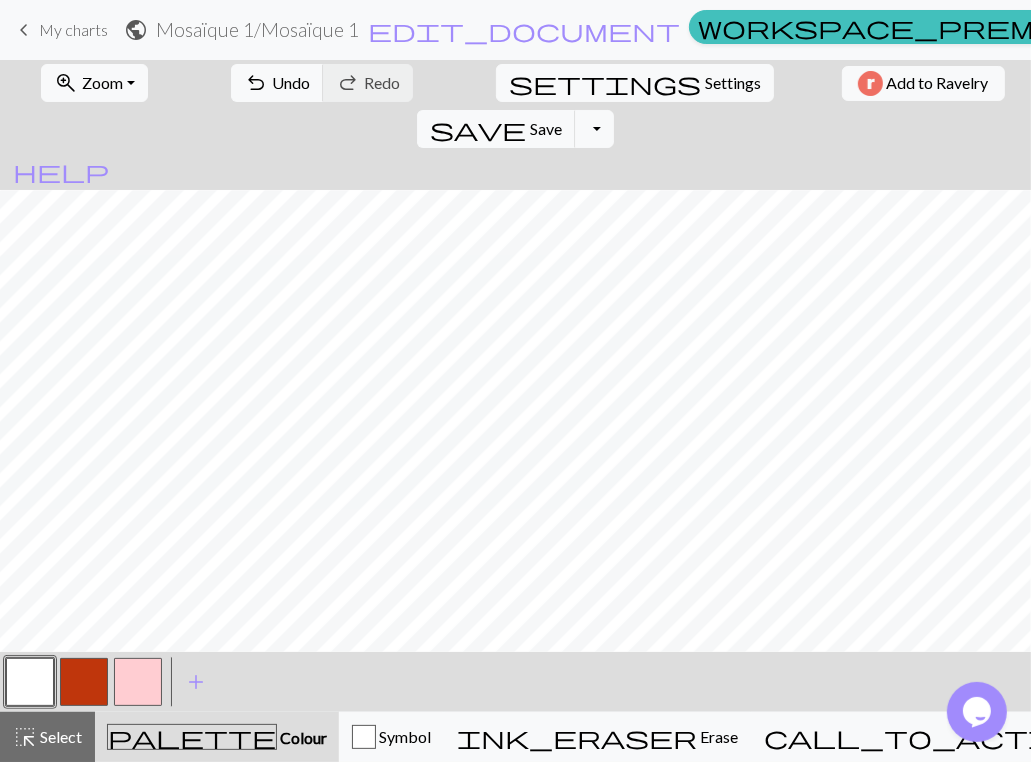 click at bounding box center (138, 682) 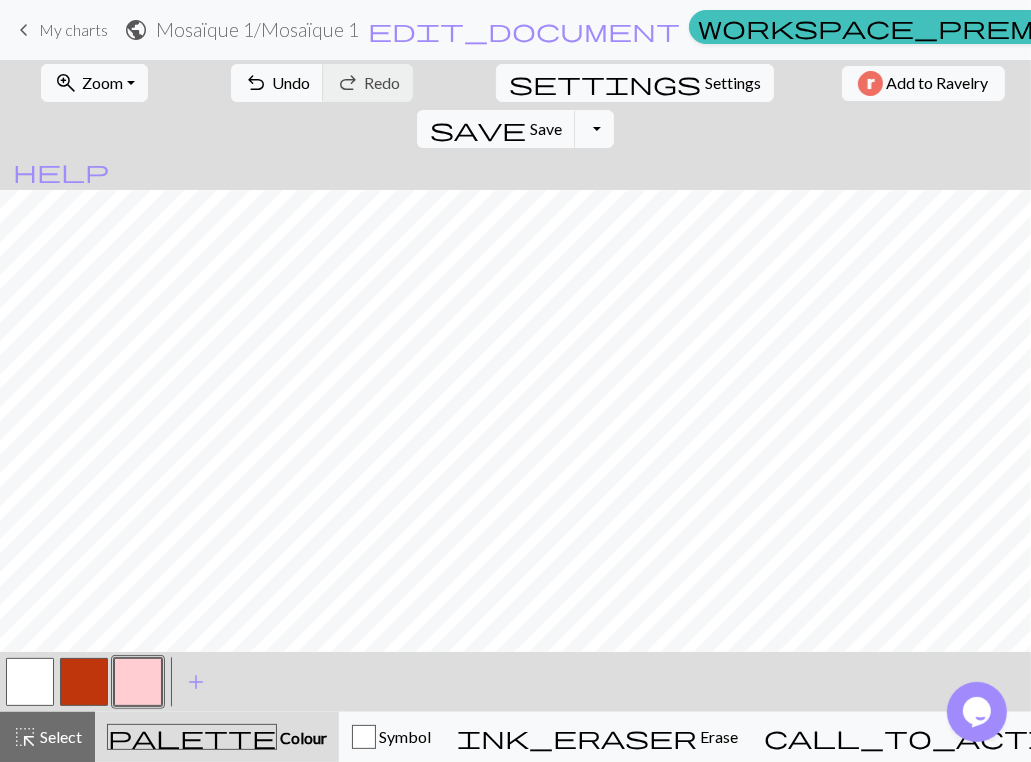 drag, startPoint x: 33, startPoint y: 673, endPoint x: 81, endPoint y: 652, distance: 52.392746 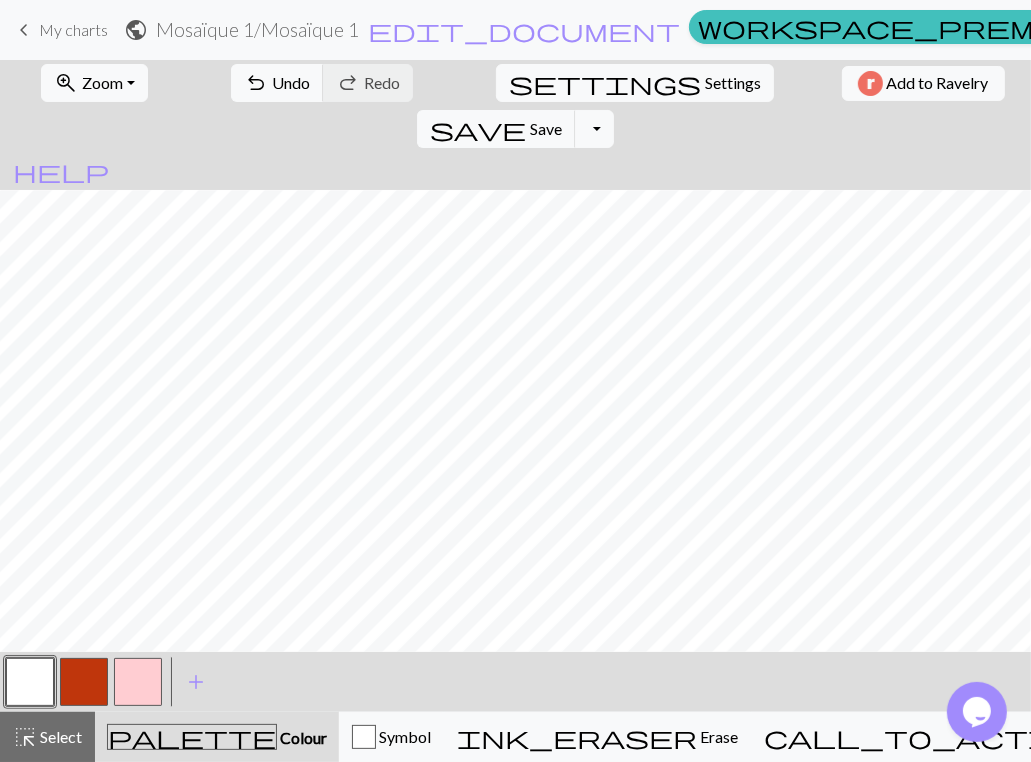 click at bounding box center [138, 682] 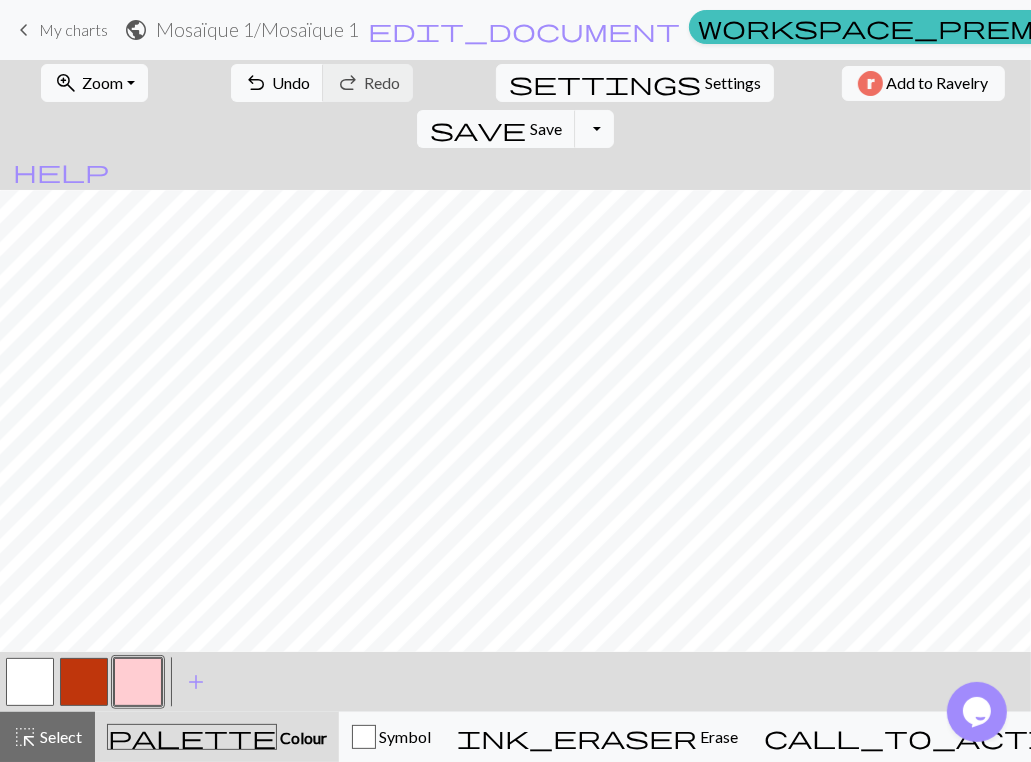 click at bounding box center (84, 682) 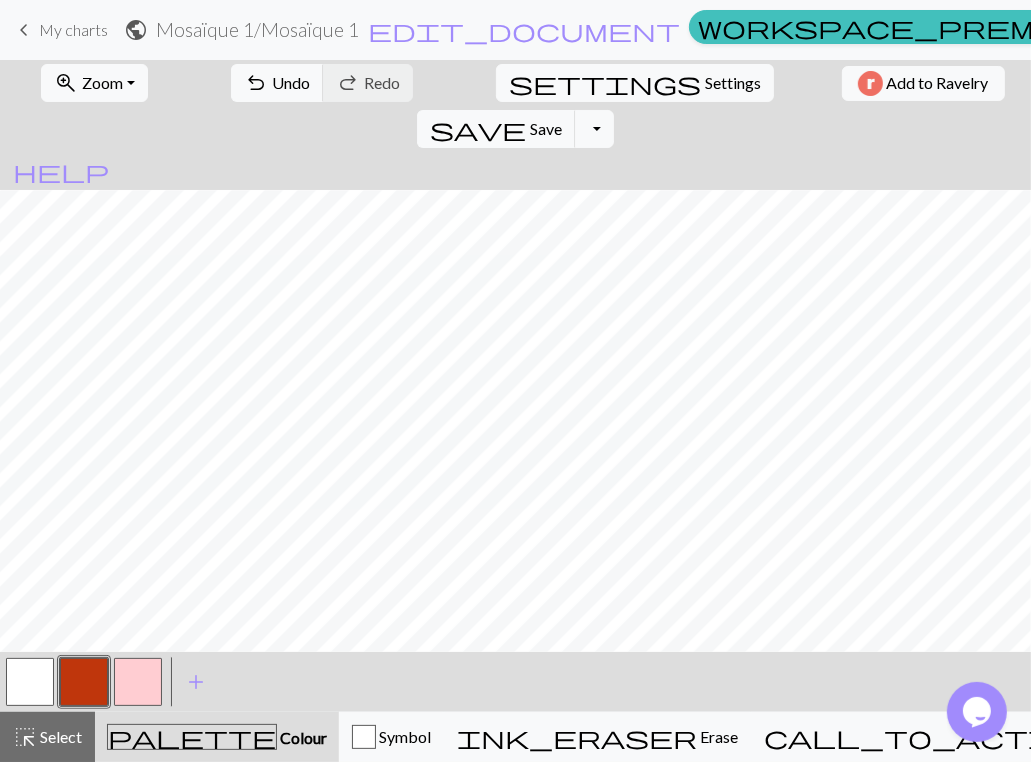 click at bounding box center (138, 682) 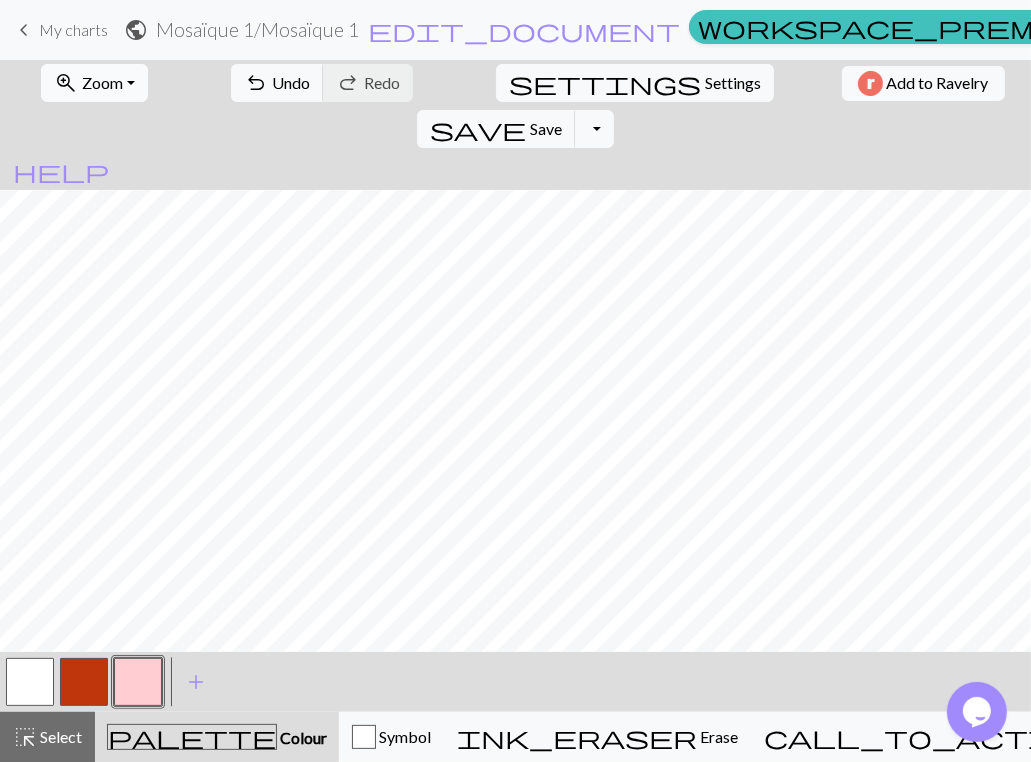 click on "zoom_in Zoom Zoom" at bounding box center [94, 83] 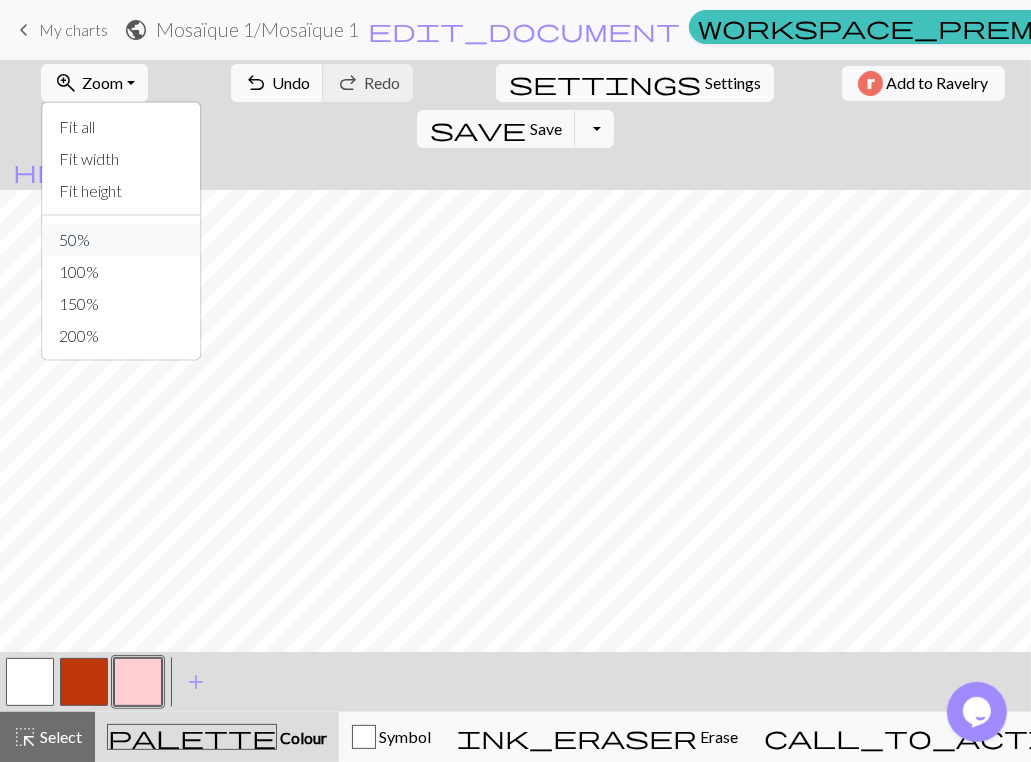 click on "50%" at bounding box center (122, 240) 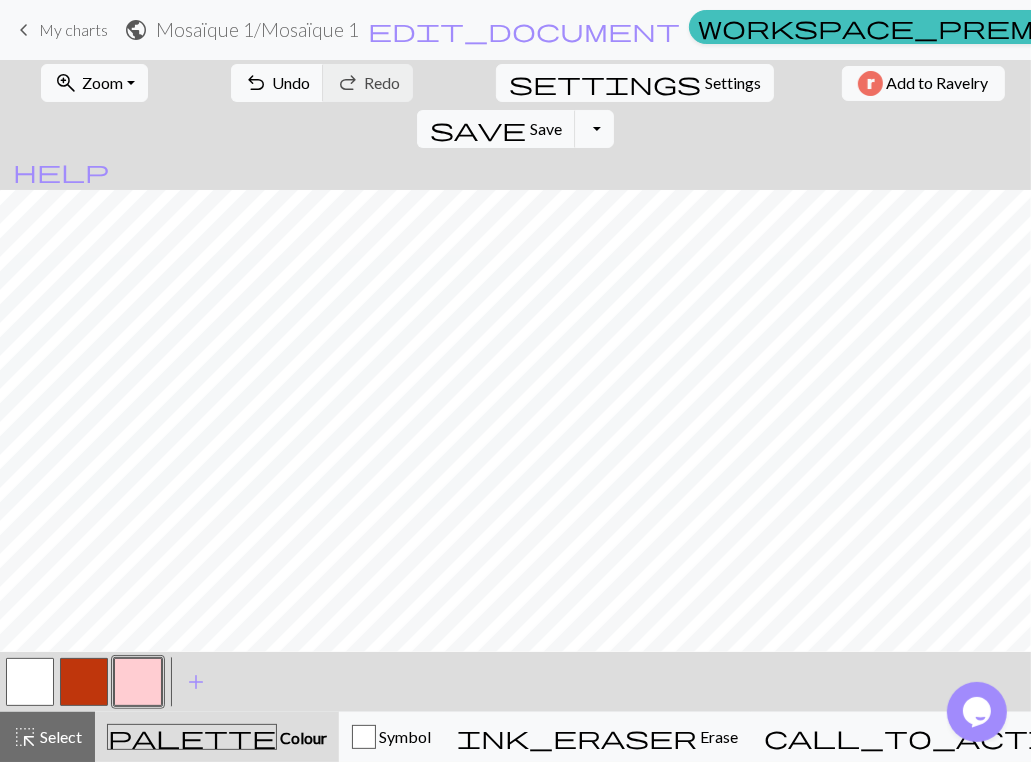 scroll, scrollTop: 24, scrollLeft: 0, axis: vertical 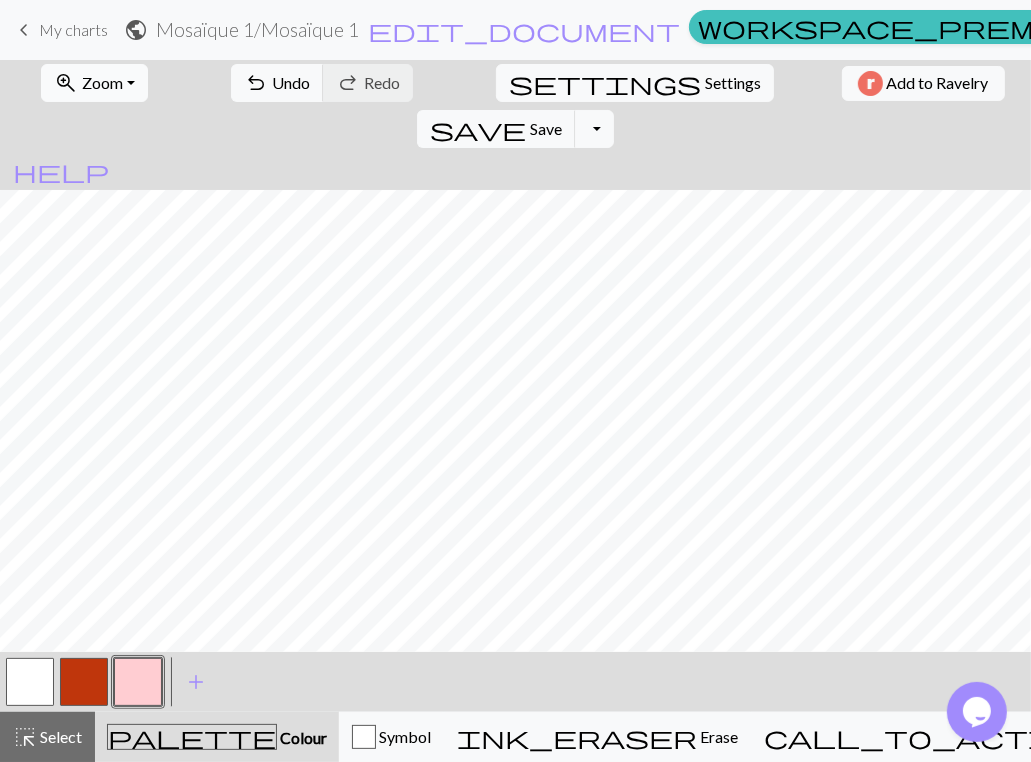 click on "Zoom" at bounding box center [102, 82] 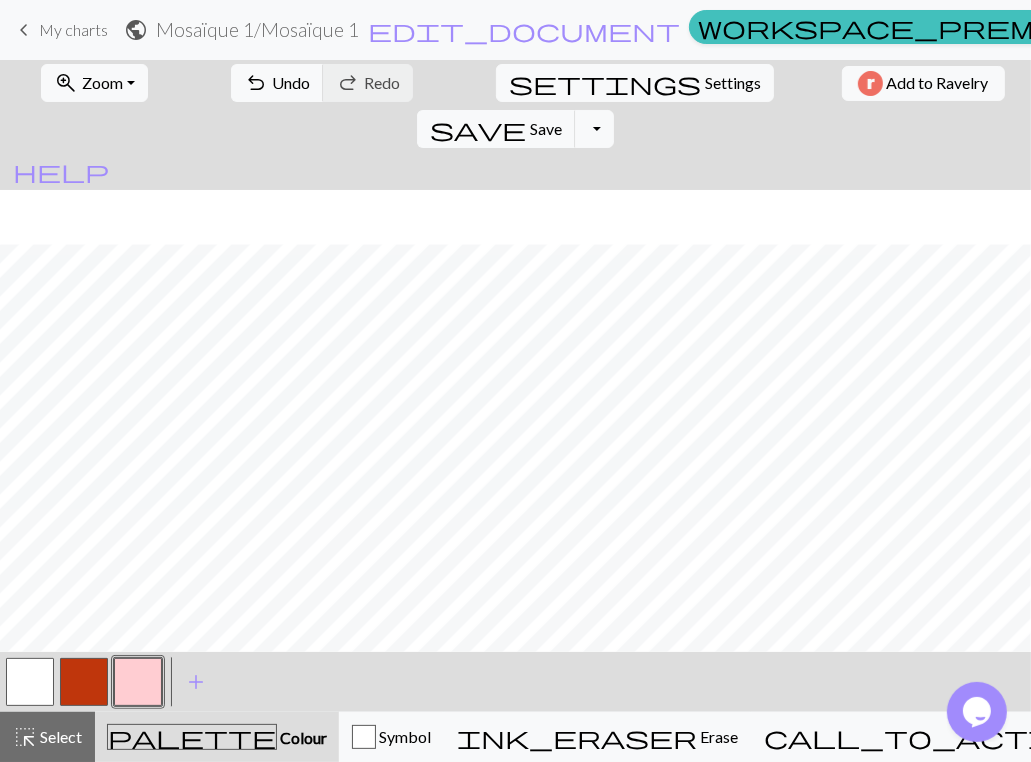 scroll, scrollTop: 261, scrollLeft: 0, axis: vertical 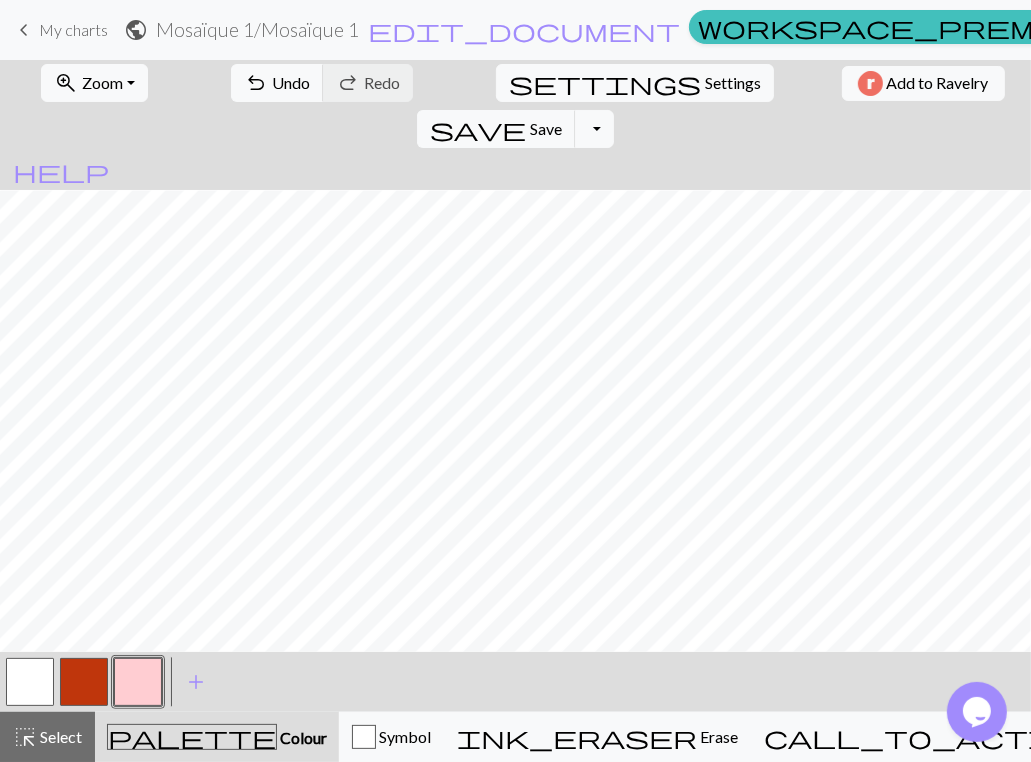 drag, startPoint x: 1019, startPoint y: 753, endPoint x: 1271, endPoint y: 770, distance: 252.57277 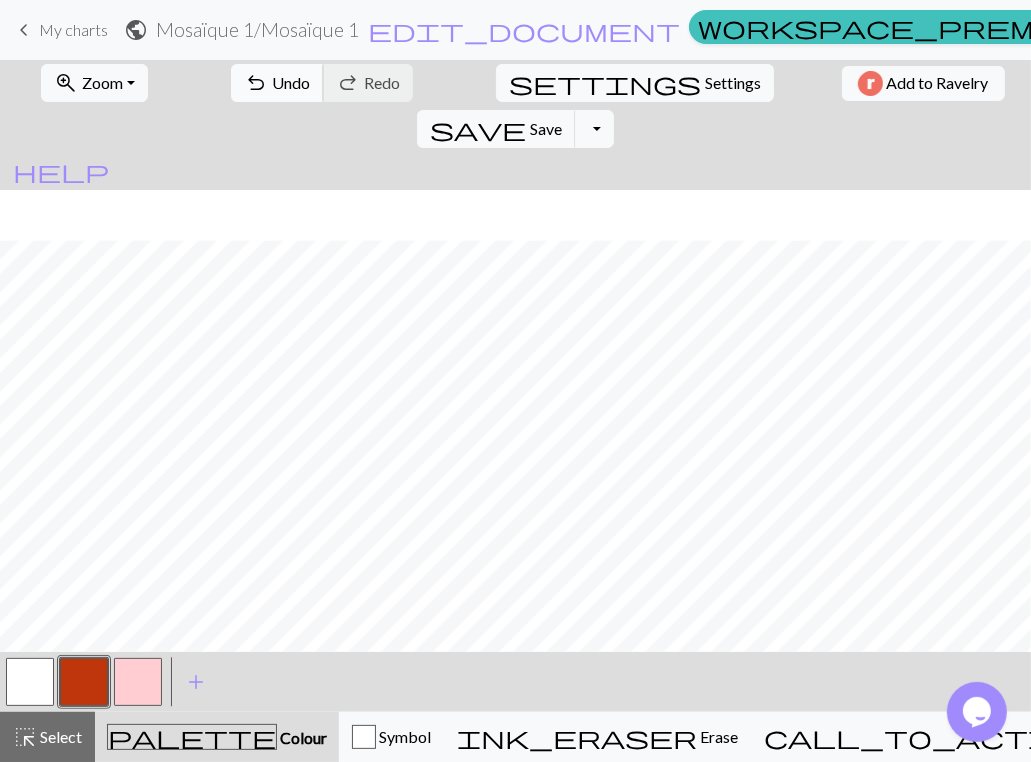 scroll, scrollTop: 324, scrollLeft: 0, axis: vertical 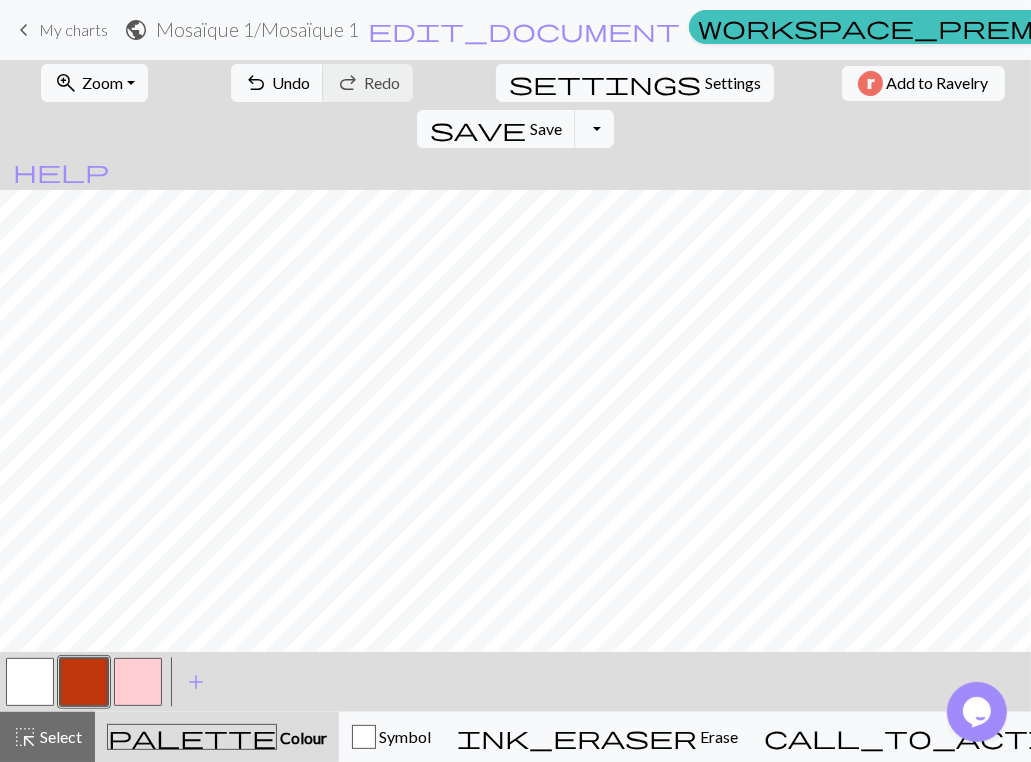 drag, startPoint x: 142, startPoint y: 681, endPoint x: 144, endPoint y: 664, distance: 17.117243 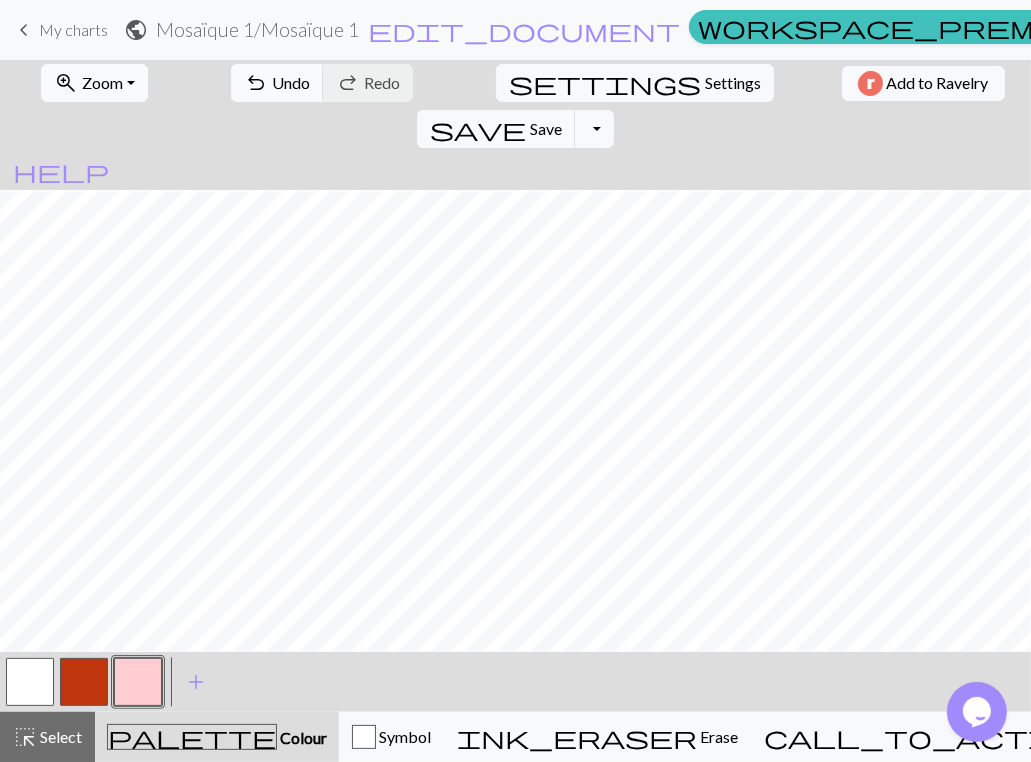 scroll, scrollTop: 445, scrollLeft: 0, axis: vertical 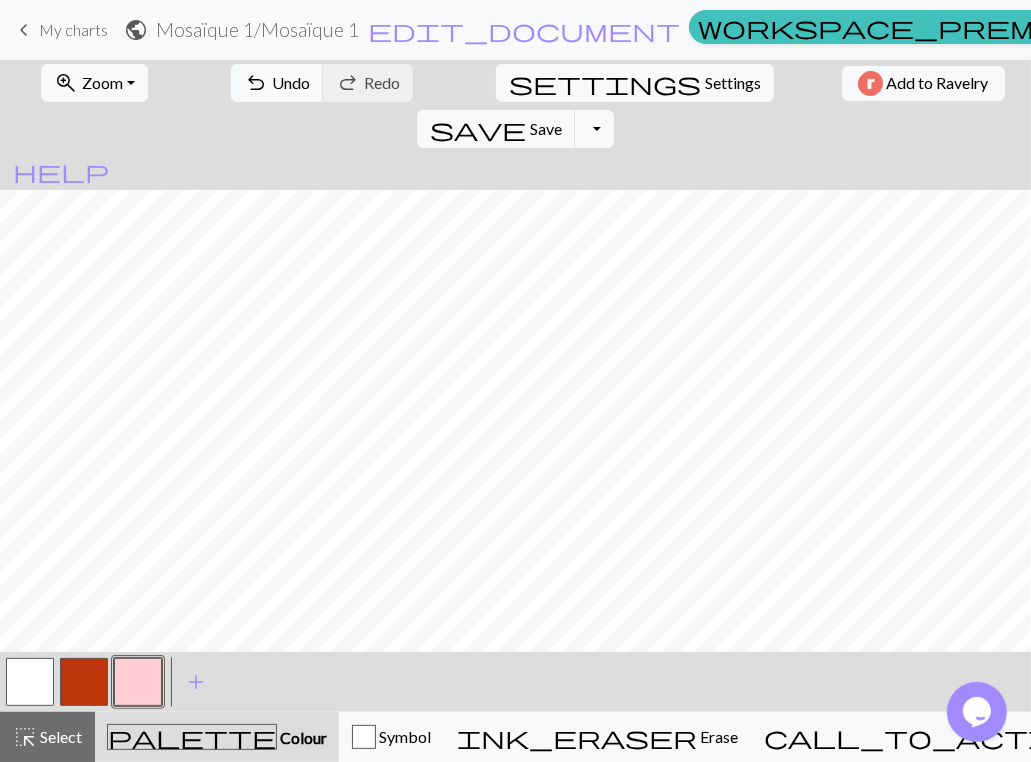 drag, startPoint x: 91, startPoint y: 681, endPoint x: 96, endPoint y: 655, distance: 26.476404 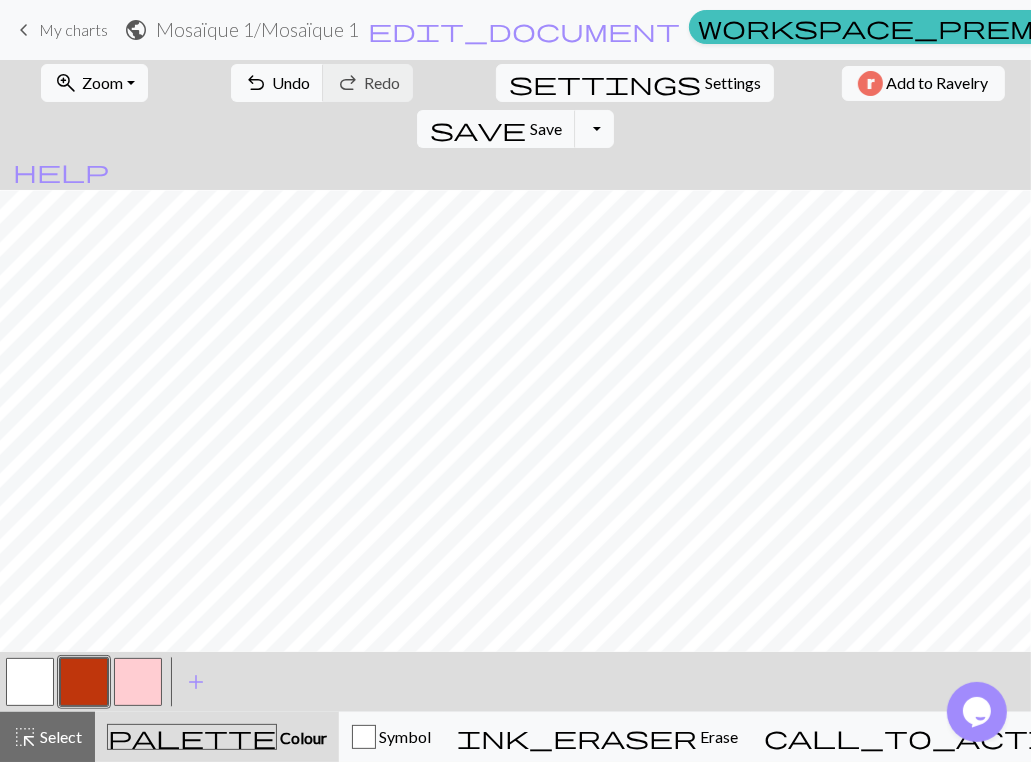 click at bounding box center (138, 682) 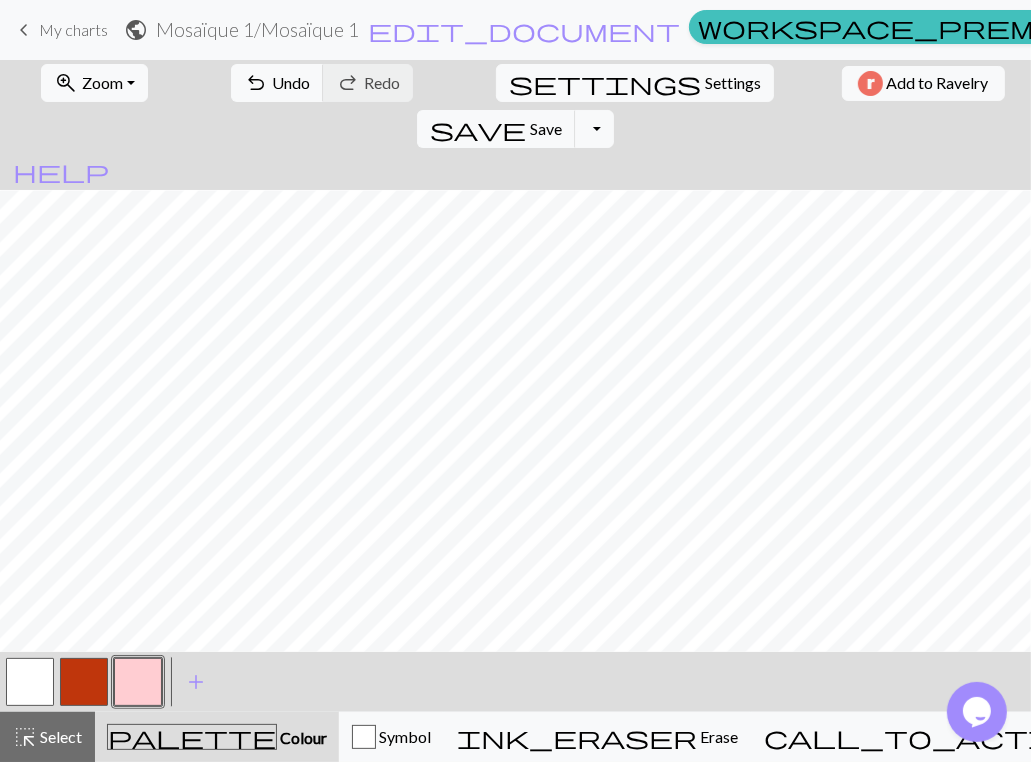 click at bounding box center [84, 682] 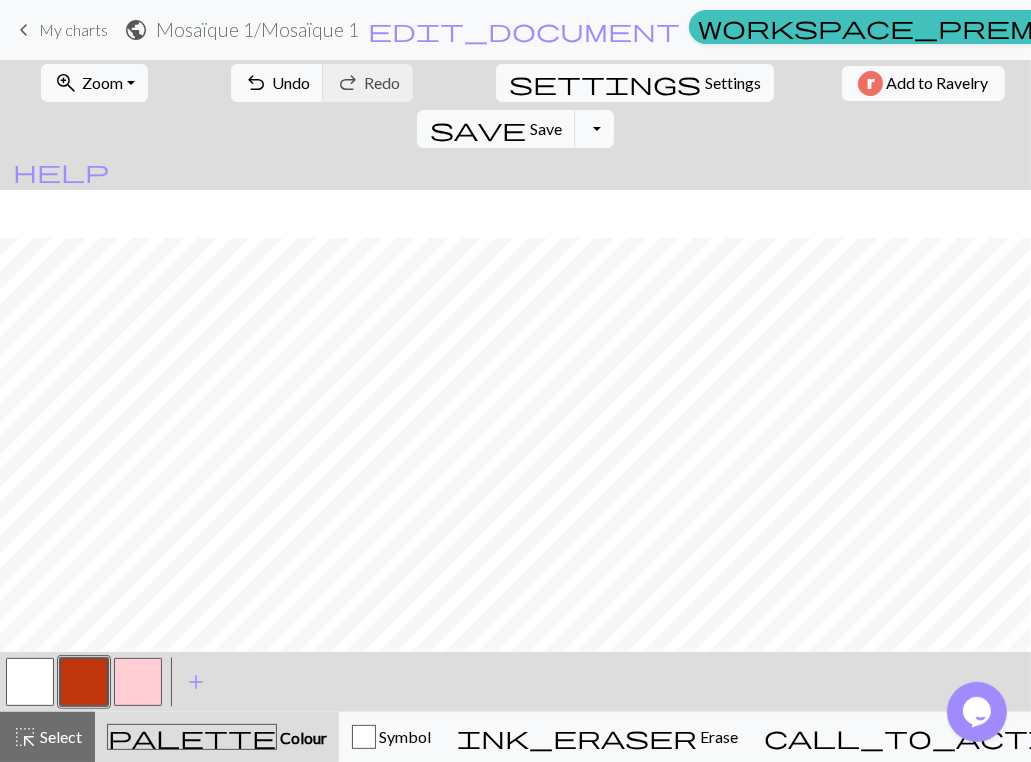 scroll, scrollTop: 492, scrollLeft: 0, axis: vertical 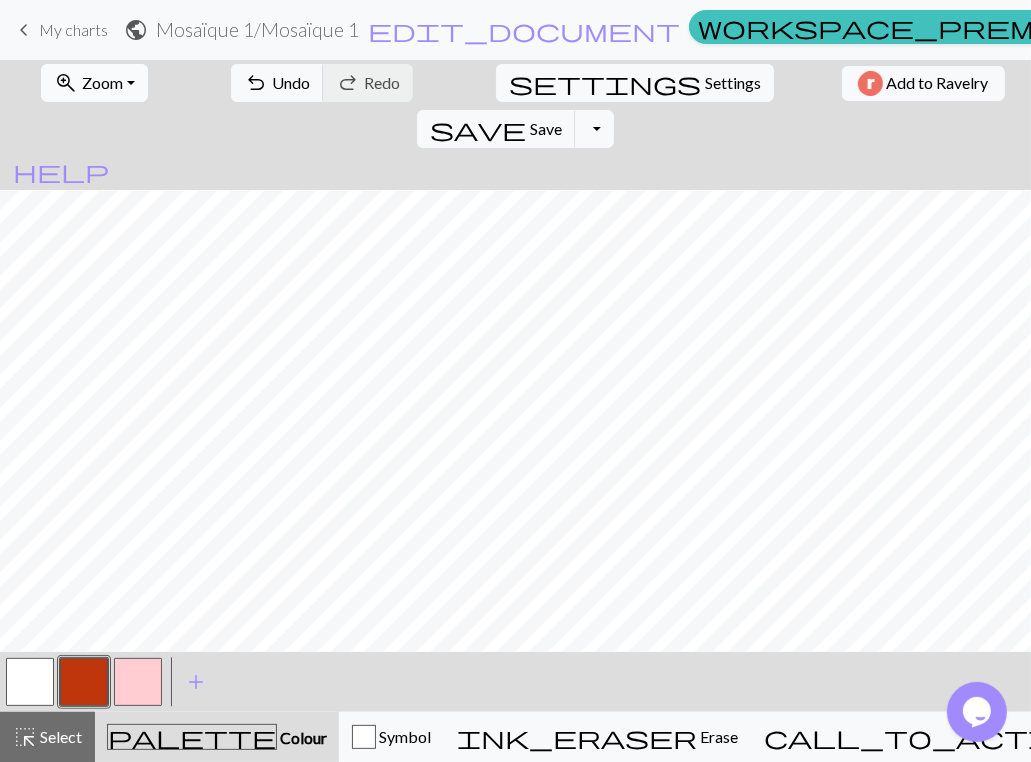 click on "zoom_in" at bounding box center [66, 83] 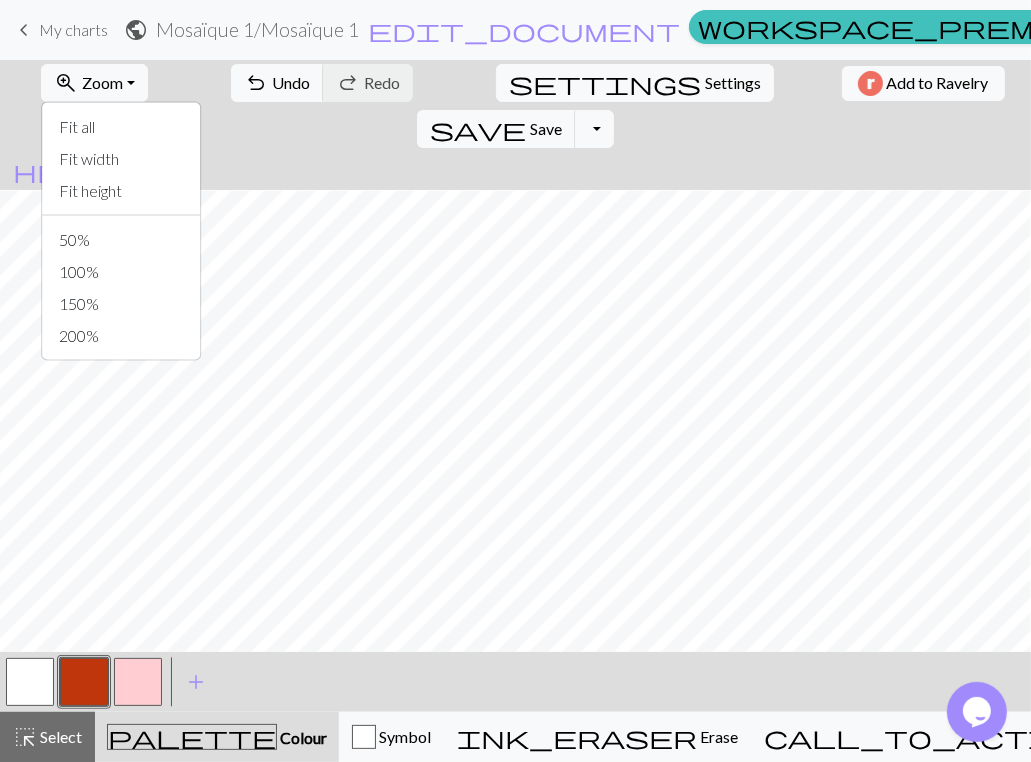 click on "zoom_in Zoom Zoom Fit all Fit width Fit height 50% 100% 150% 200% undo Undo Undo redo Redo Redo settings  Settings    Add to Ravelry save Save Save Toggle Dropdown file_copy  Save a copy save_alt  Download" at bounding box center [515, 106] 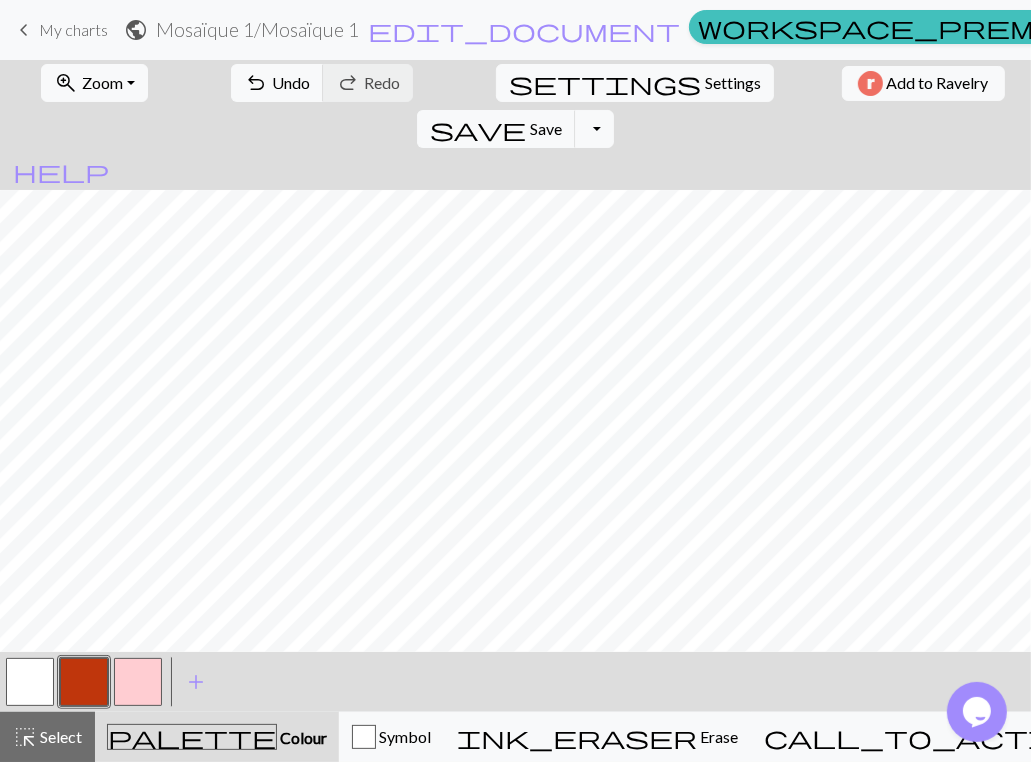 scroll, scrollTop: 148, scrollLeft: 0, axis: vertical 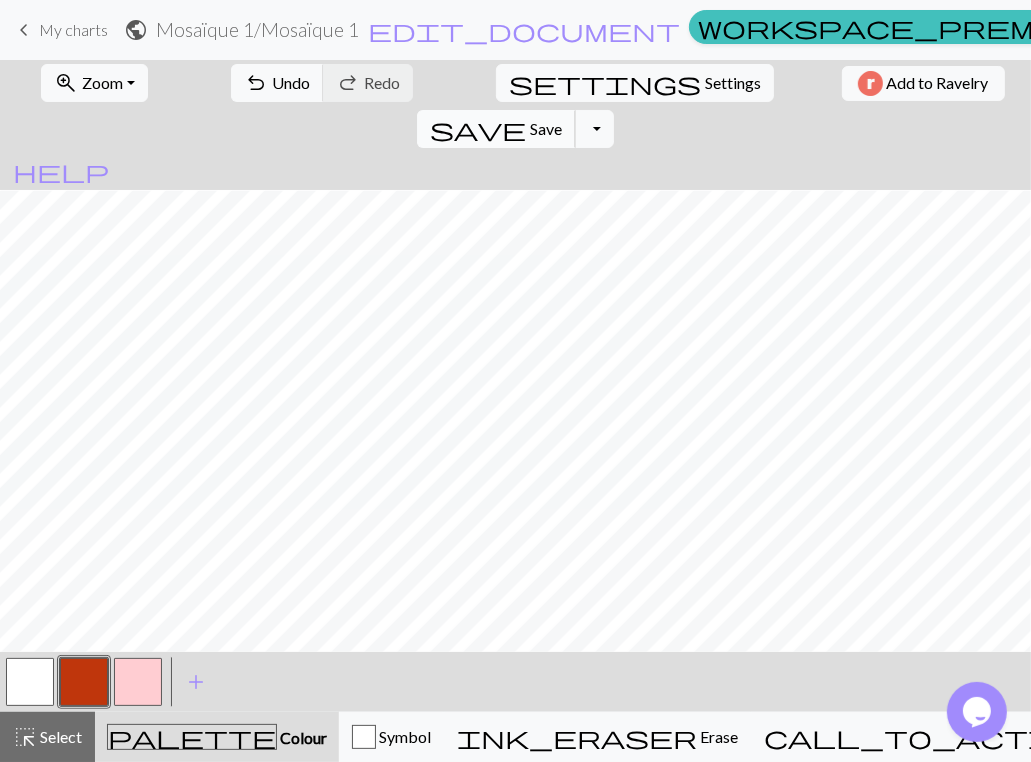 click on "Save" at bounding box center [546, 128] 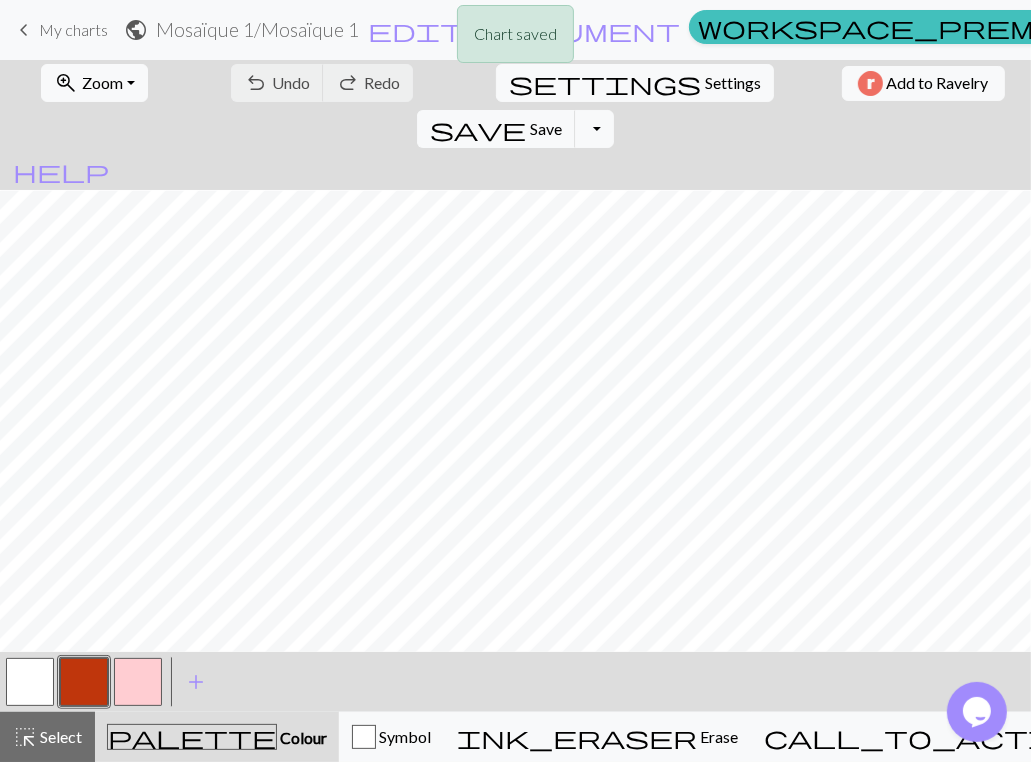 click on "Chart saved" at bounding box center (515, 39) 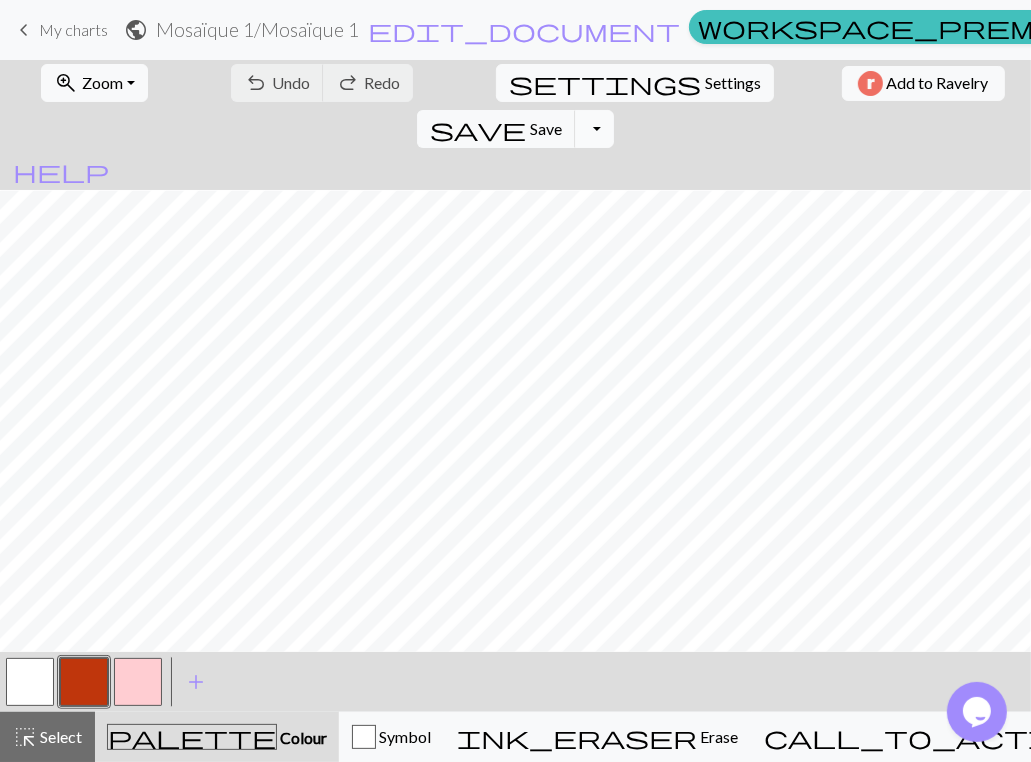 click on "Toggle Dropdown" at bounding box center (594, 129) 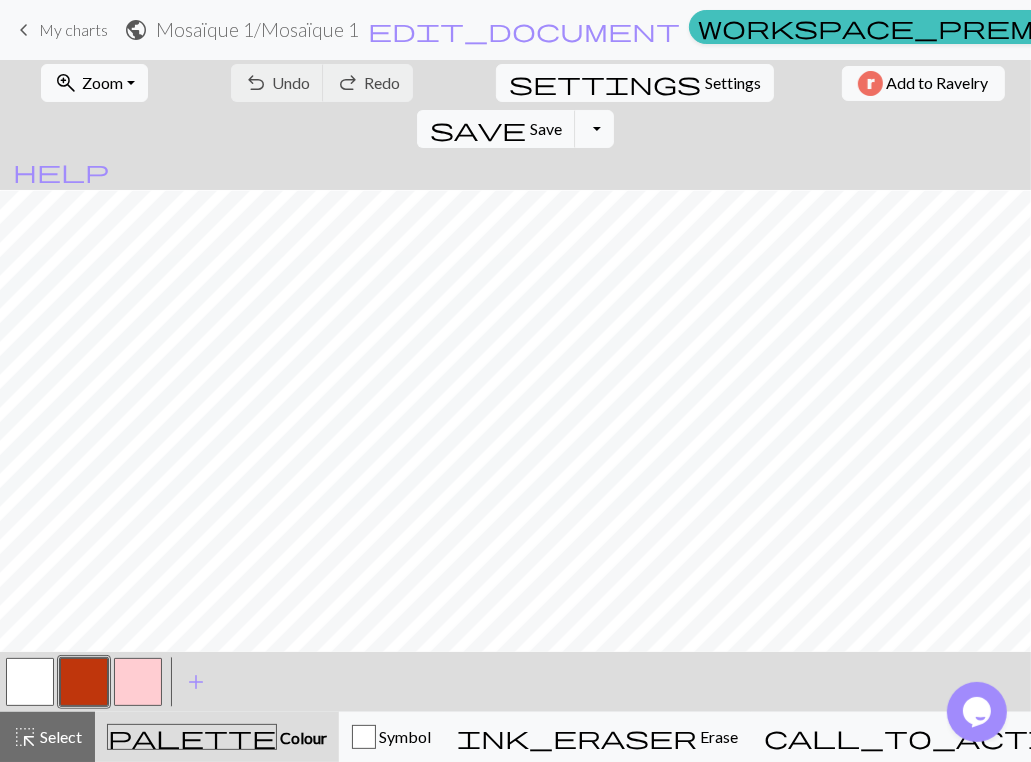 click on "My charts" at bounding box center (73, 29) 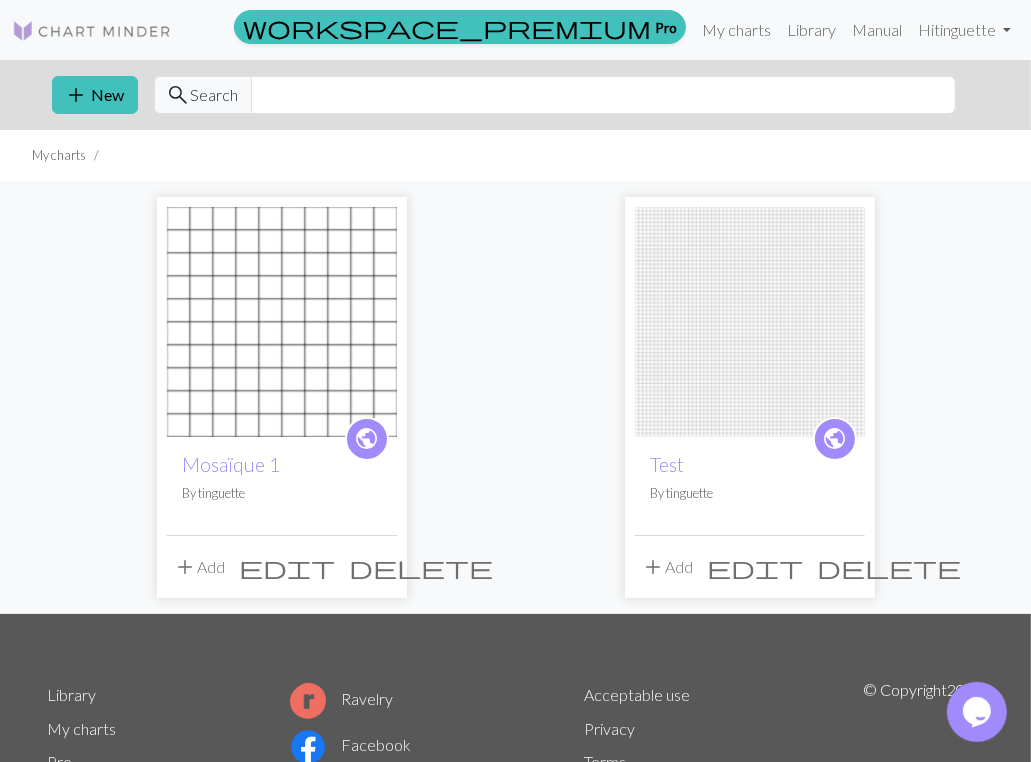 click on "add  Add" at bounding box center [200, 567] 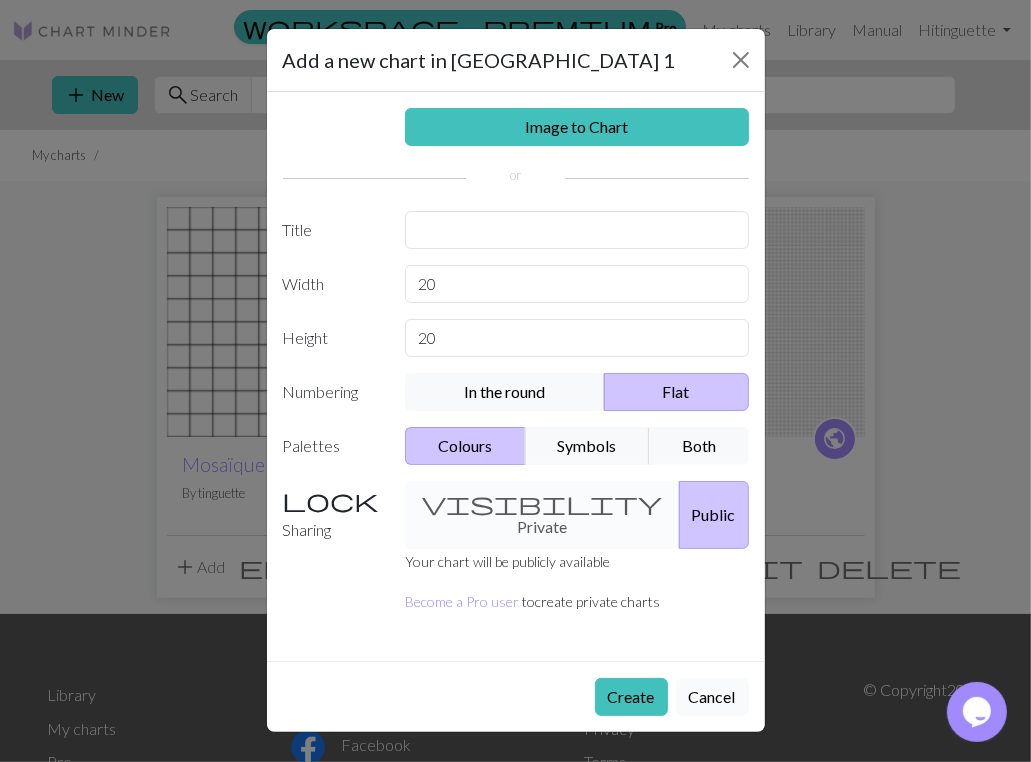 click on "Cancel" at bounding box center (712, 697) 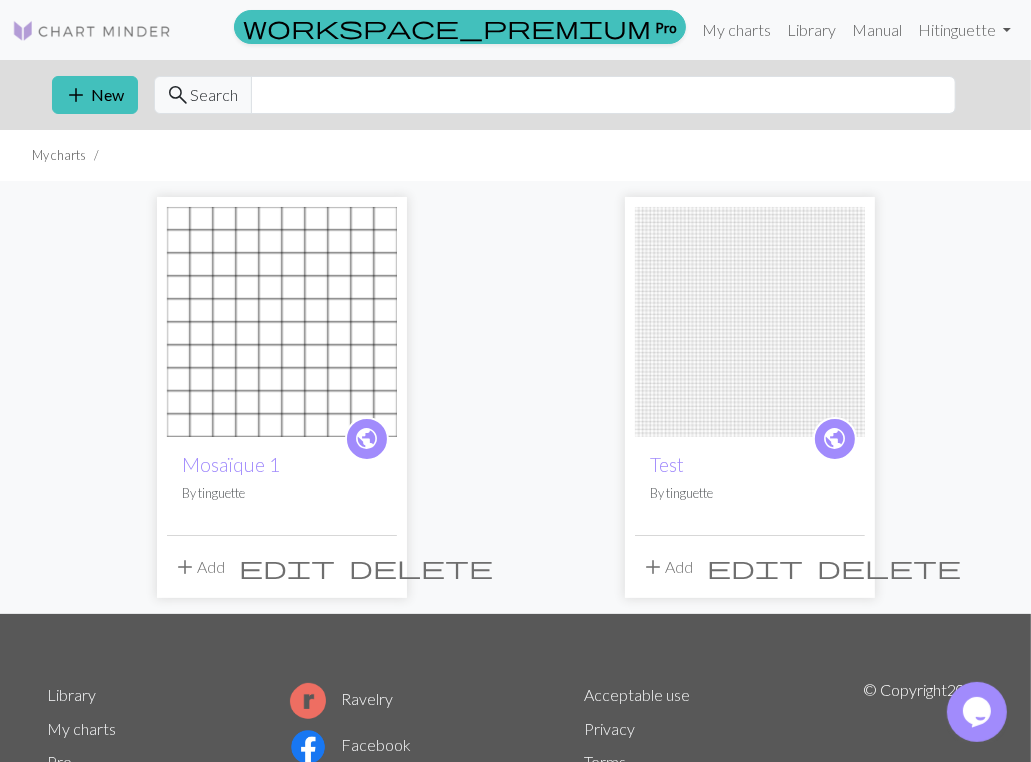 click on "public Mosaïque 1 By   tinguette add  Add edit delete public Test By   tinguette add  Add edit delete" at bounding box center (516, 397) 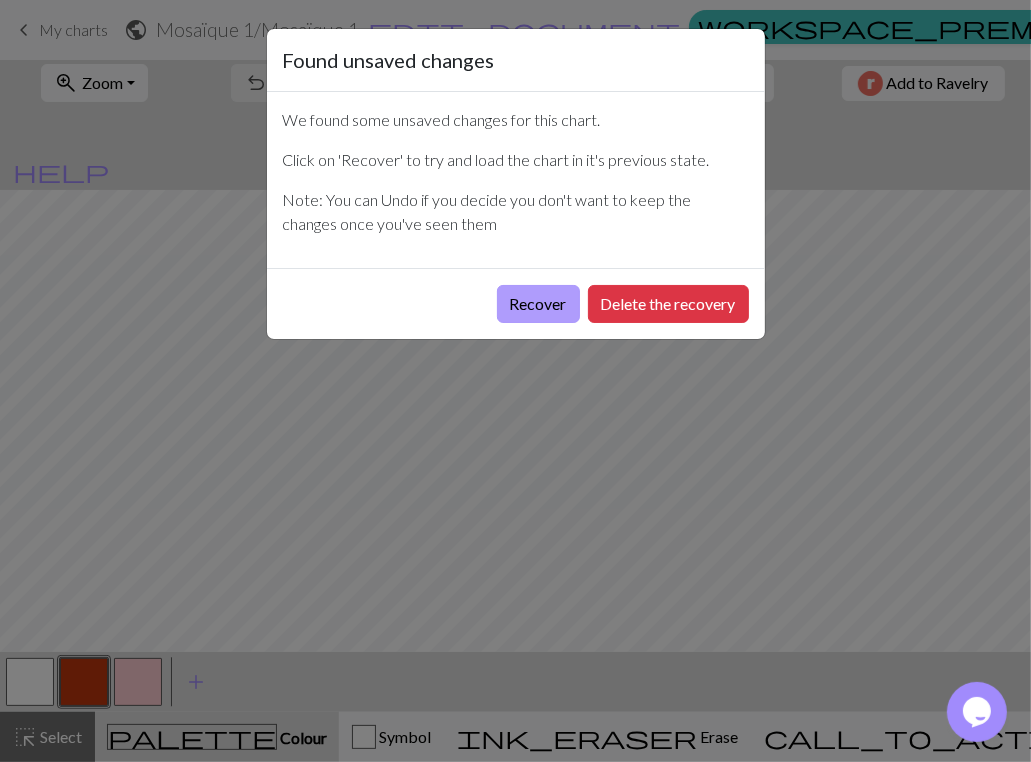 click on "Recover" at bounding box center (538, 304) 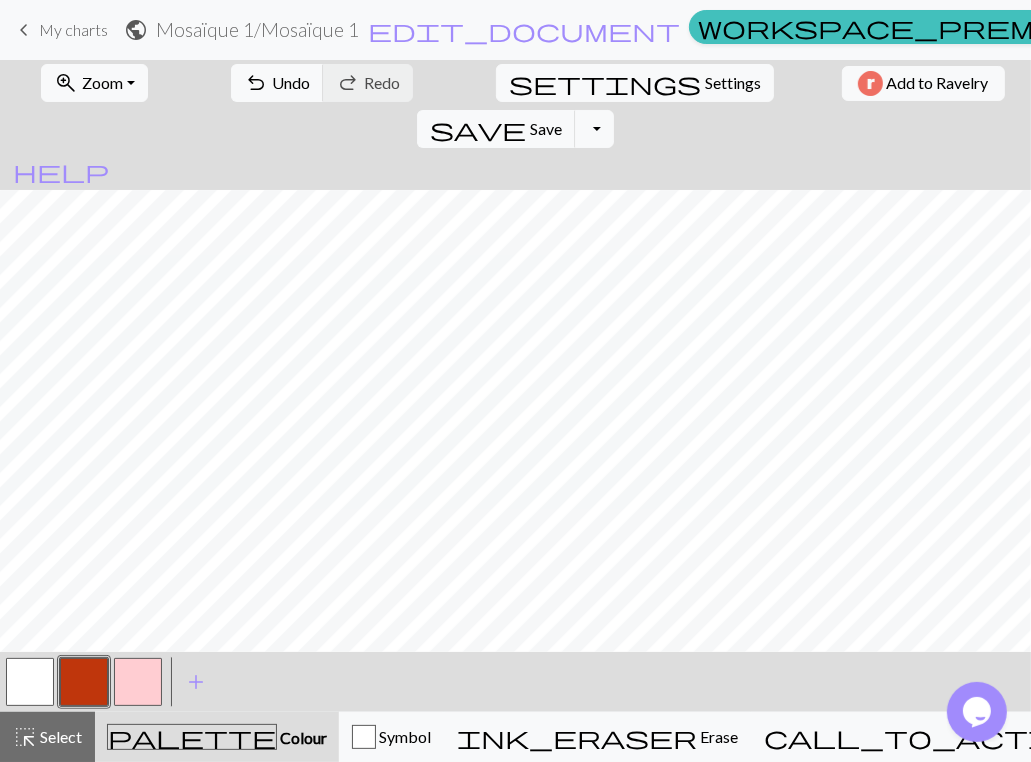 scroll, scrollTop: 84, scrollLeft: 0, axis: vertical 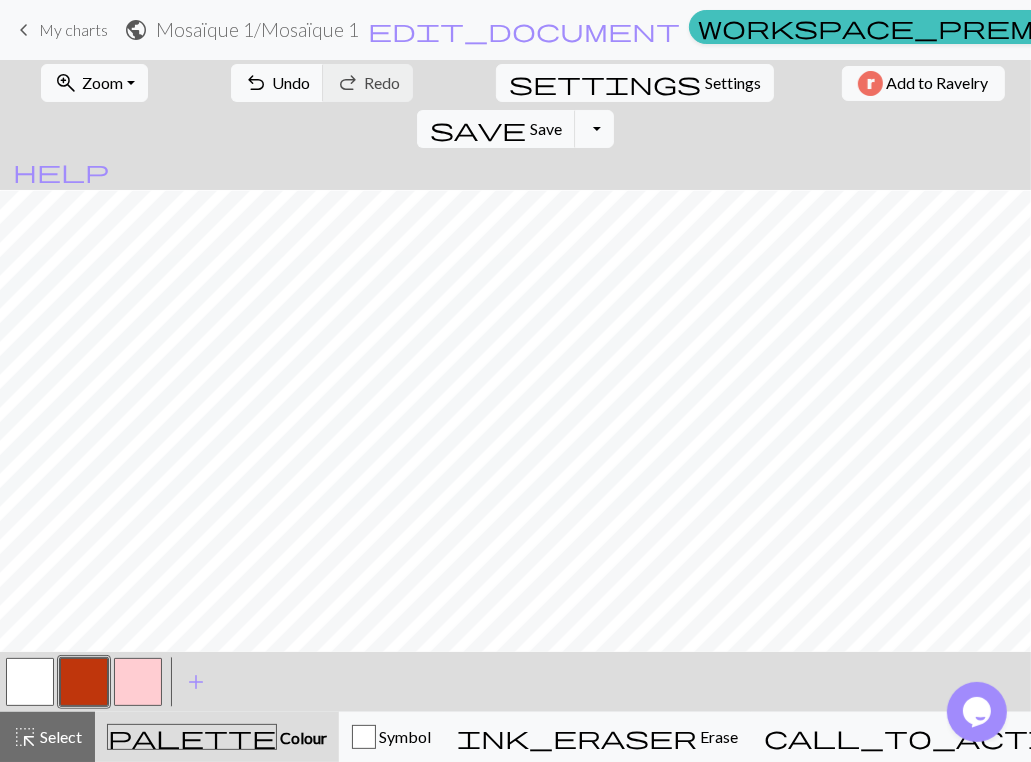 drag, startPoint x: 1027, startPoint y: 755, endPoint x: 1202, endPoint y: 775, distance: 176.13914 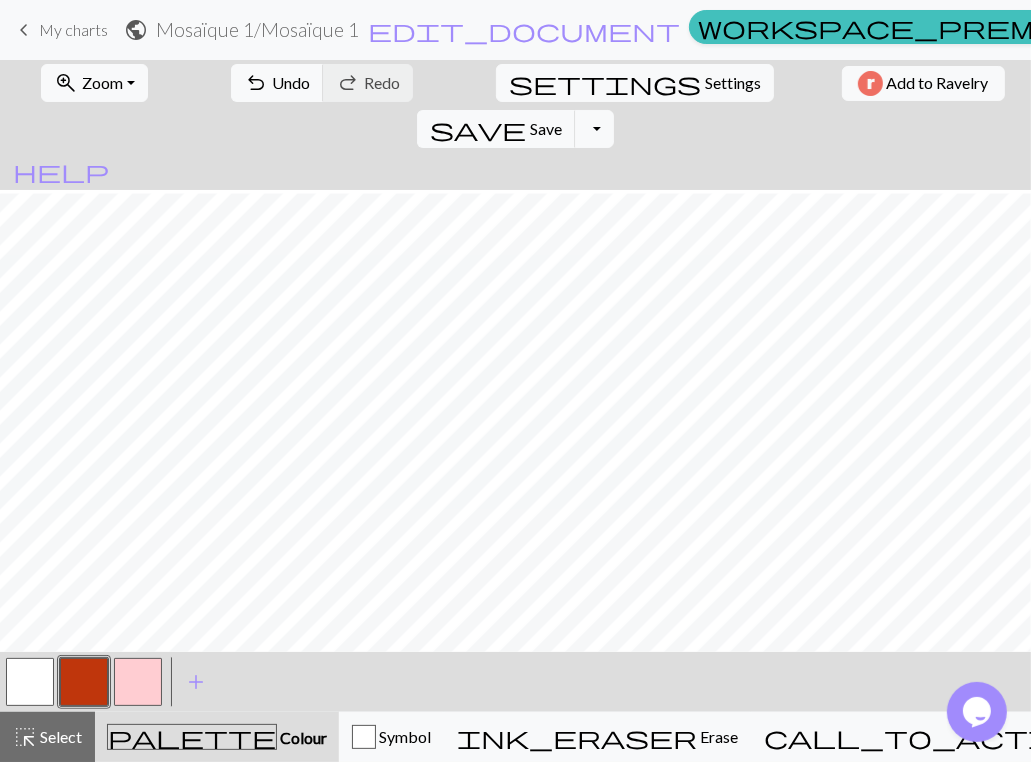 scroll, scrollTop: 74, scrollLeft: 0, axis: vertical 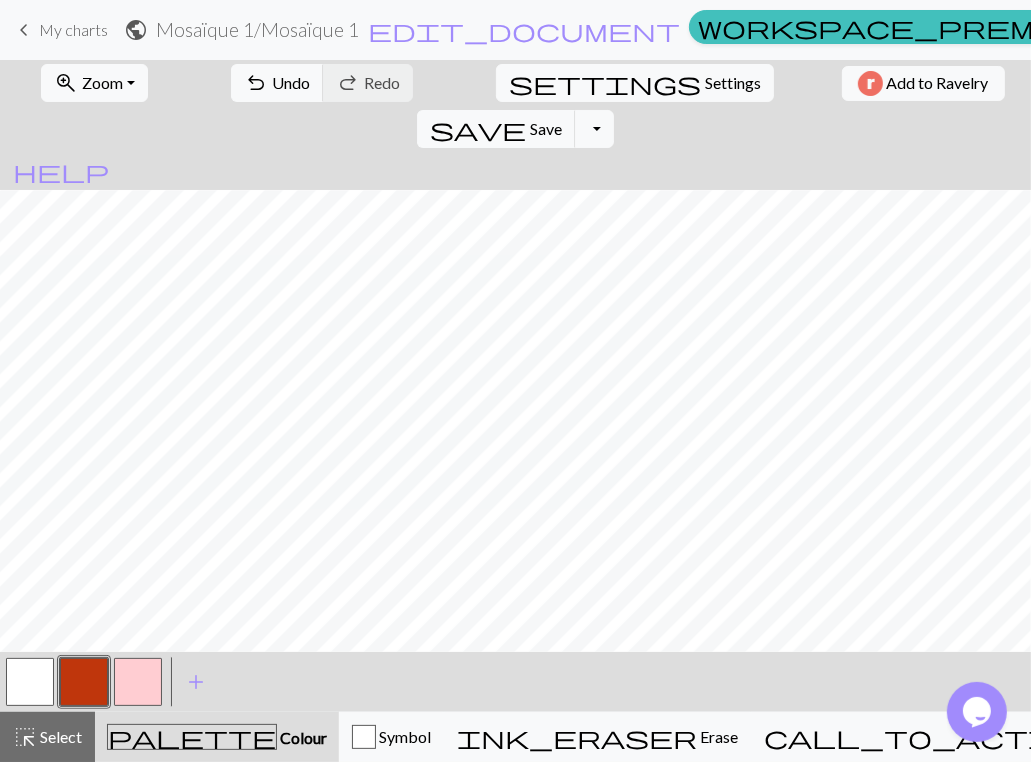 click at bounding box center (84, 682) 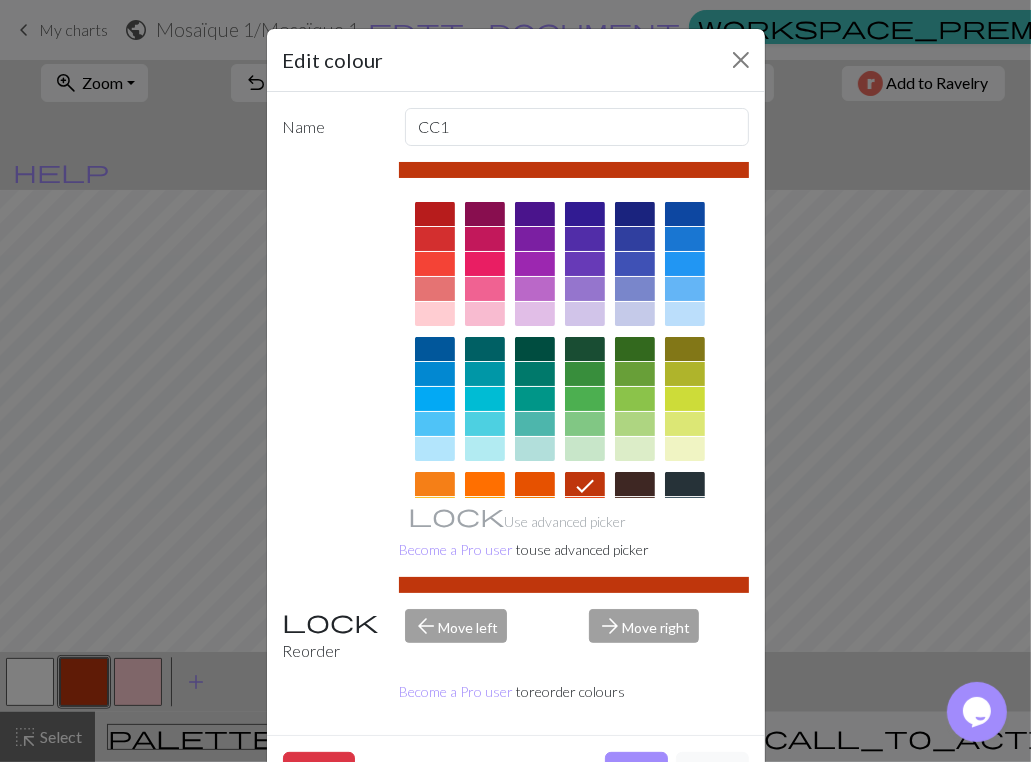 click on "Cancel" at bounding box center (712, 771) 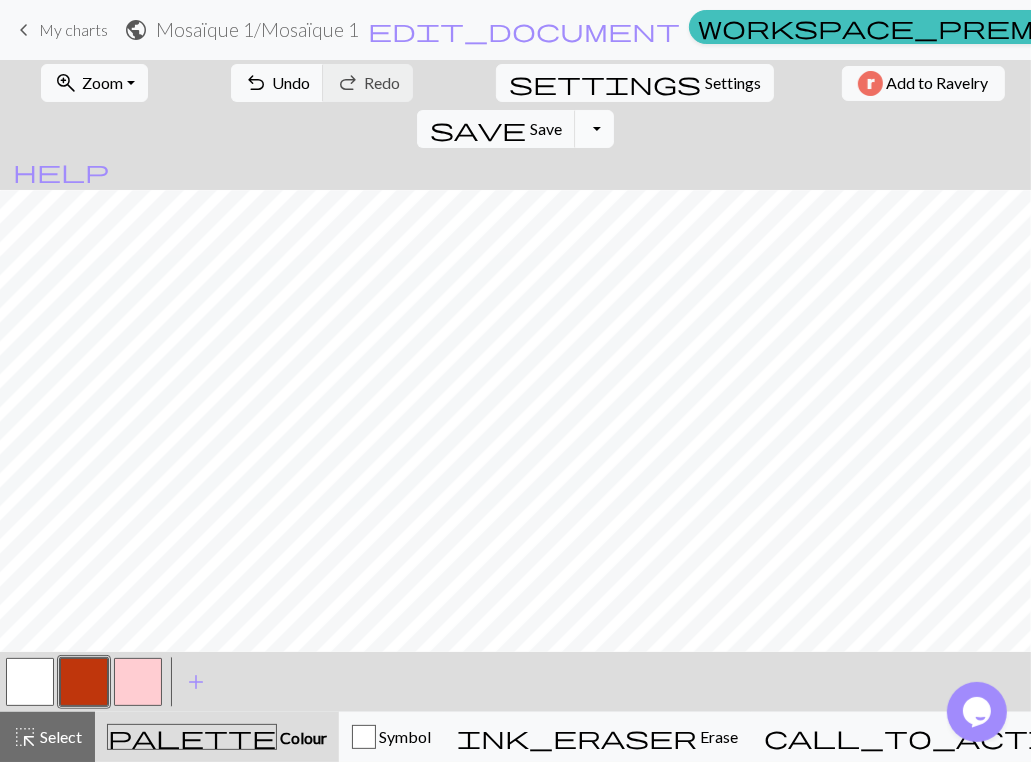 click on "Toggle Dropdown" at bounding box center [594, 129] 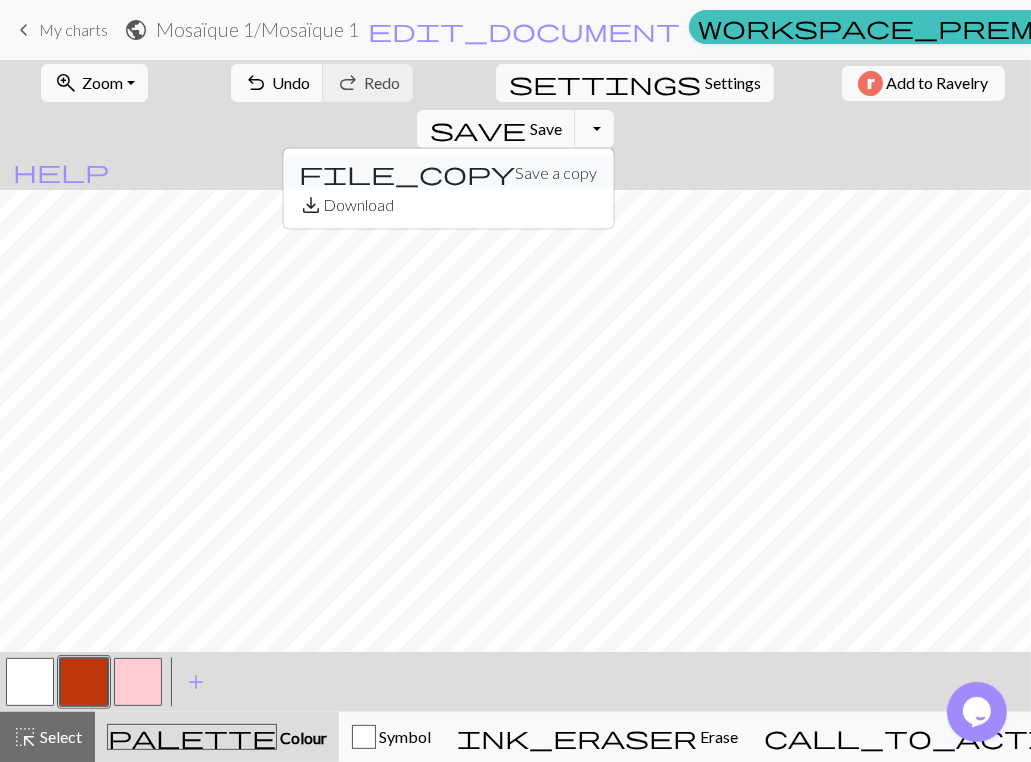 click on "file_copy  Save a copy" at bounding box center (448, 173) 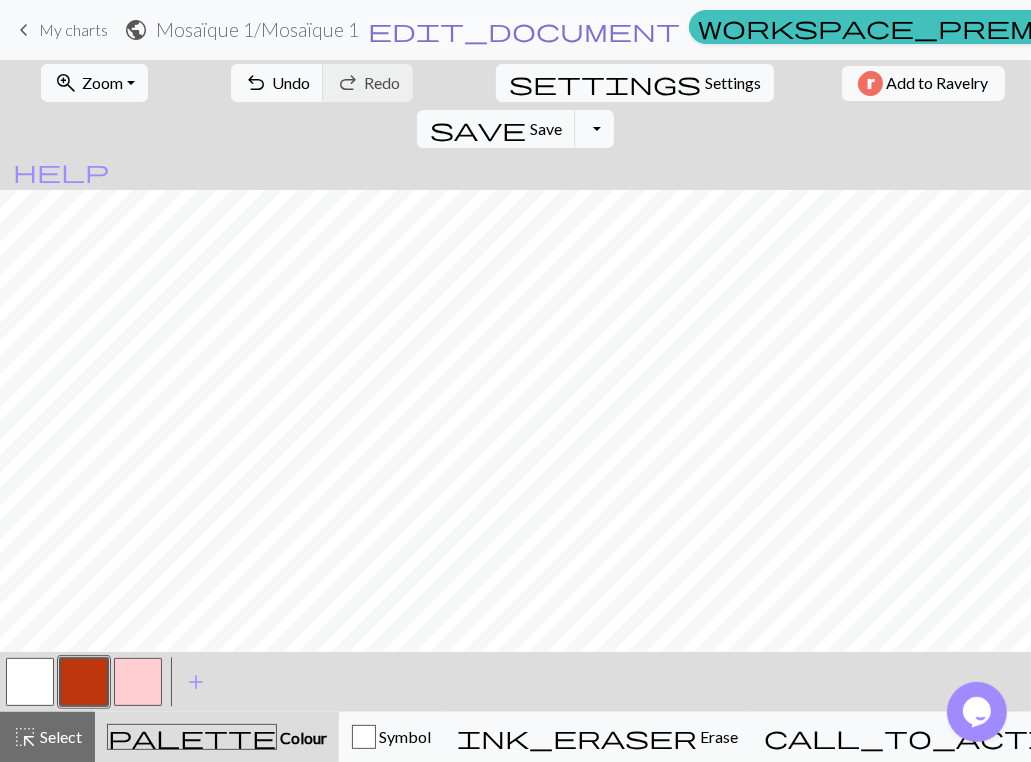 click on "edit_document" at bounding box center [524, 30] 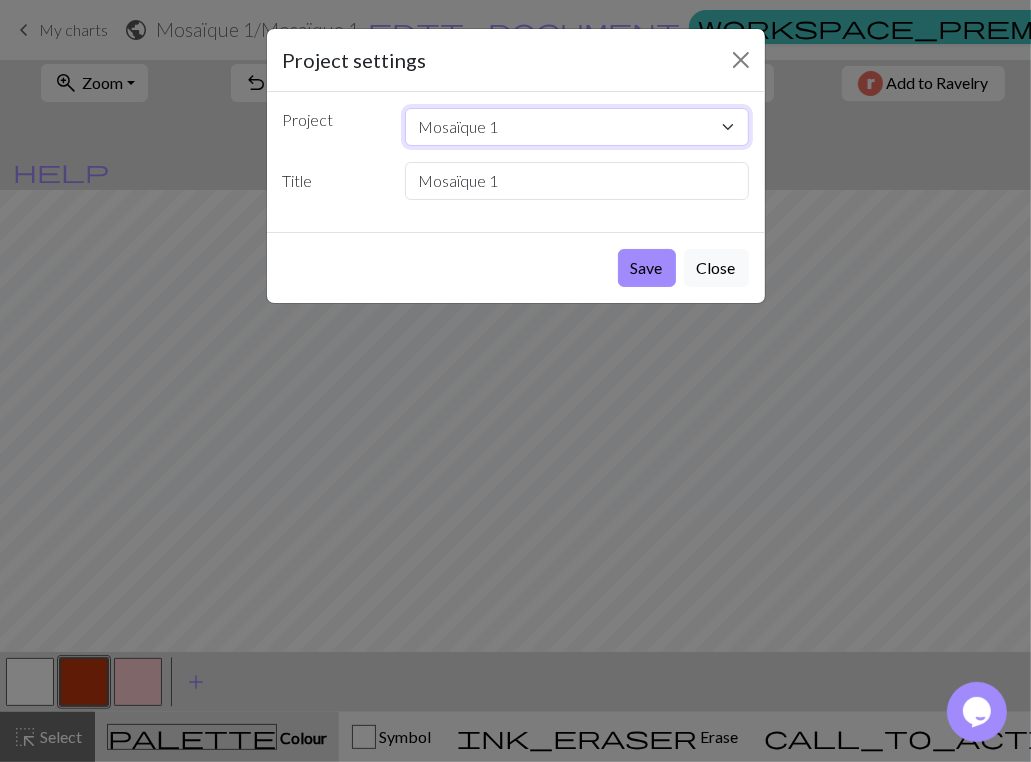 click on "Mosaïque 1 Test" at bounding box center (577, 127) 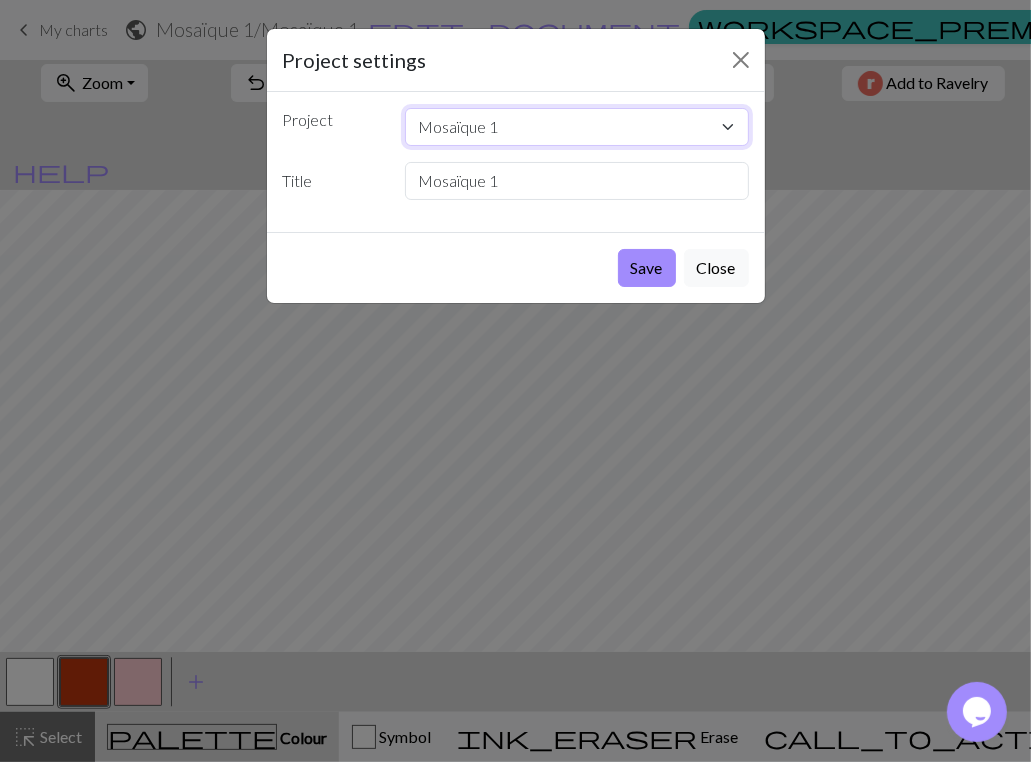 click on "Mosaïque 1 Test" at bounding box center (577, 127) 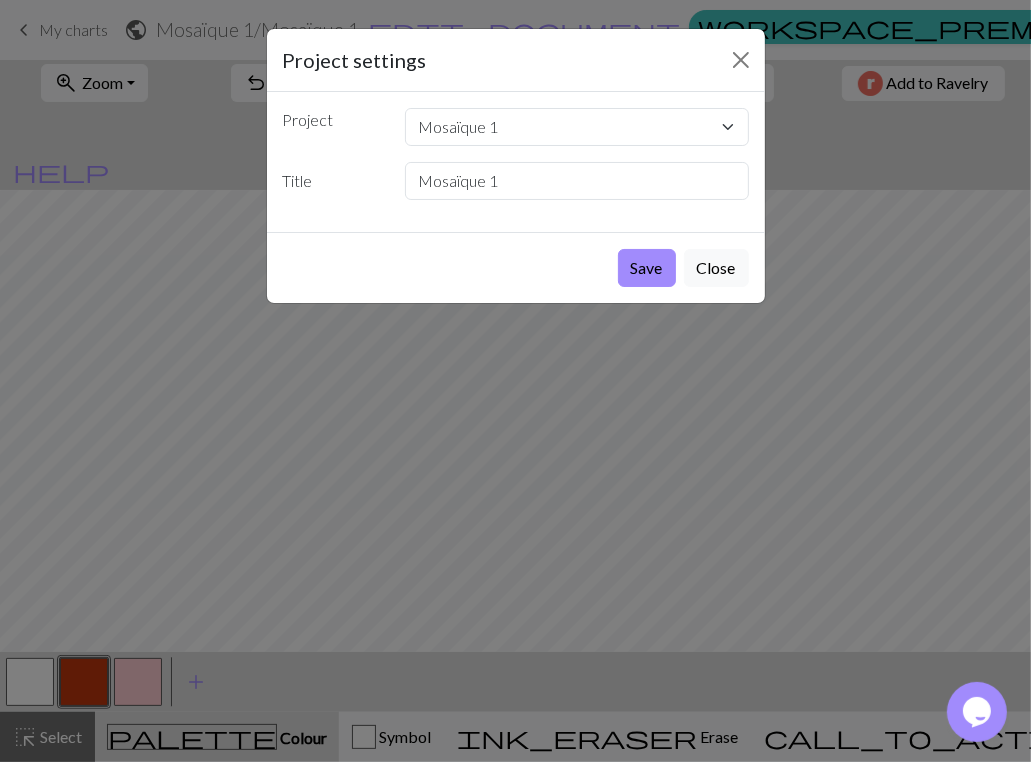 click on "Title" at bounding box center [332, 181] 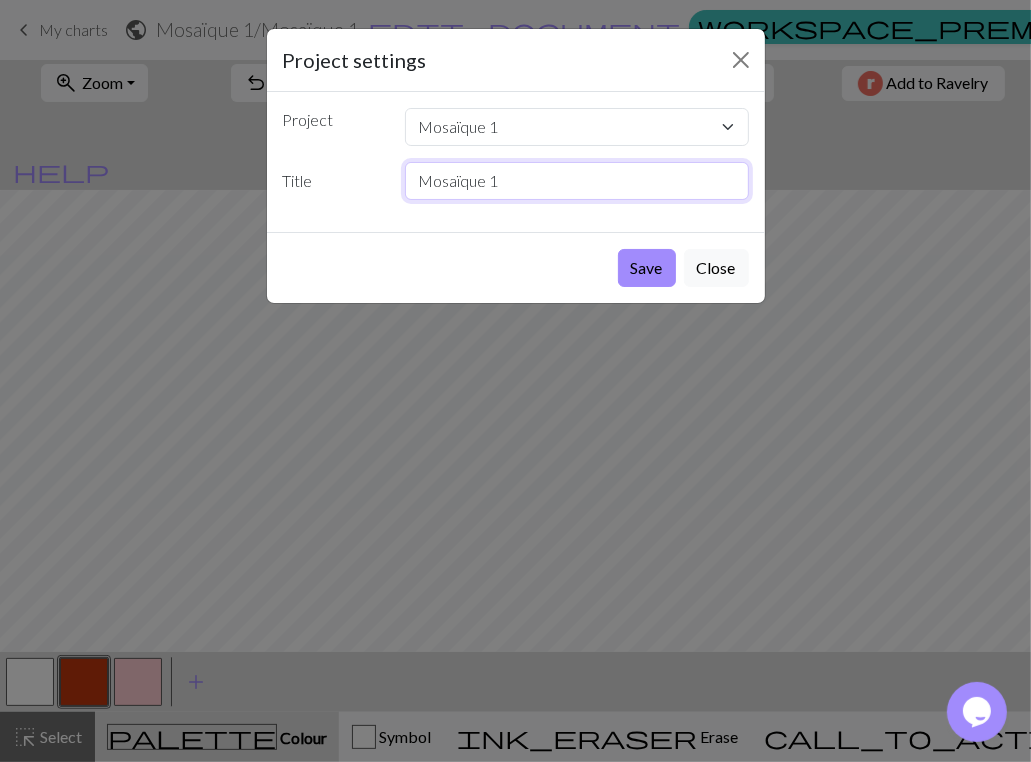 drag, startPoint x: 540, startPoint y: 178, endPoint x: 389, endPoint y: 162, distance: 151.84532 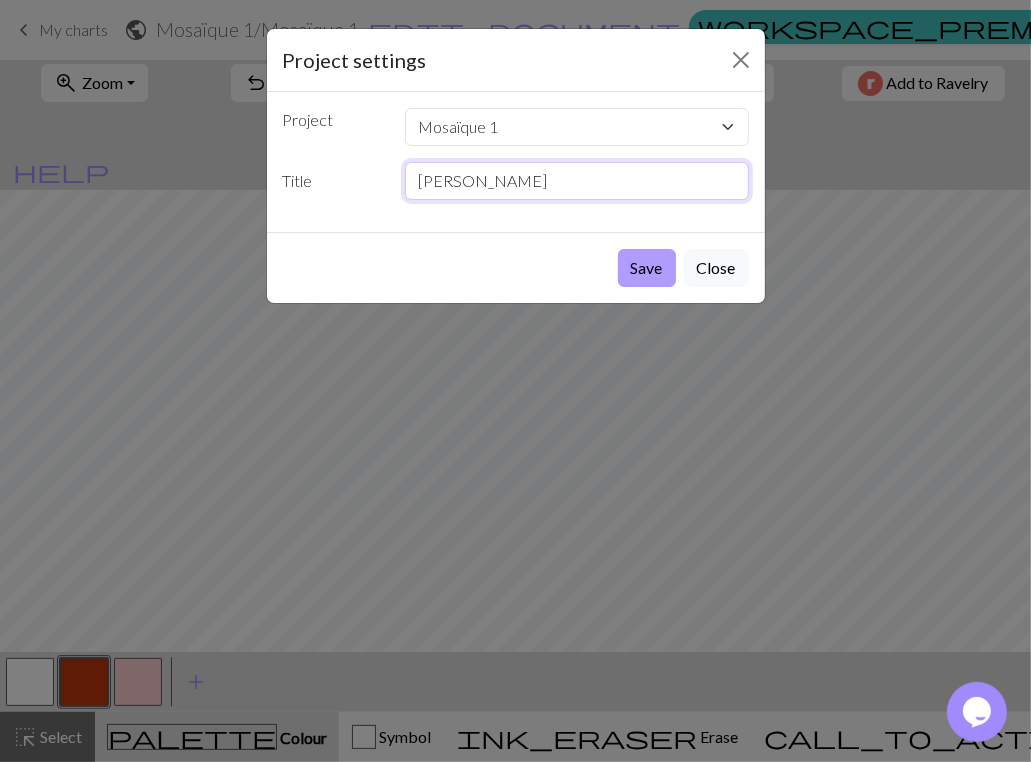 type on "[PERSON_NAME]" 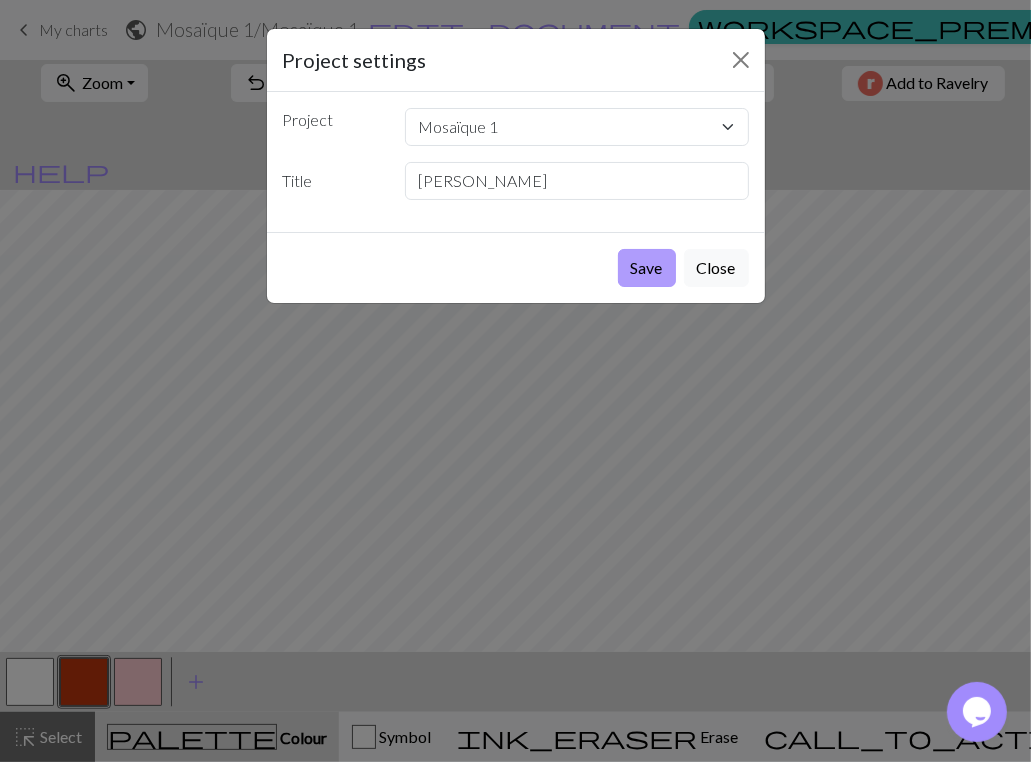 click on "Save" at bounding box center [647, 268] 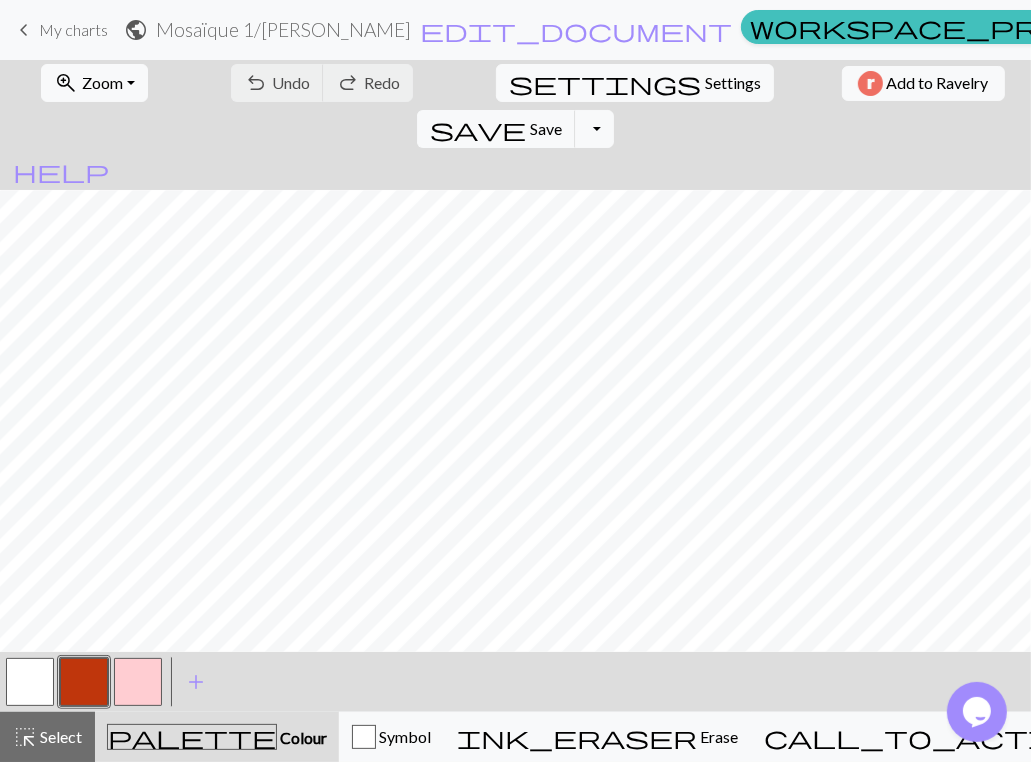 click at bounding box center (84, 682) 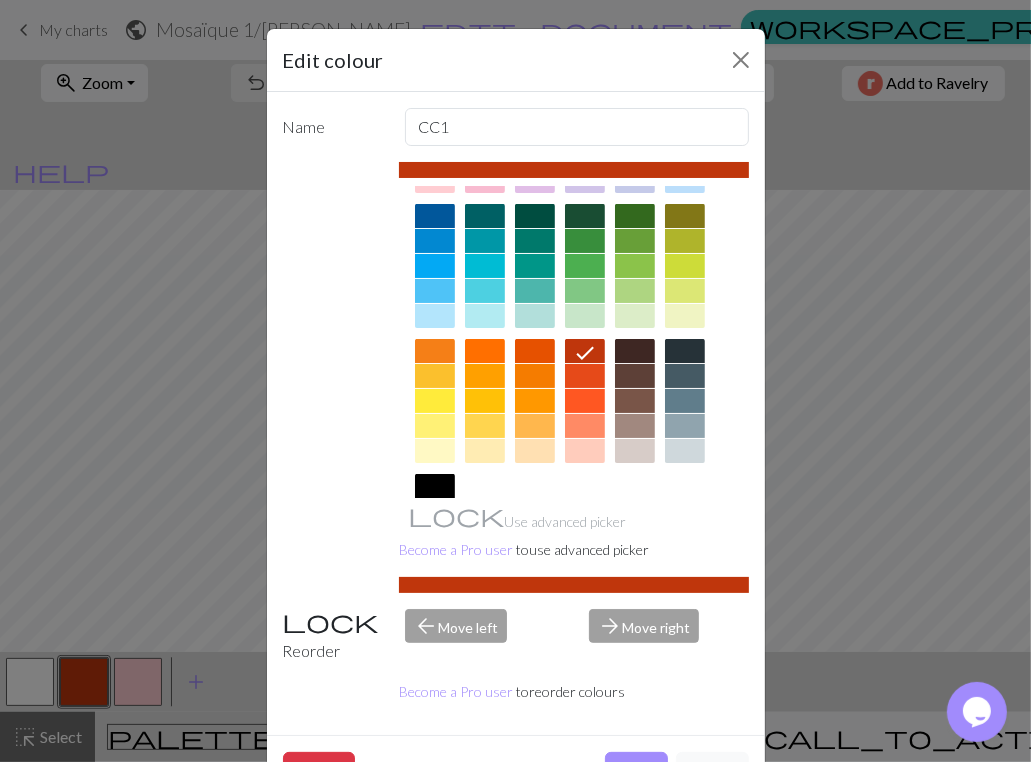 scroll, scrollTop: 134, scrollLeft: 0, axis: vertical 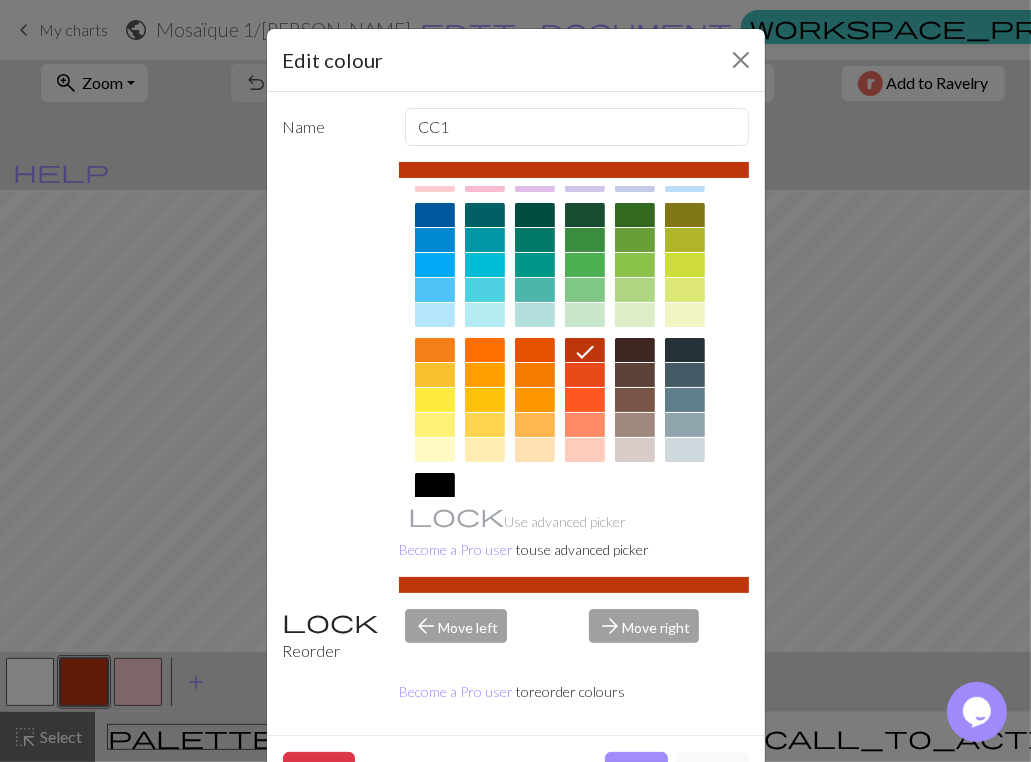 click at bounding box center (435, 450) 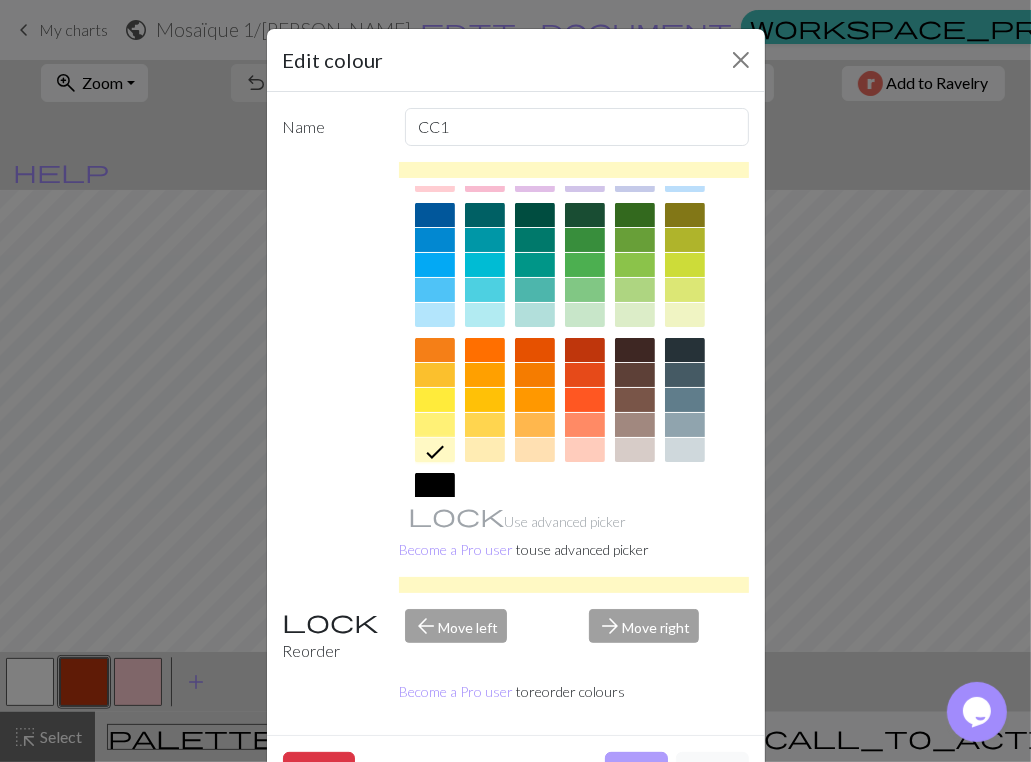 click on "Done" at bounding box center (636, 771) 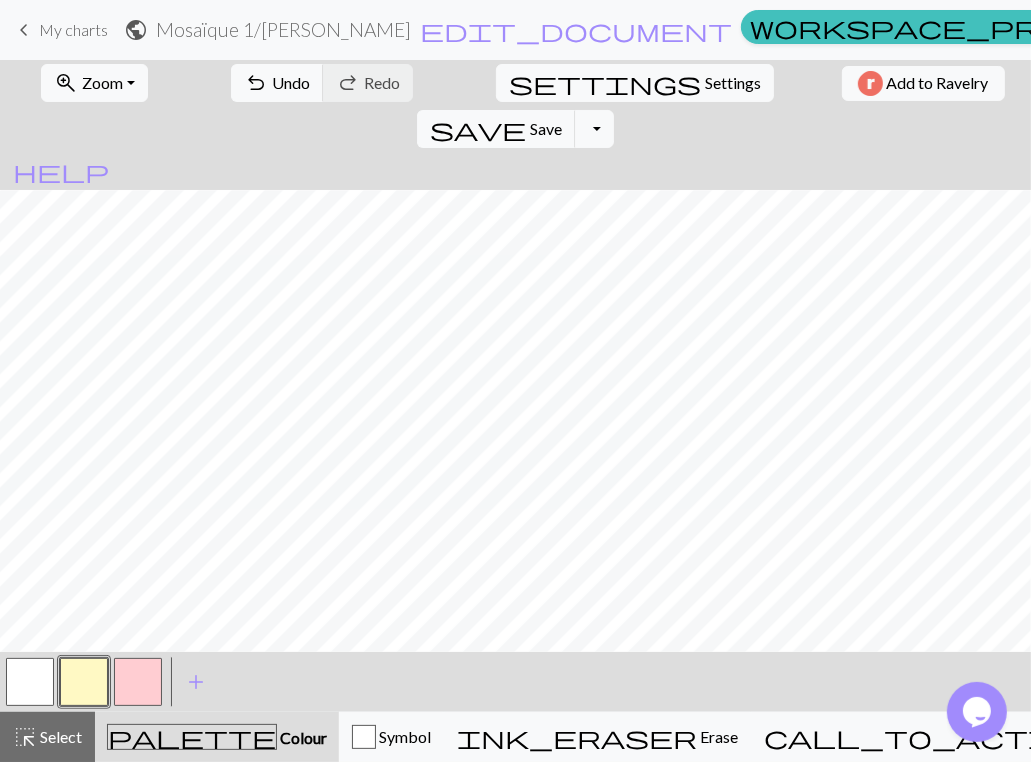 click at bounding box center [84, 682] 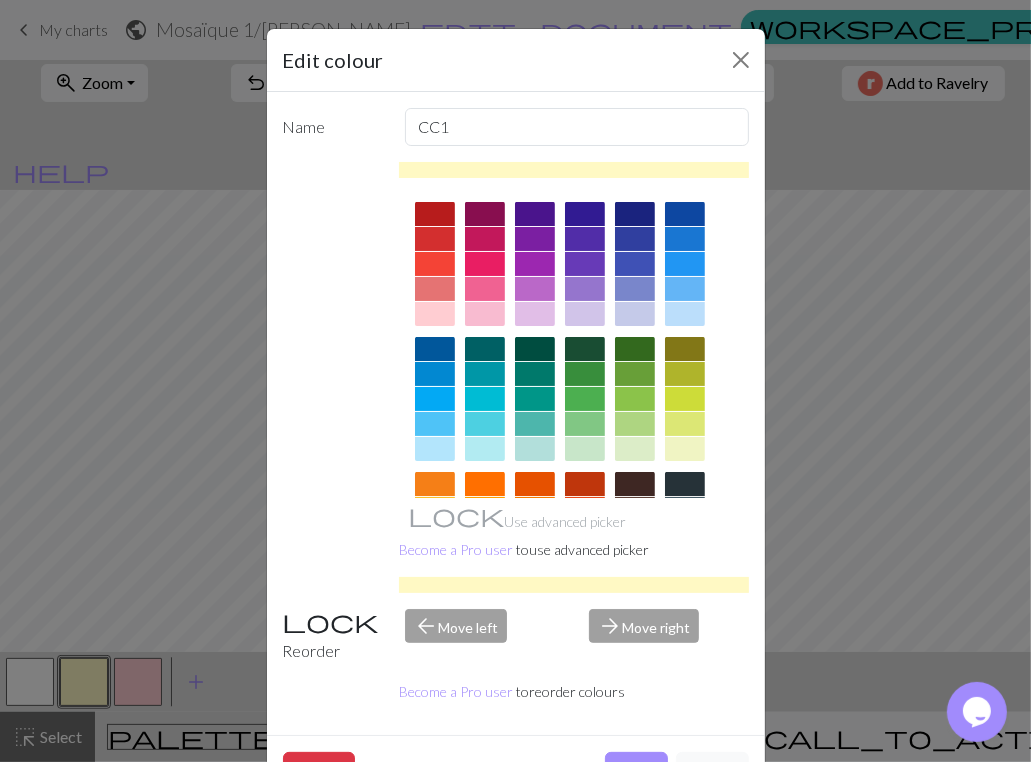 click at bounding box center [485, 264] 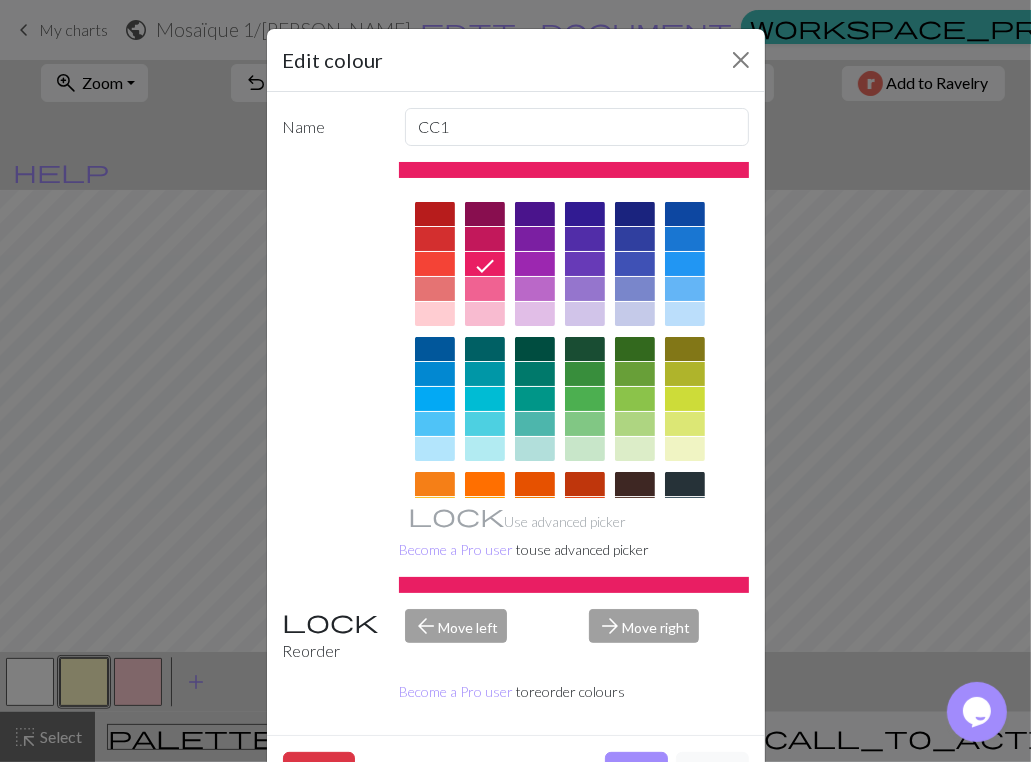 drag, startPoint x: 627, startPoint y: 750, endPoint x: 486, endPoint y: 714, distance: 145.5232 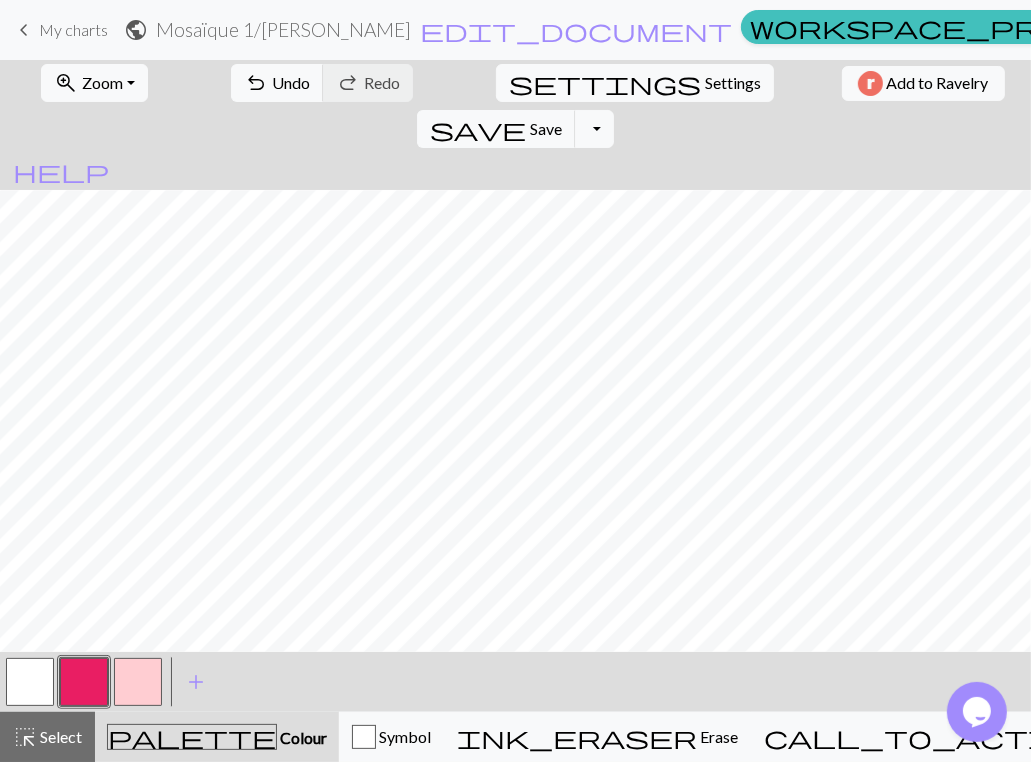 click at bounding box center (138, 682) 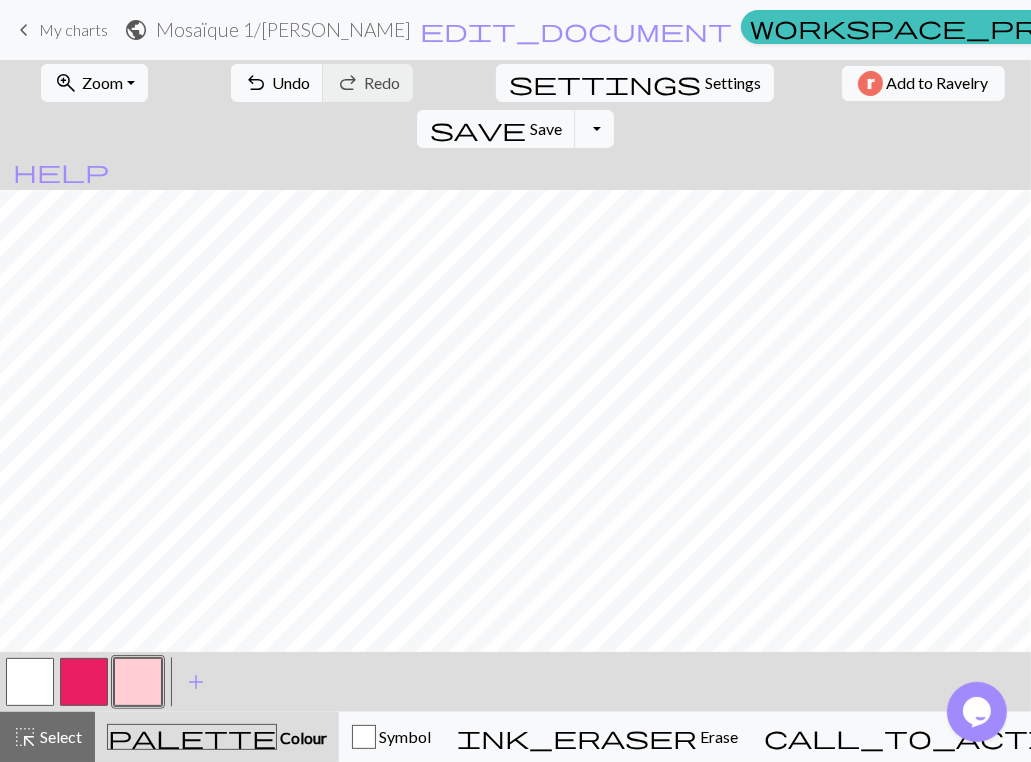 click at bounding box center (138, 682) 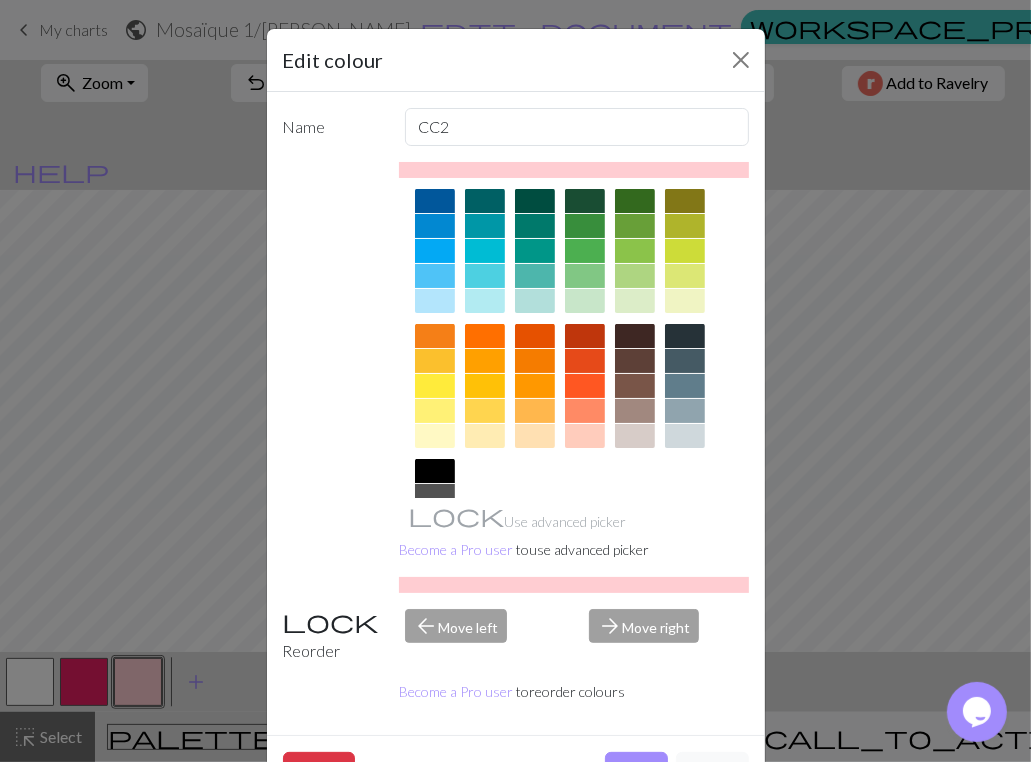 scroll, scrollTop: 171, scrollLeft: 0, axis: vertical 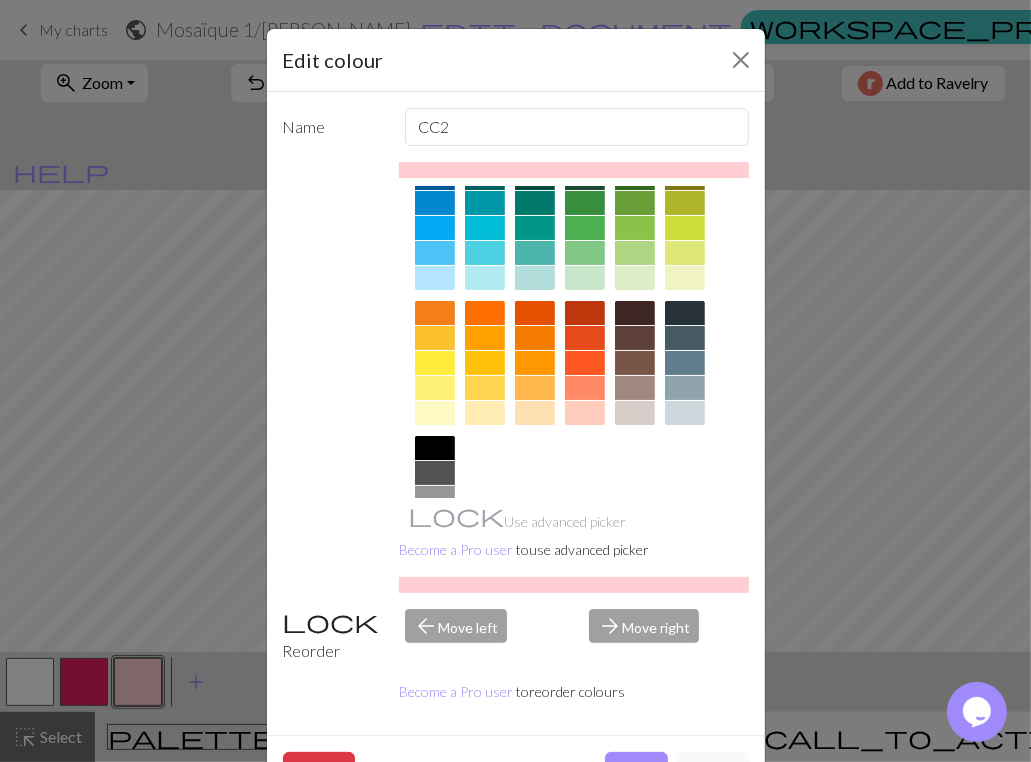 click at bounding box center (435, 413) 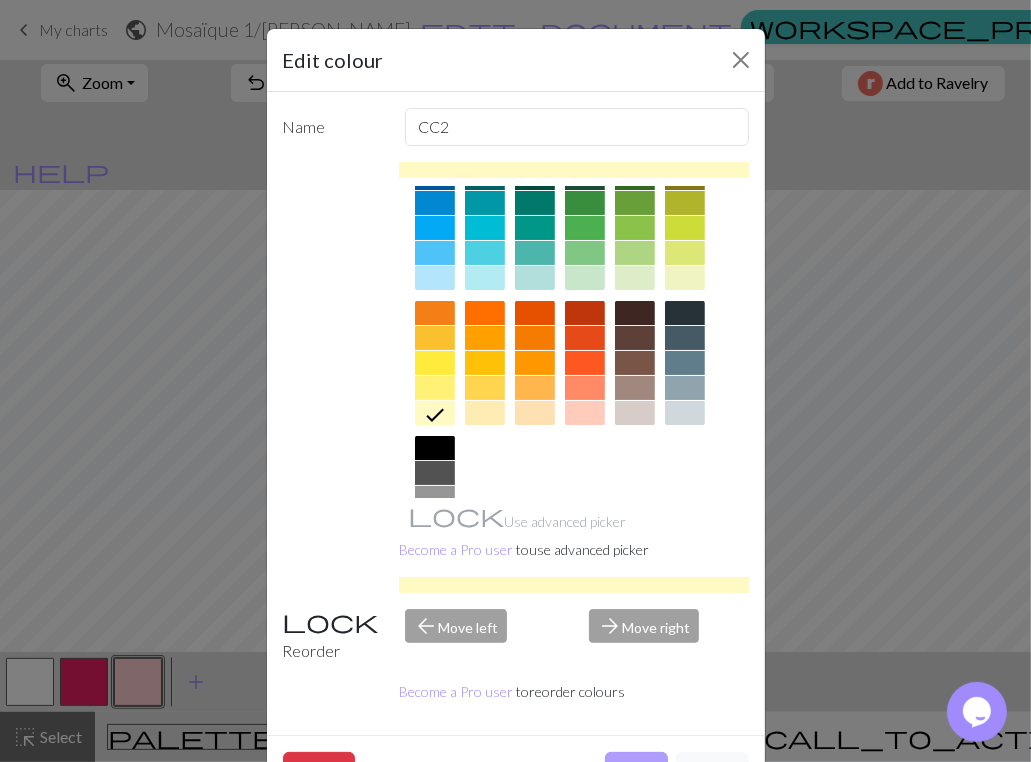 click on "Done" at bounding box center (636, 771) 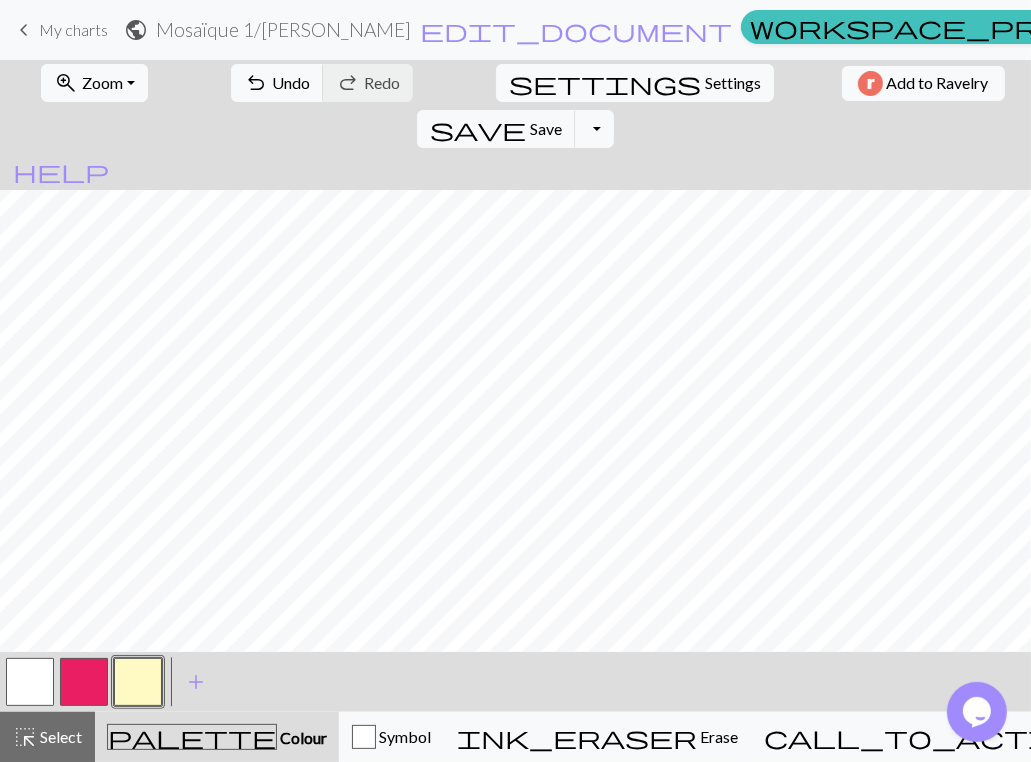 scroll, scrollTop: 72, scrollLeft: 0, axis: vertical 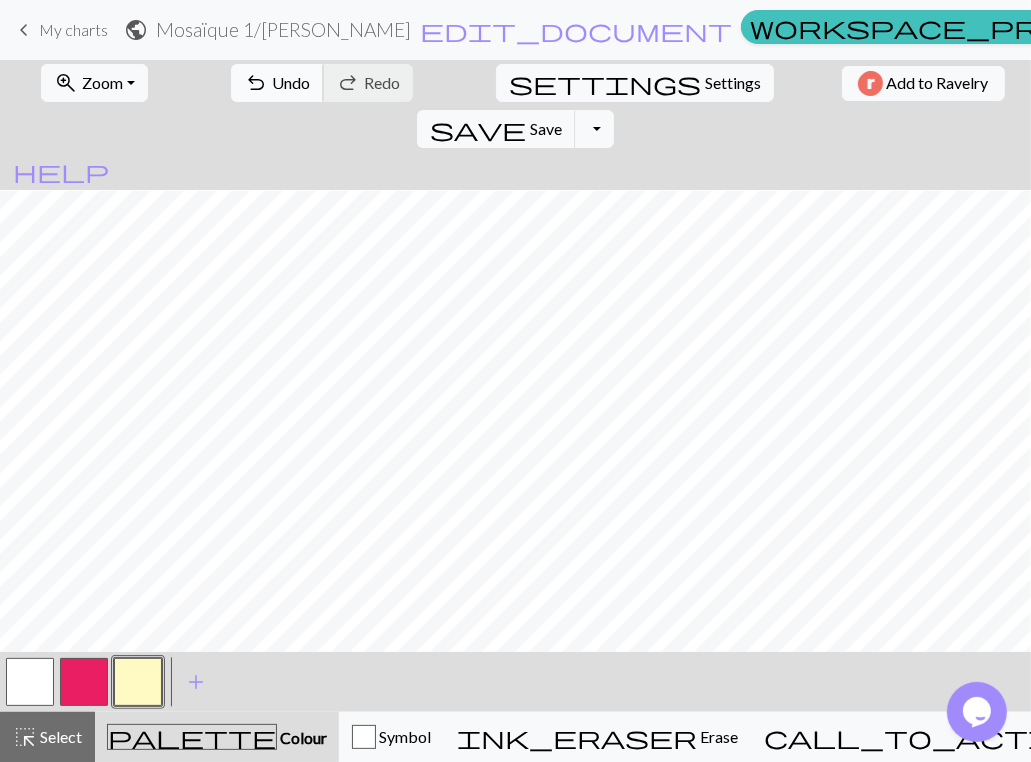 click on "Undo" at bounding box center (291, 82) 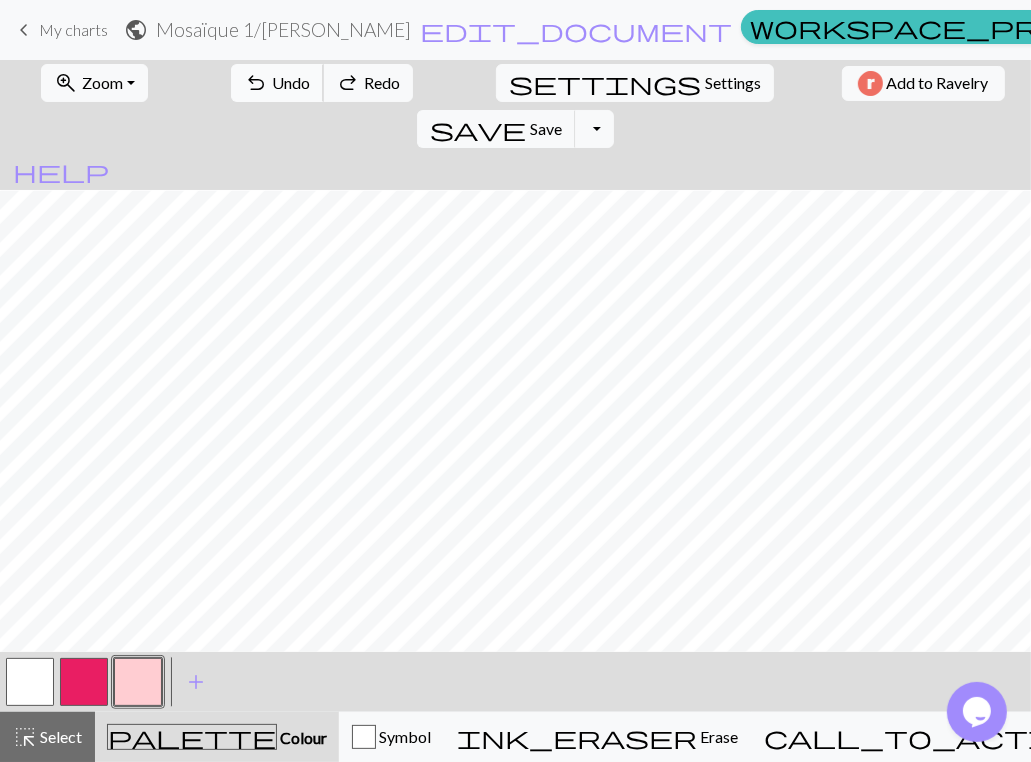 click on "Undo" at bounding box center [291, 82] 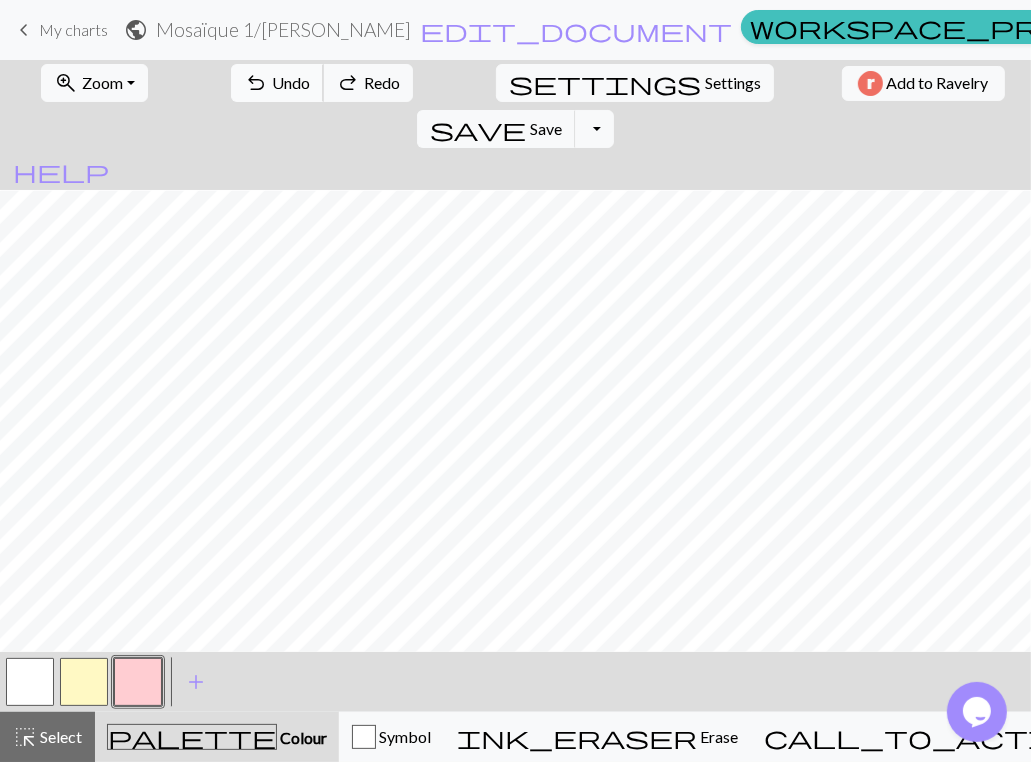click on "Undo" at bounding box center [291, 82] 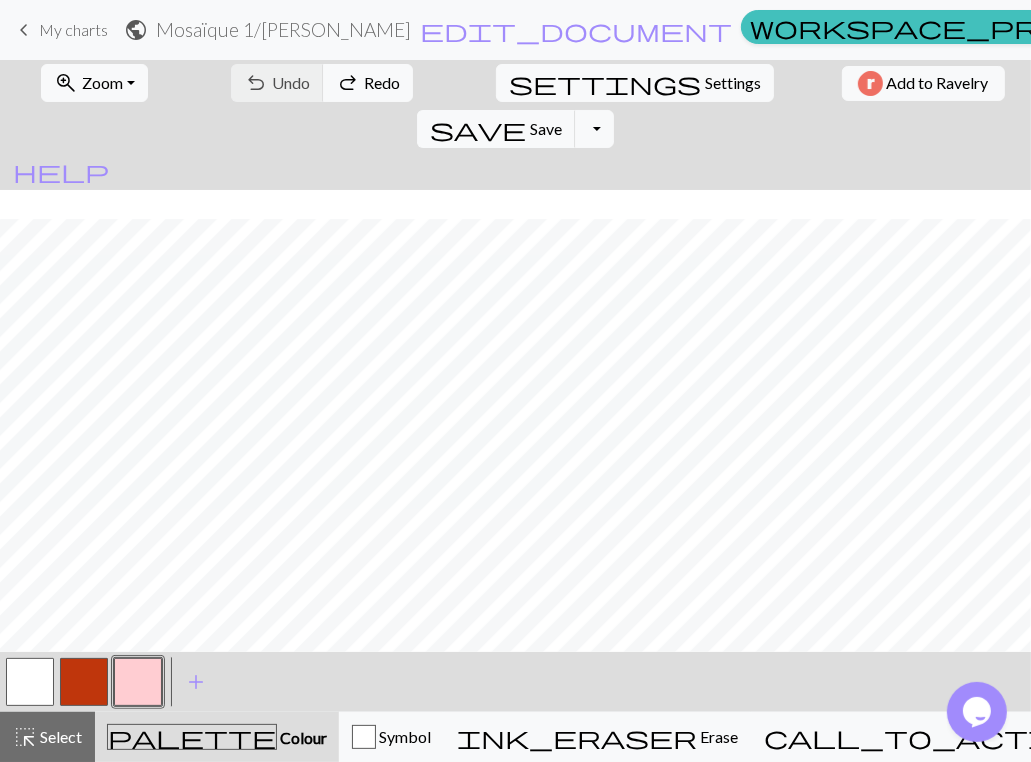 scroll, scrollTop: 226, scrollLeft: 0, axis: vertical 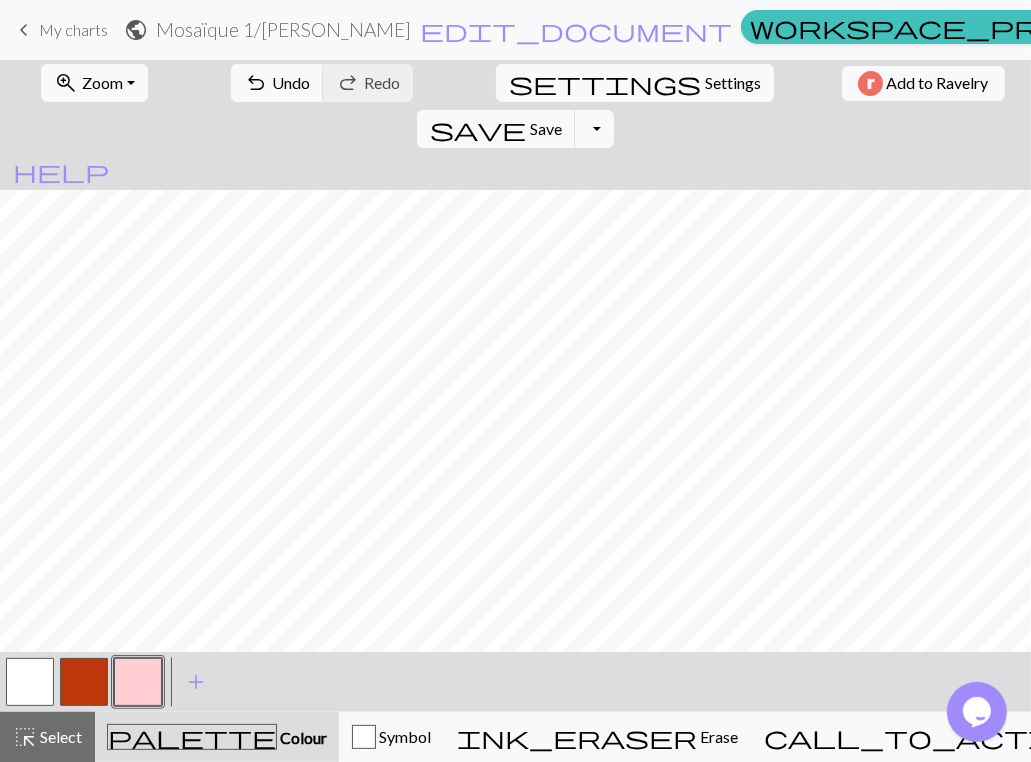 click at bounding box center (84, 682) 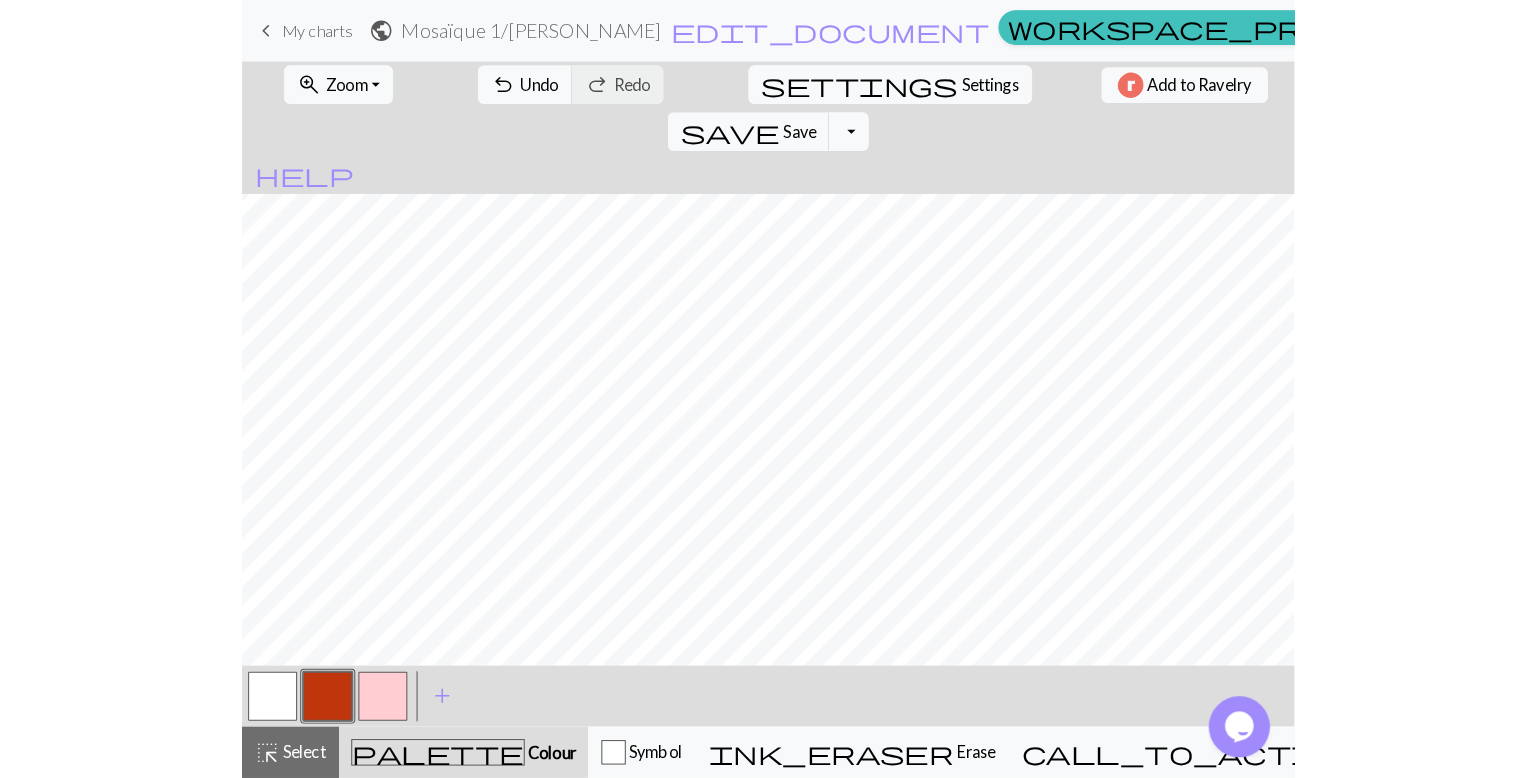 scroll, scrollTop: 163, scrollLeft: 0, axis: vertical 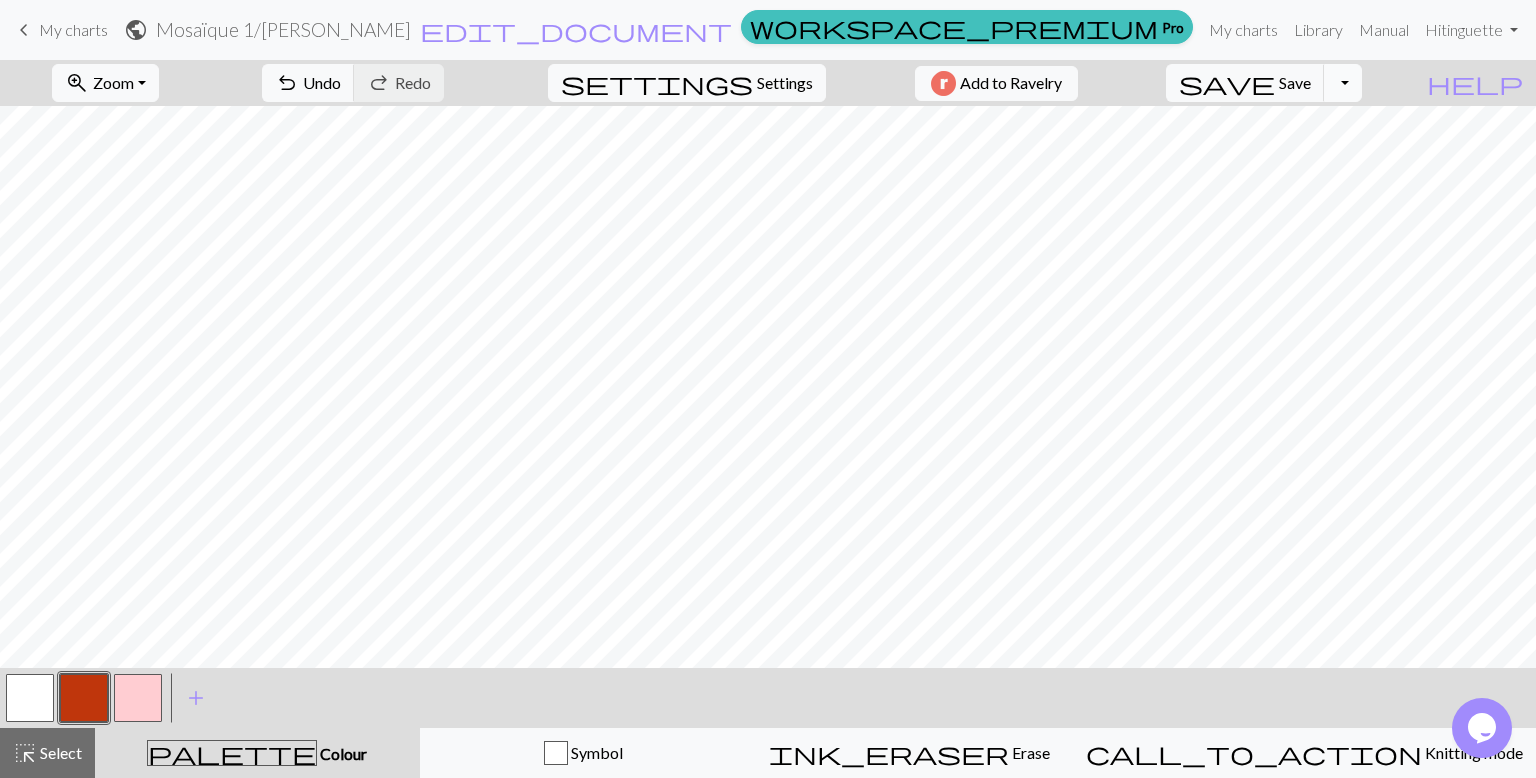 click on "Toggle Dropdown" at bounding box center (1343, 83) 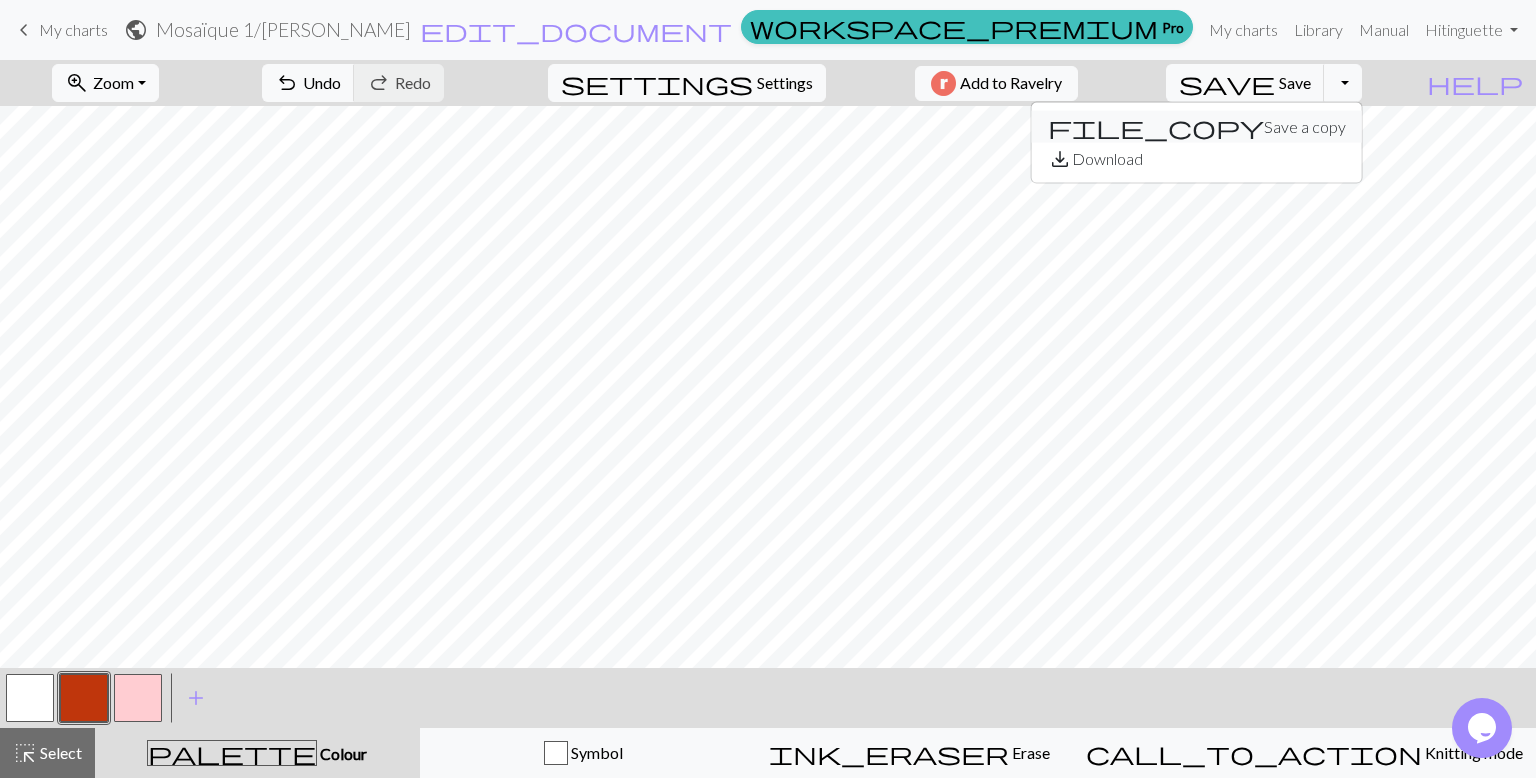 click on "file_copy  Save a copy" at bounding box center [1197, 127] 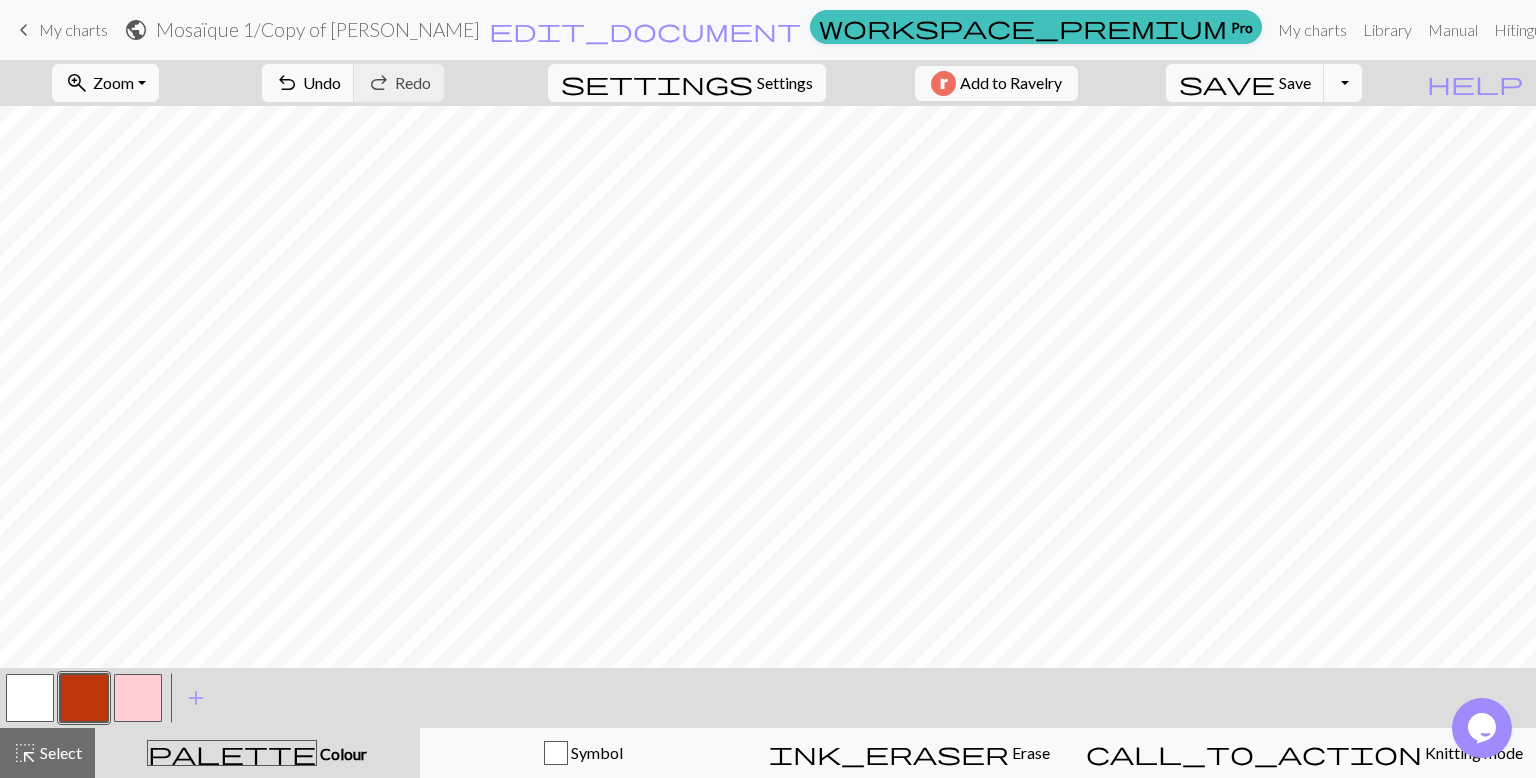 click at bounding box center (138, 698) 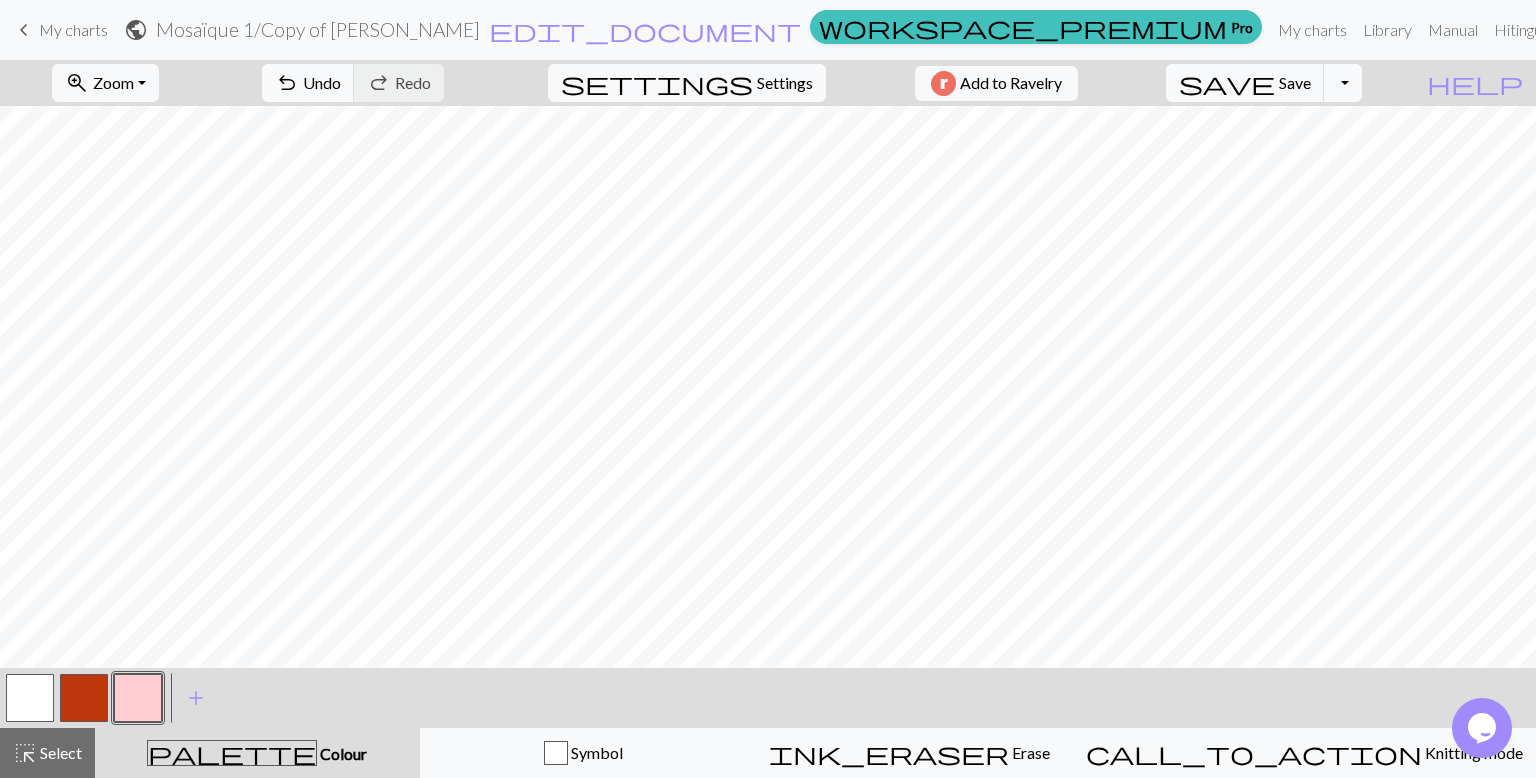 click at bounding box center (138, 698) 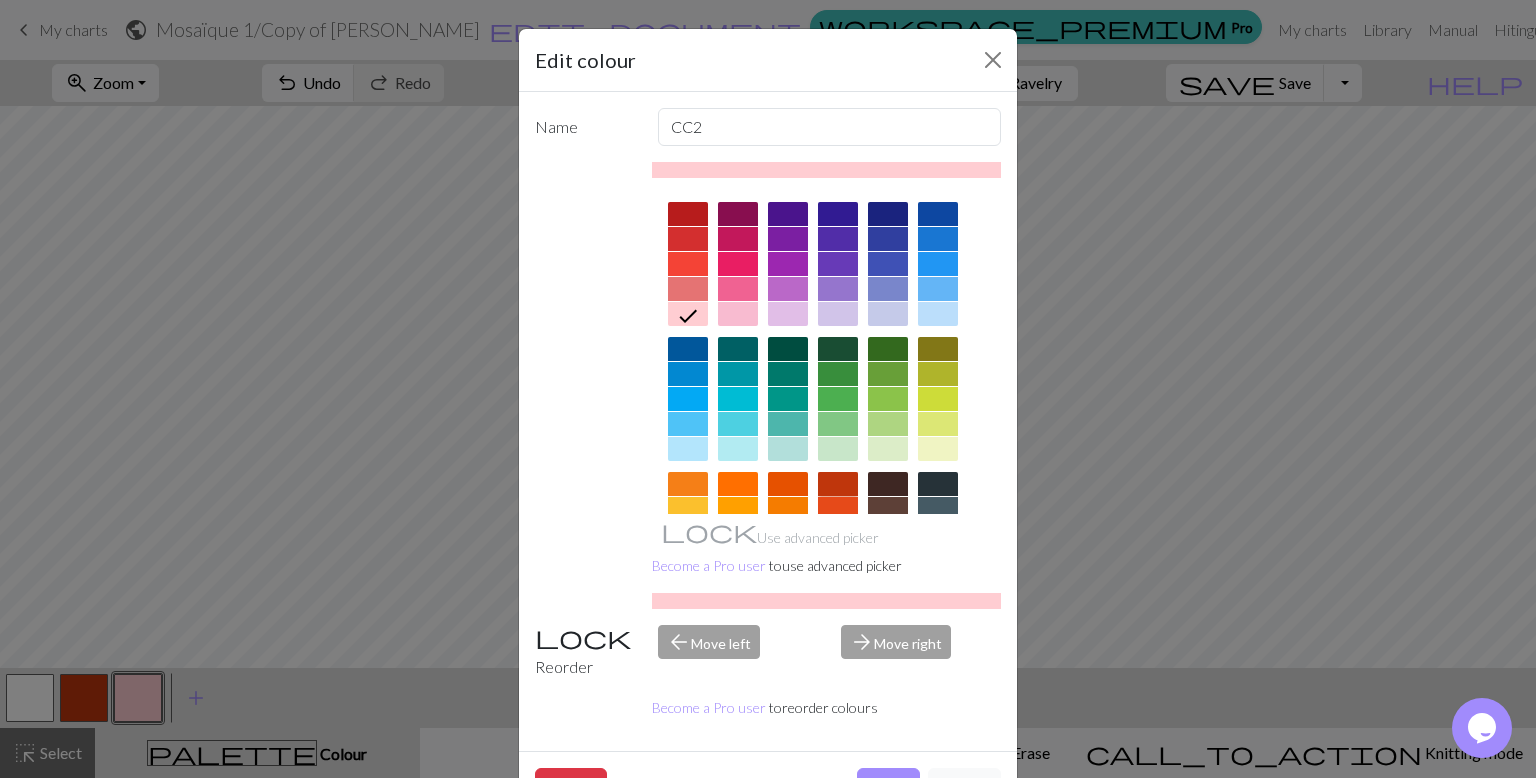 click at bounding box center [838, 484] 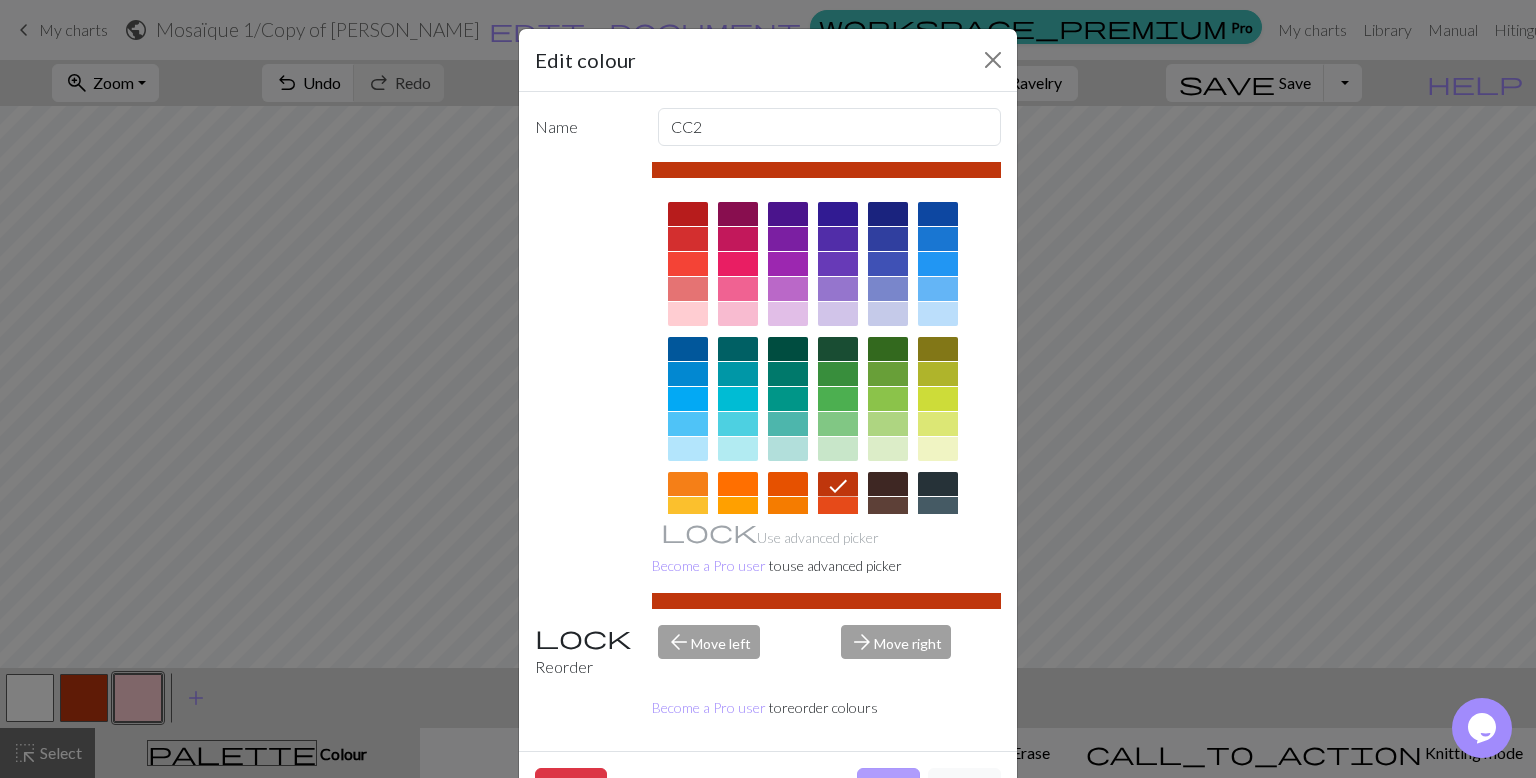 click on "Done" at bounding box center (888, 787) 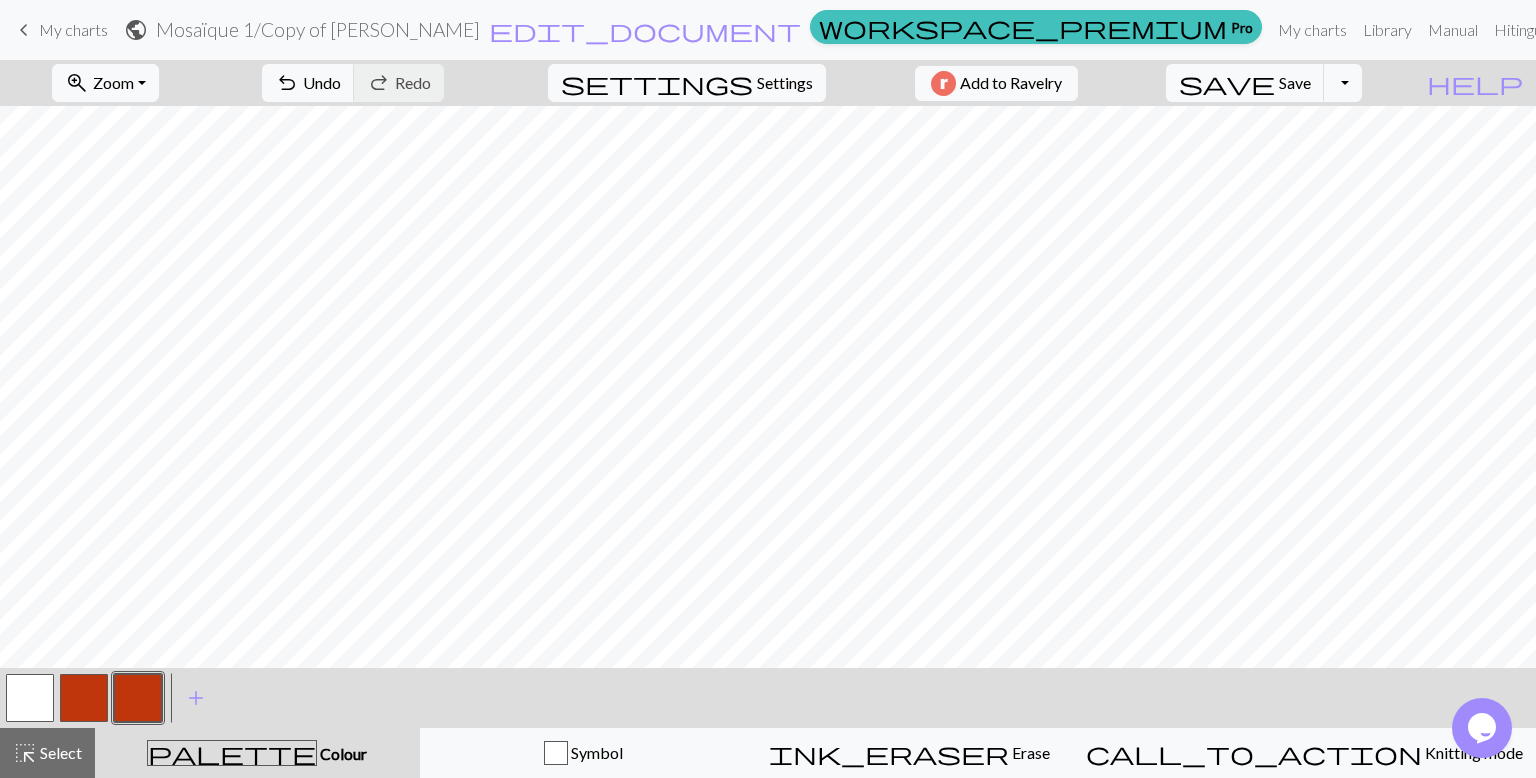 click at bounding box center [30, 698] 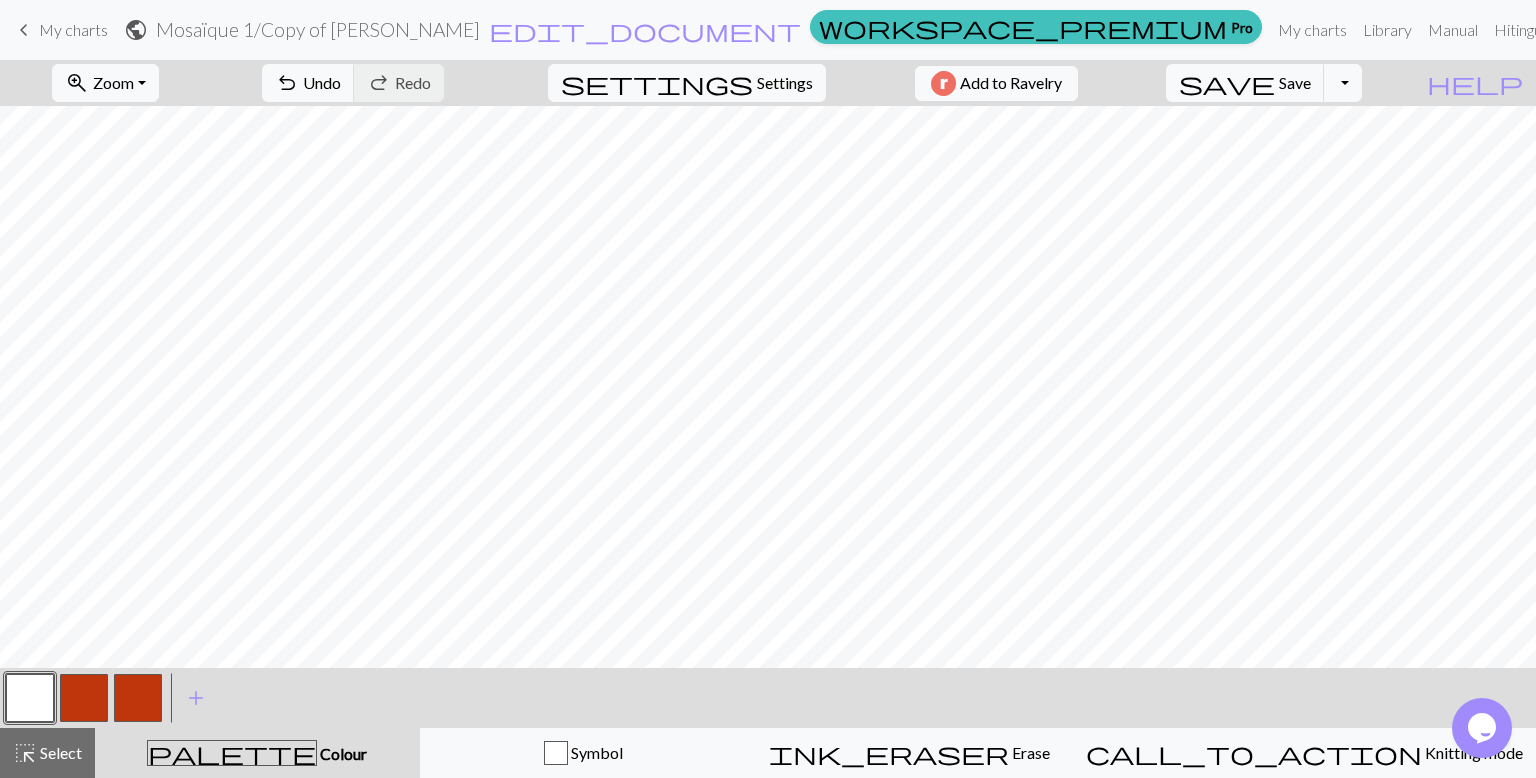 click at bounding box center (30, 698) 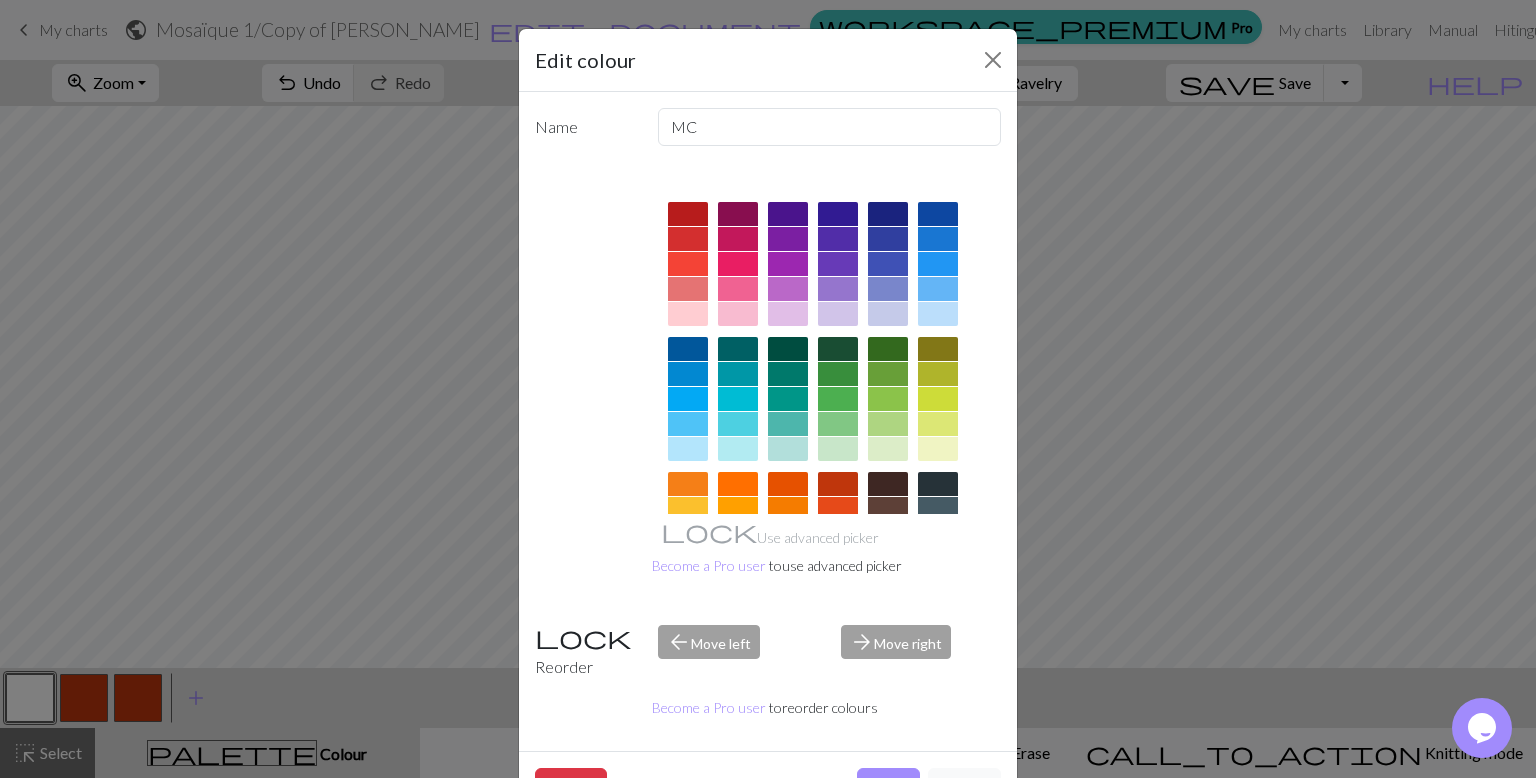 click at bounding box center (688, 314) 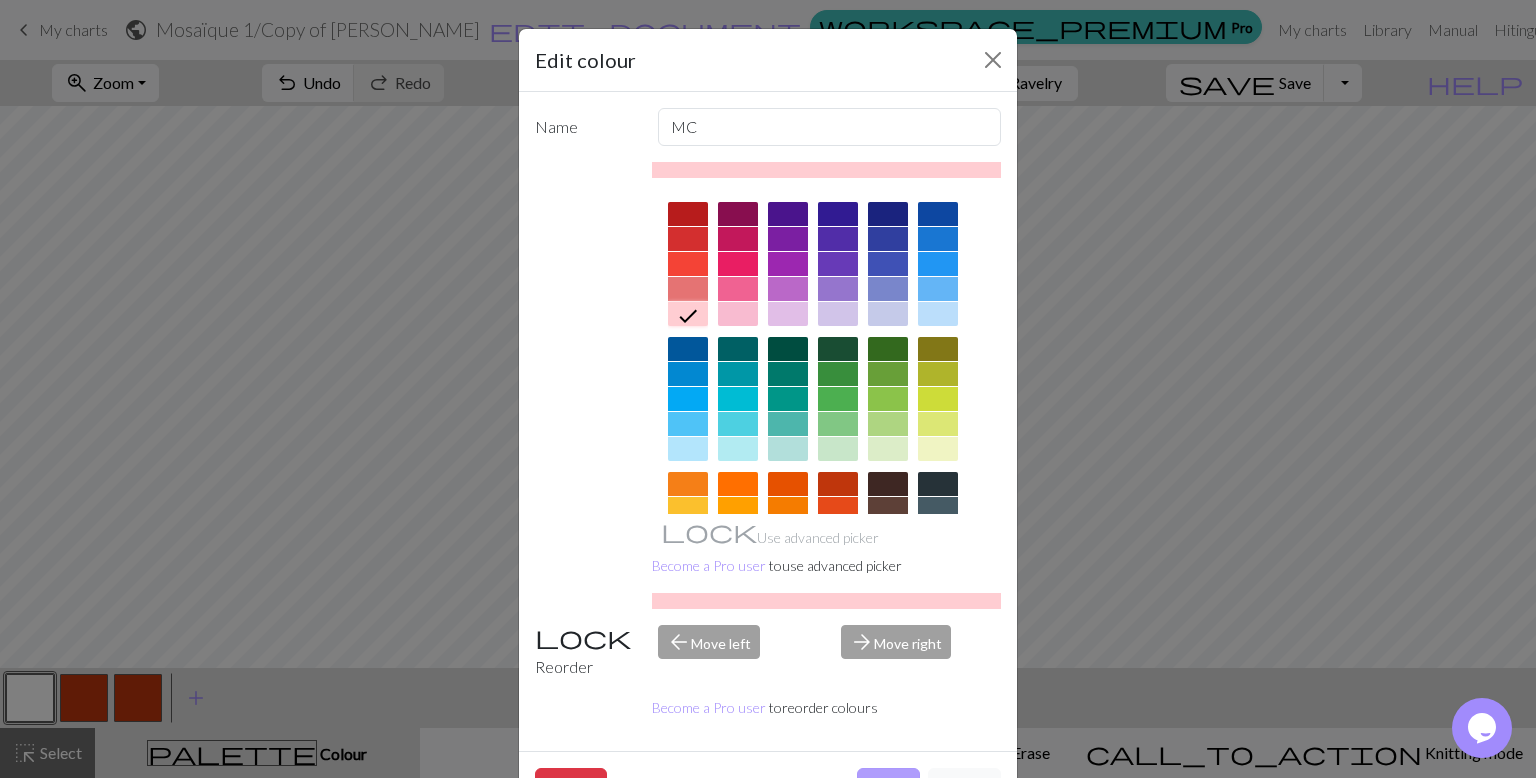 click on "Done" at bounding box center [888, 787] 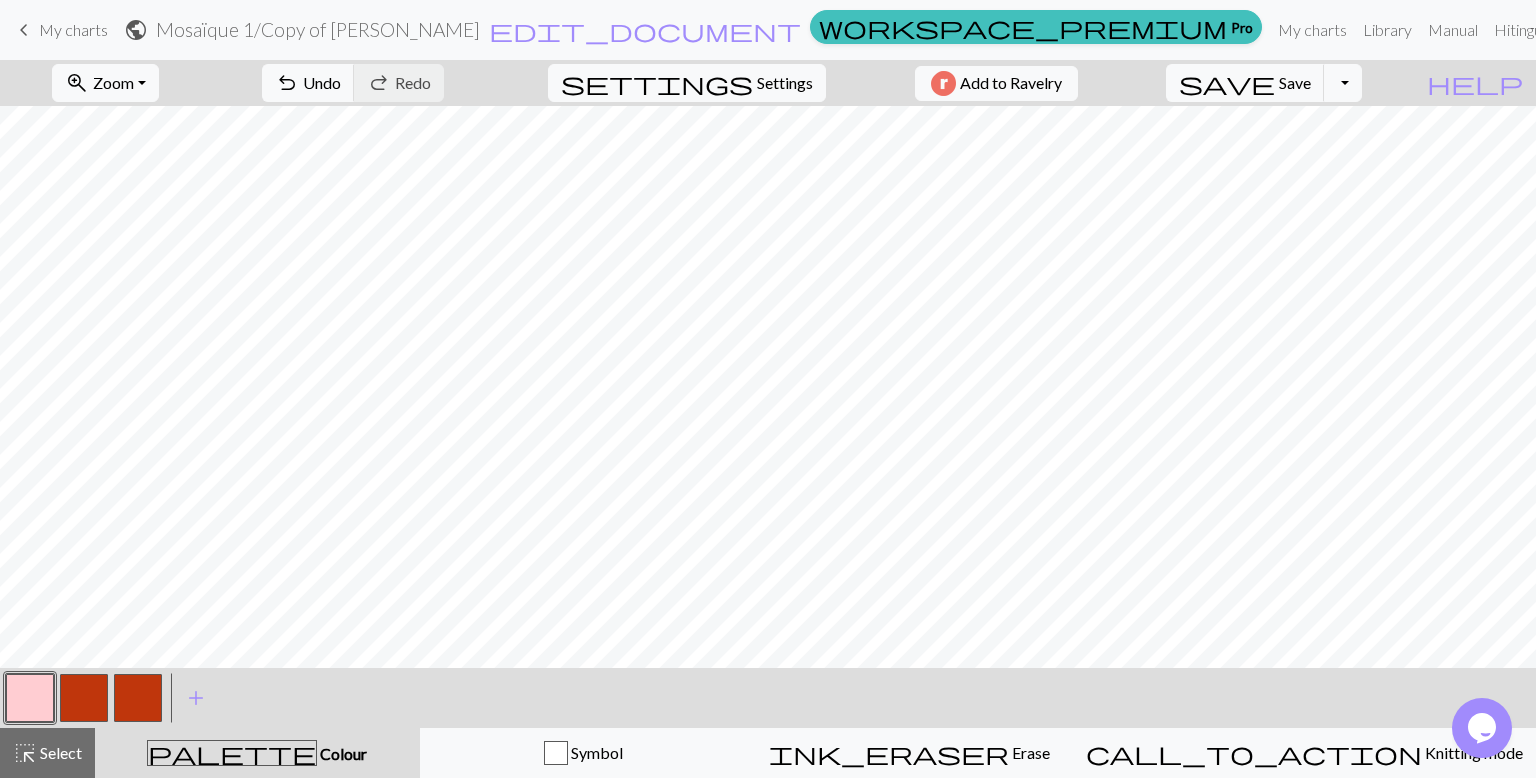 click at bounding box center (84, 698) 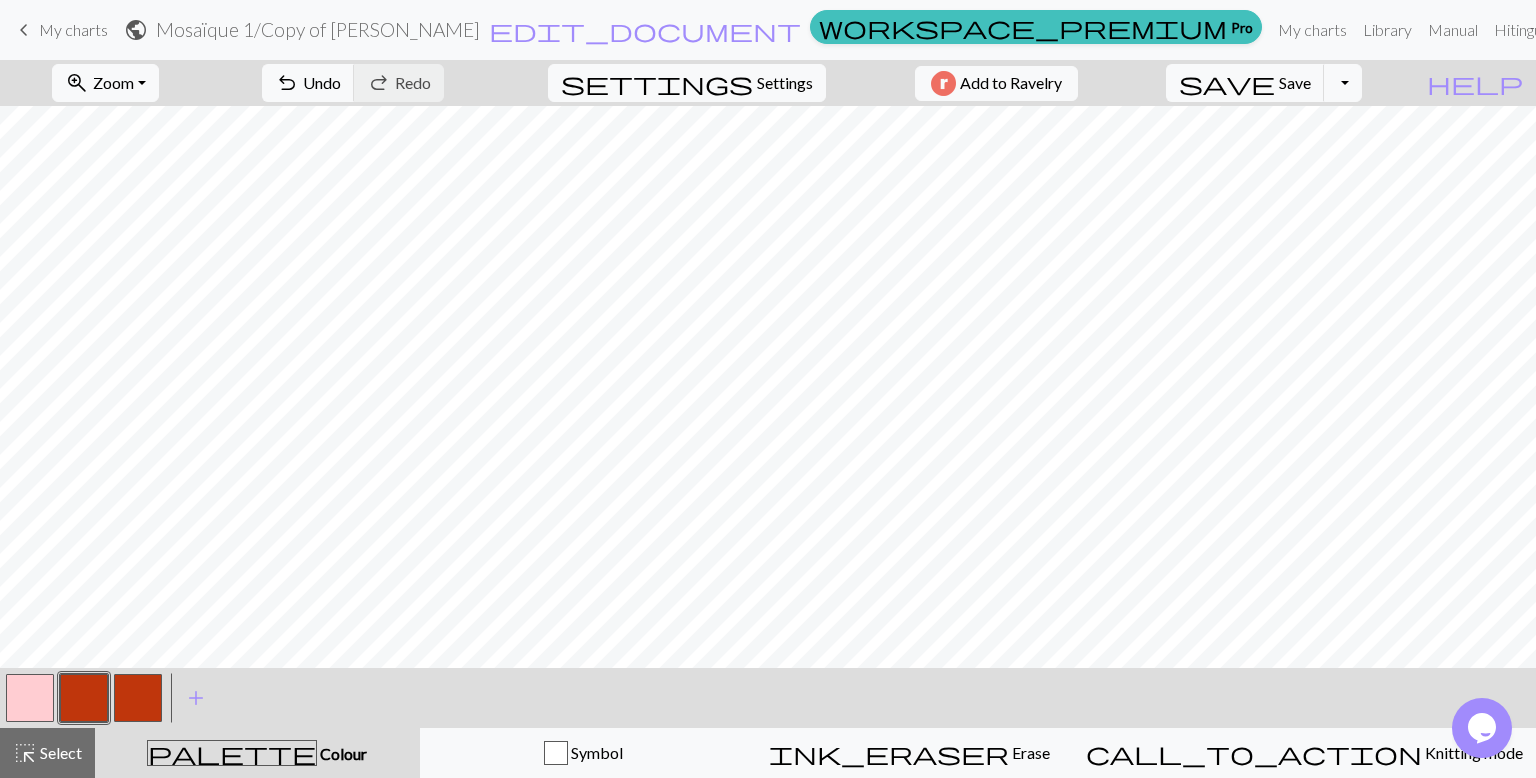 click at bounding box center (84, 698) 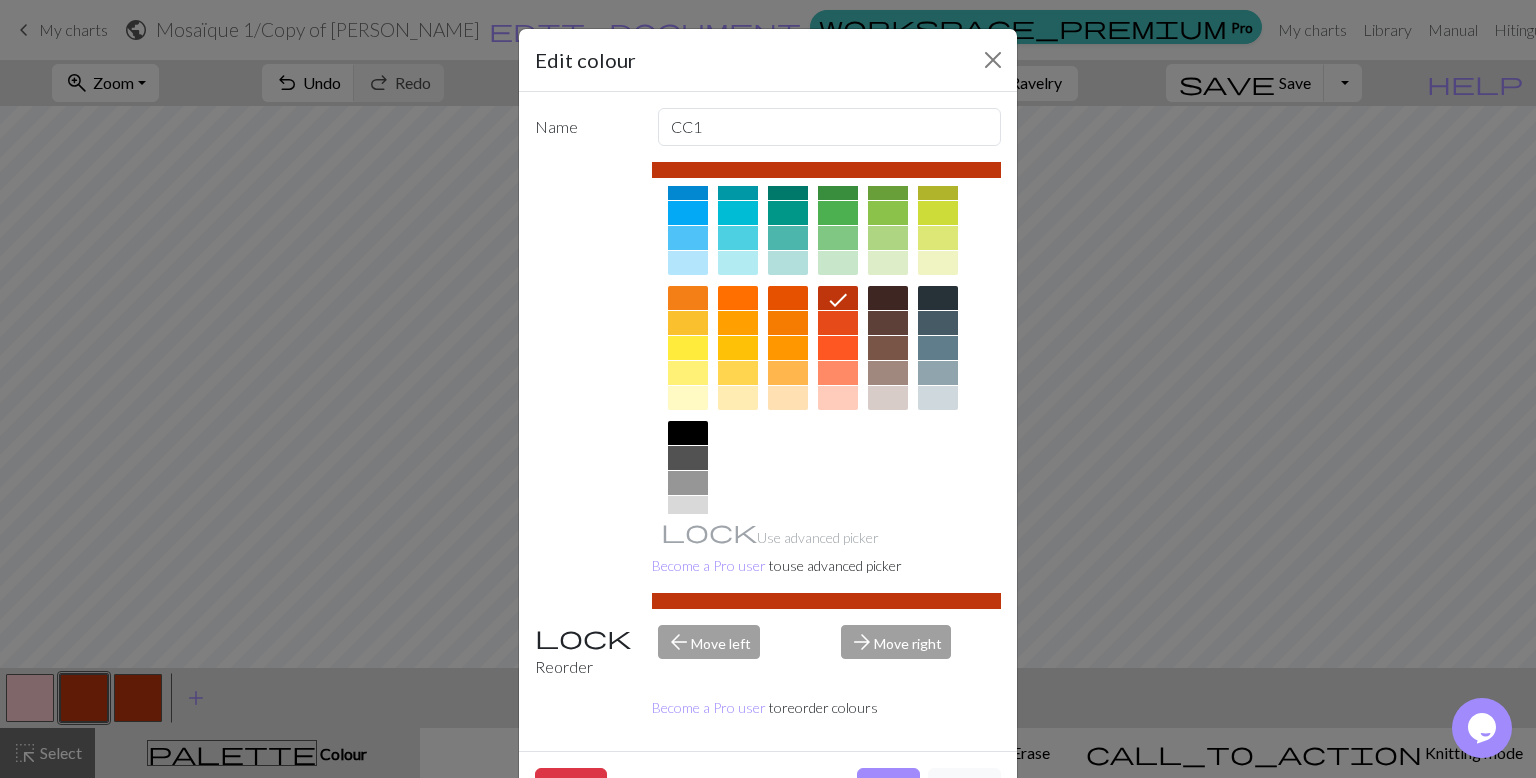scroll, scrollTop: 241, scrollLeft: 0, axis: vertical 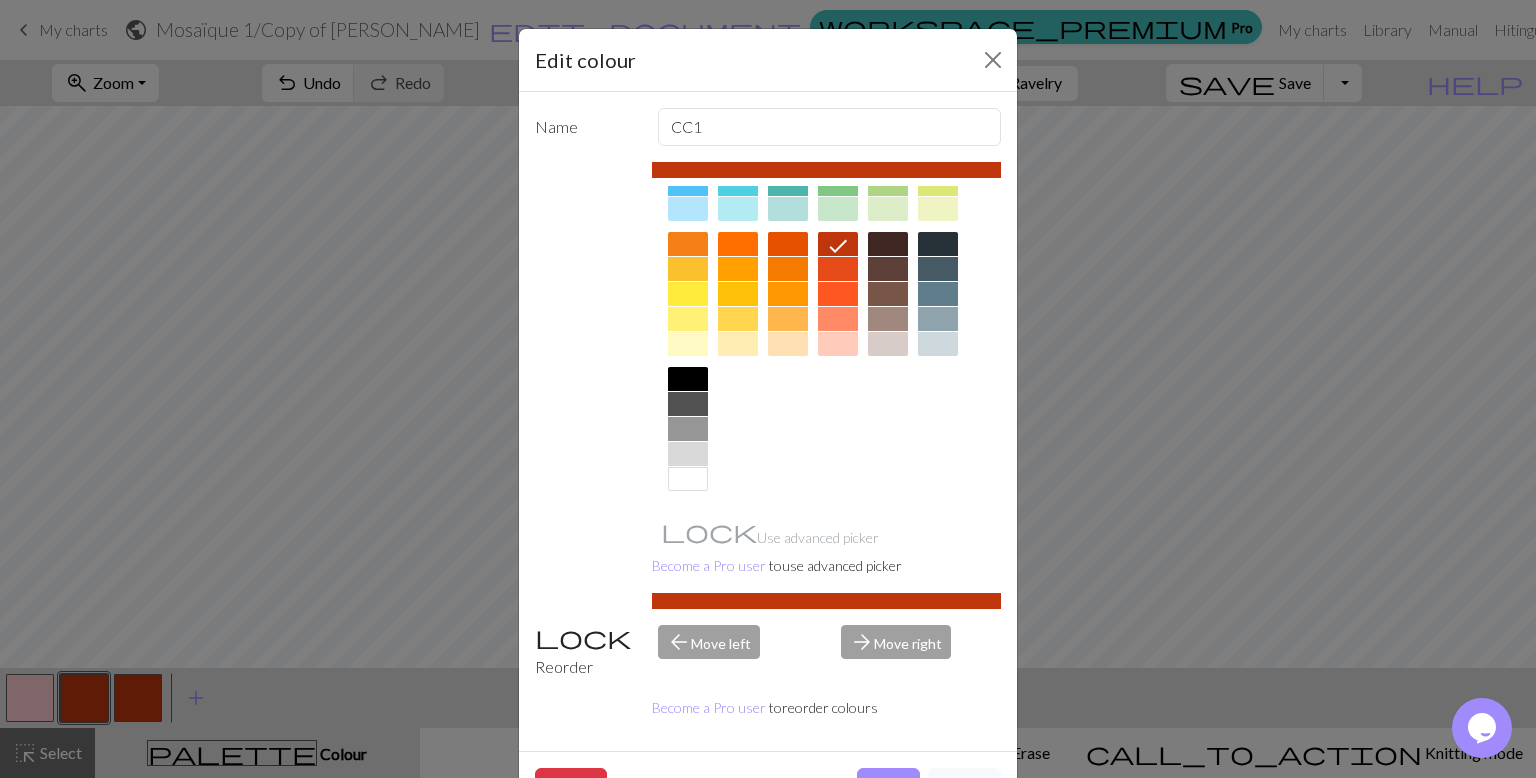 click at bounding box center (688, 479) 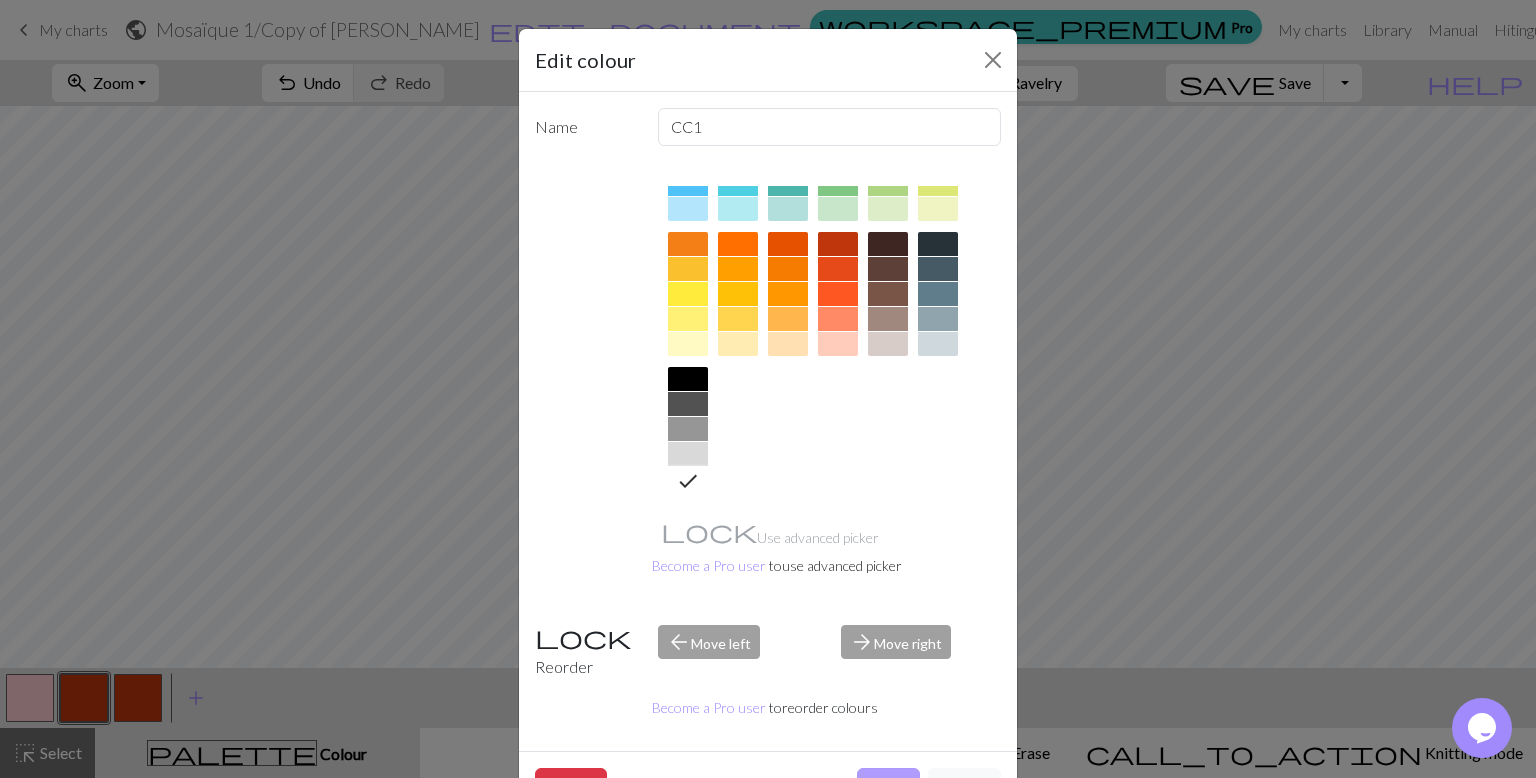 click on "Done" at bounding box center [888, 787] 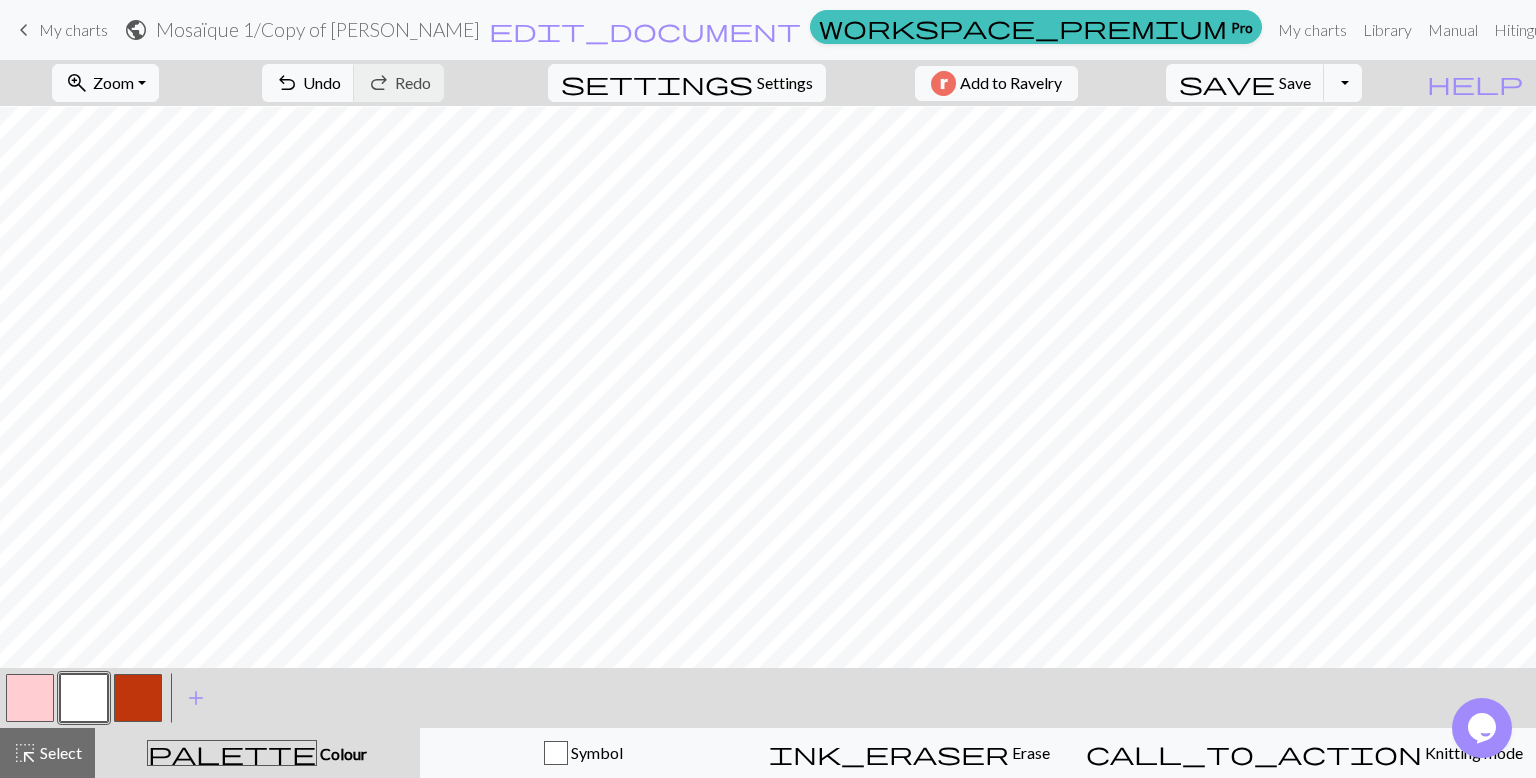 scroll, scrollTop: 28, scrollLeft: 0, axis: vertical 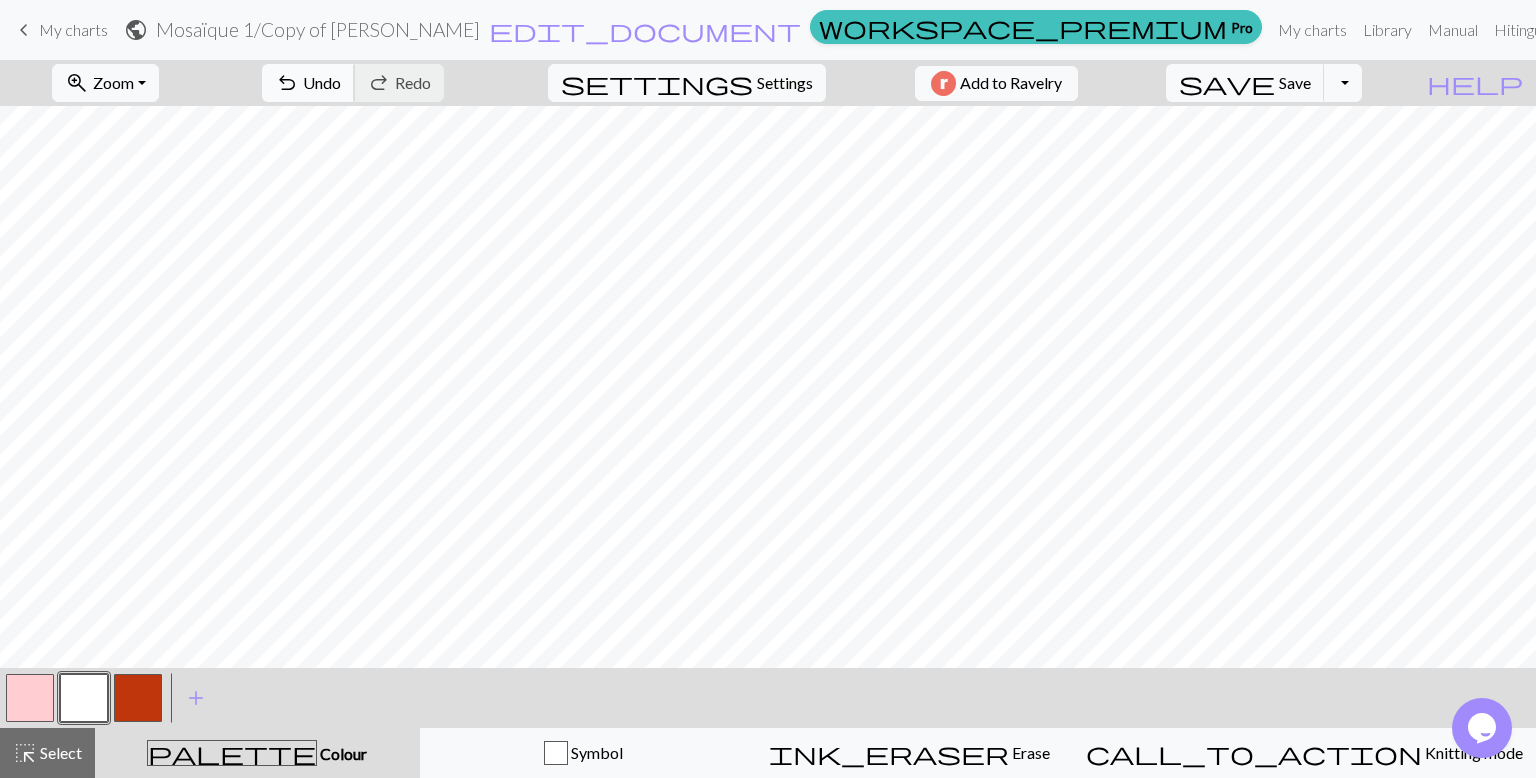 click on "undo" at bounding box center (287, 83) 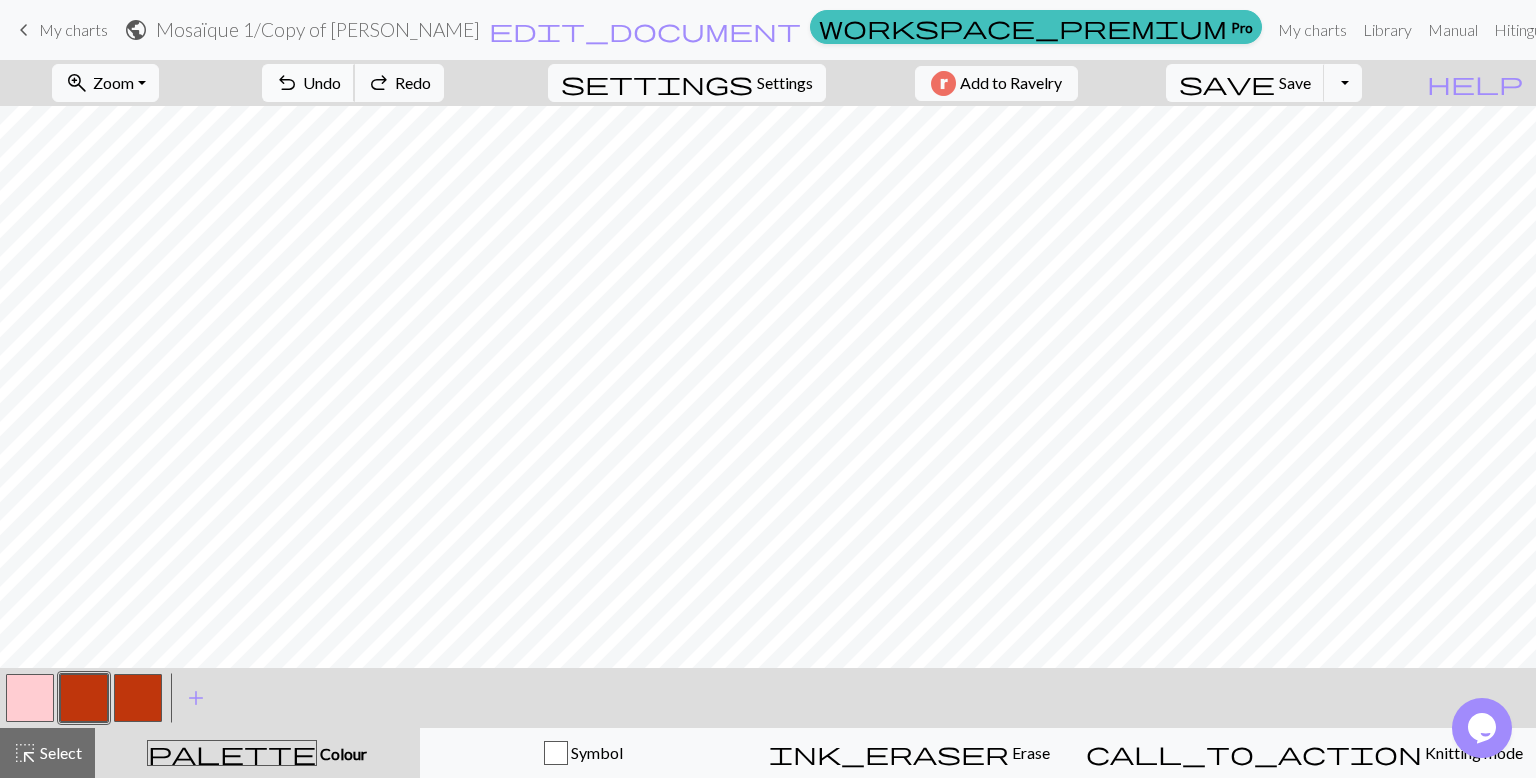 click on "undo" at bounding box center [287, 83] 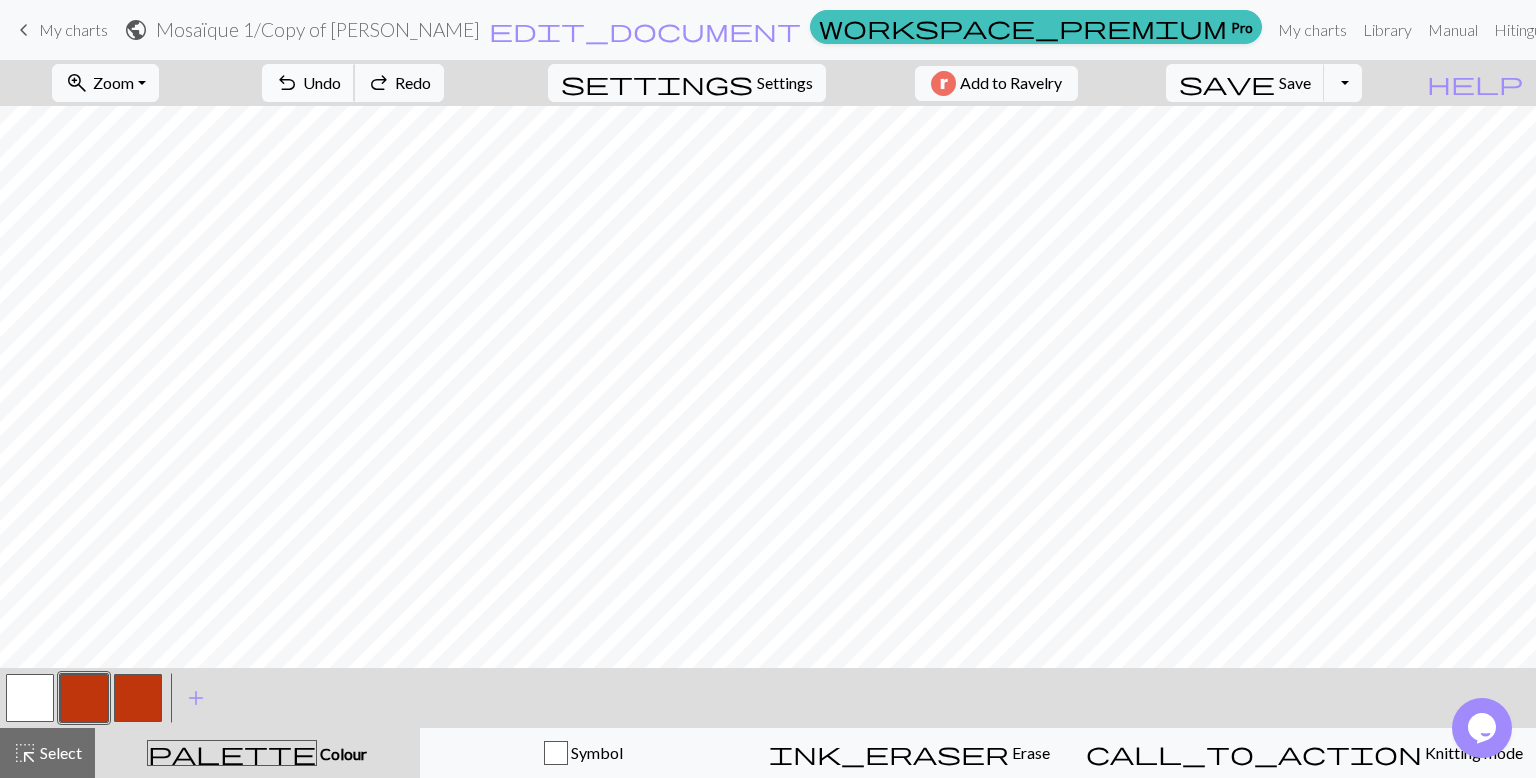click on "undo" at bounding box center [287, 83] 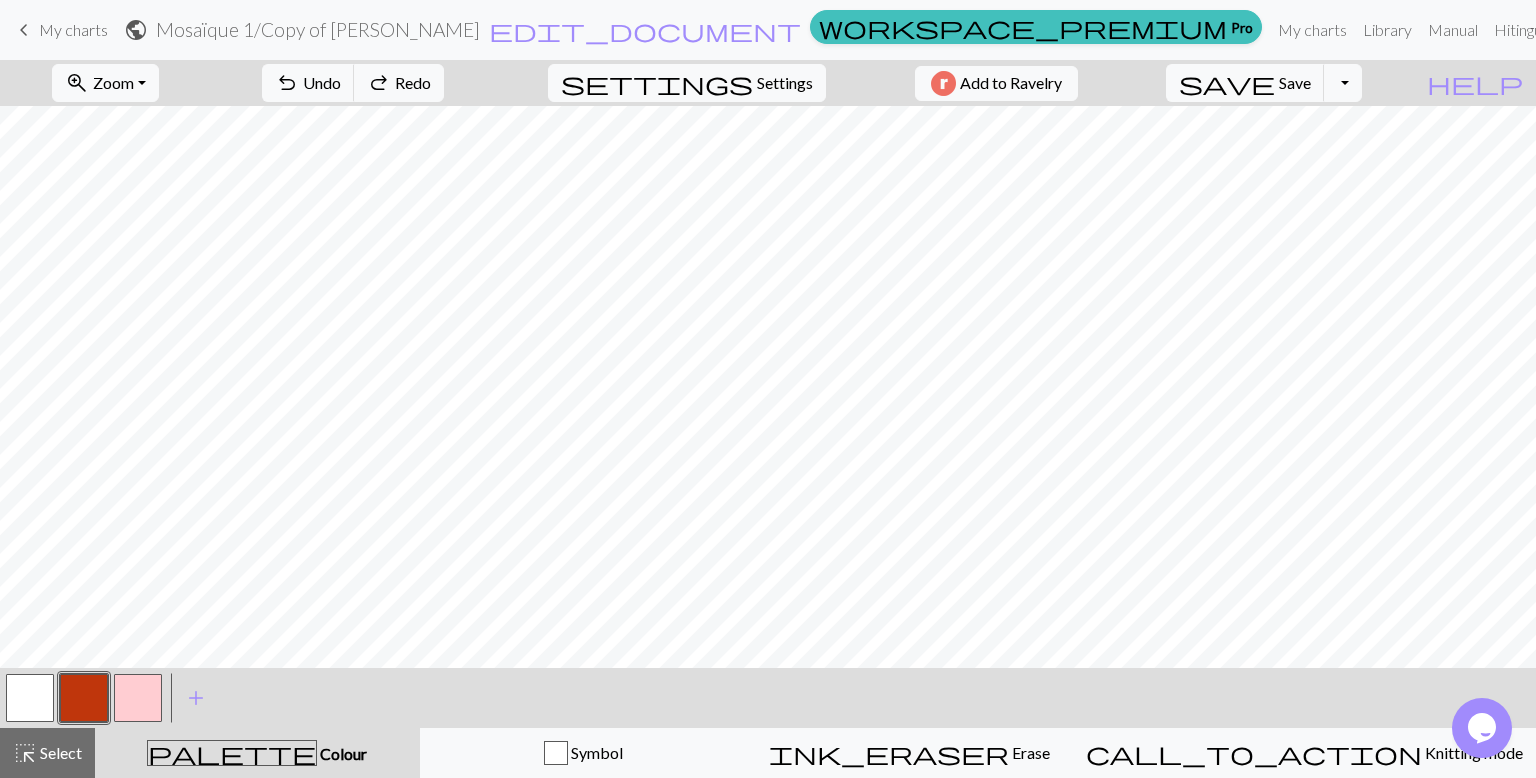 click at bounding box center [84, 698] 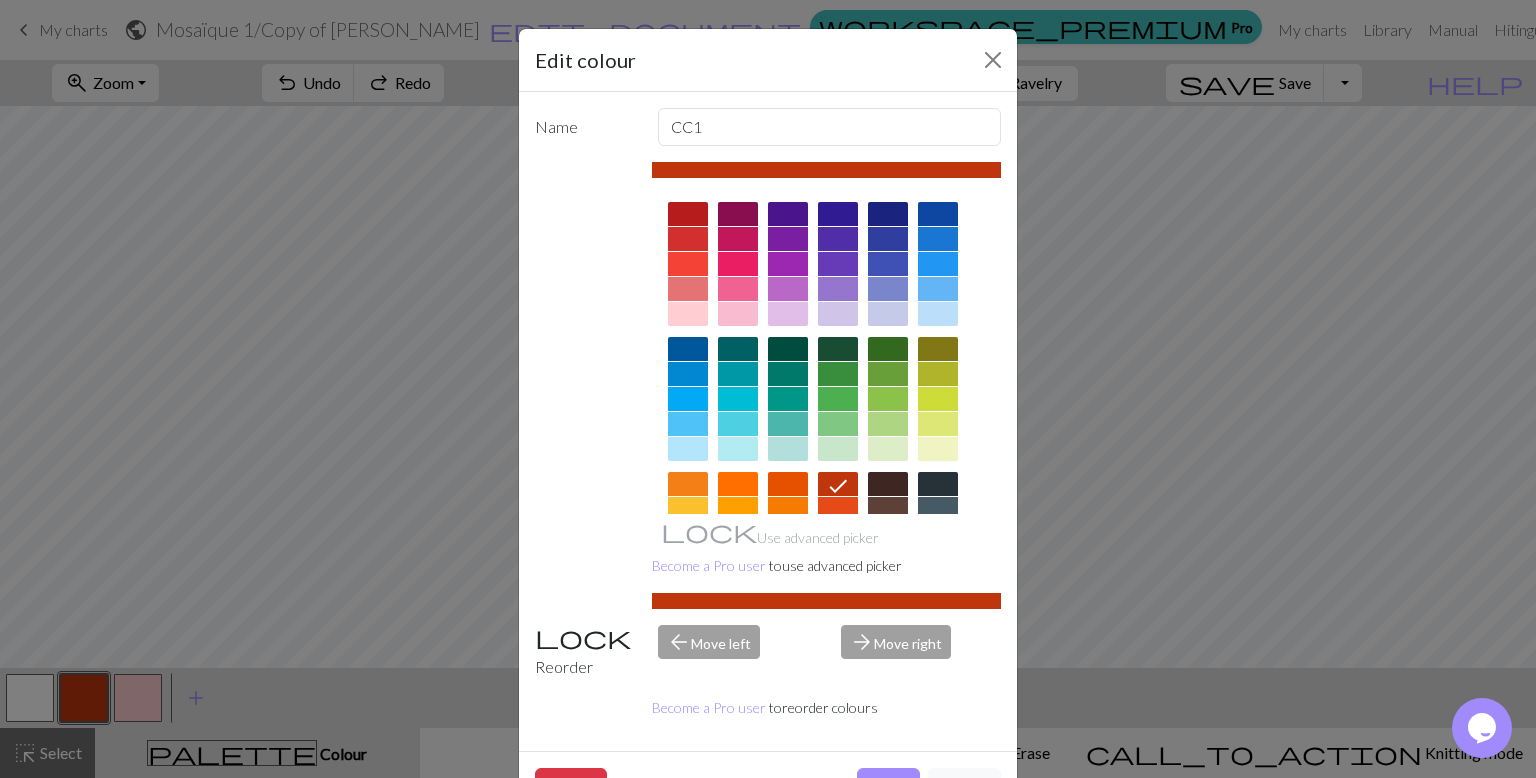 click at bounding box center (688, 314) 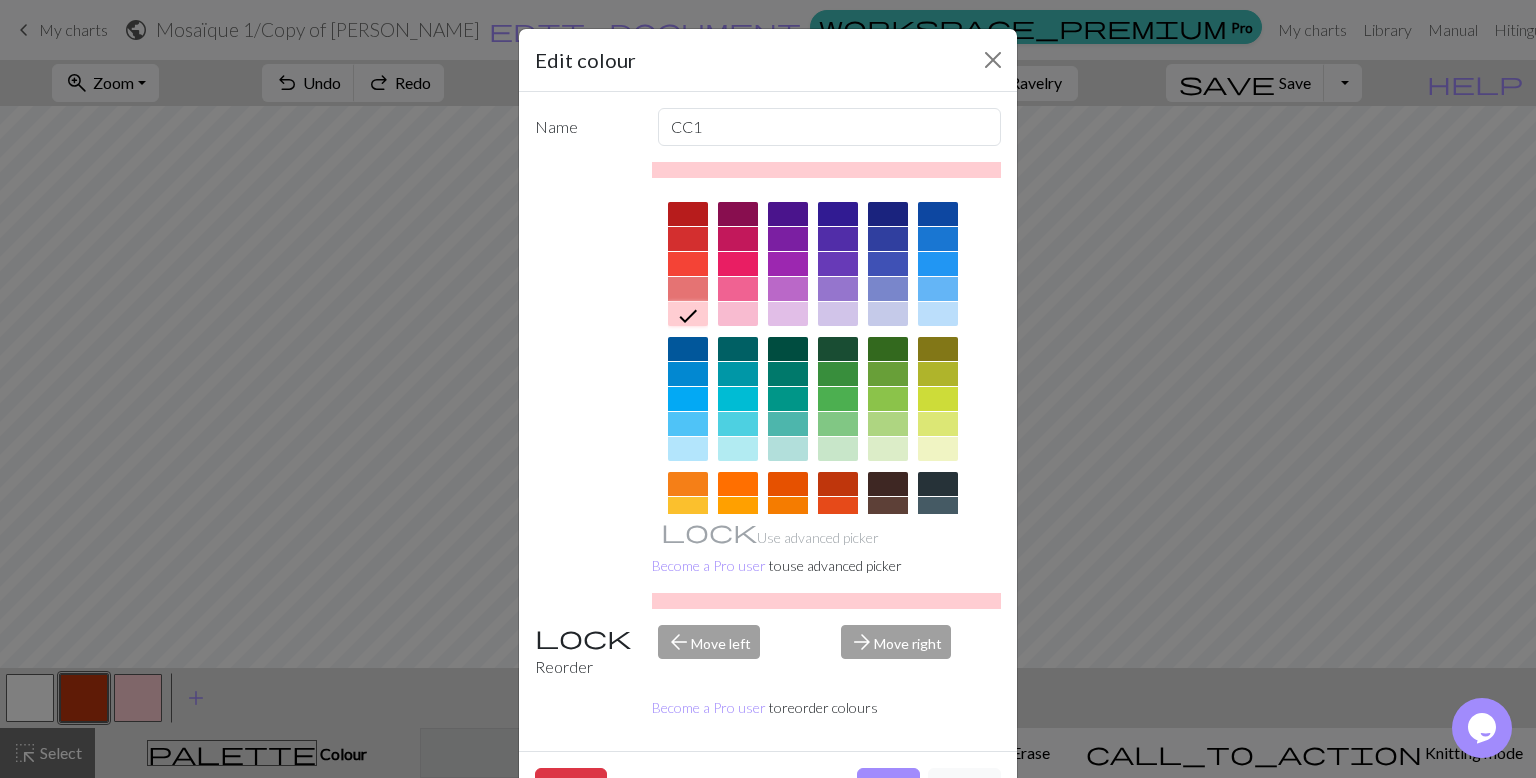 drag, startPoint x: 876, startPoint y: 762, endPoint x: 566, endPoint y: 744, distance: 310.52216 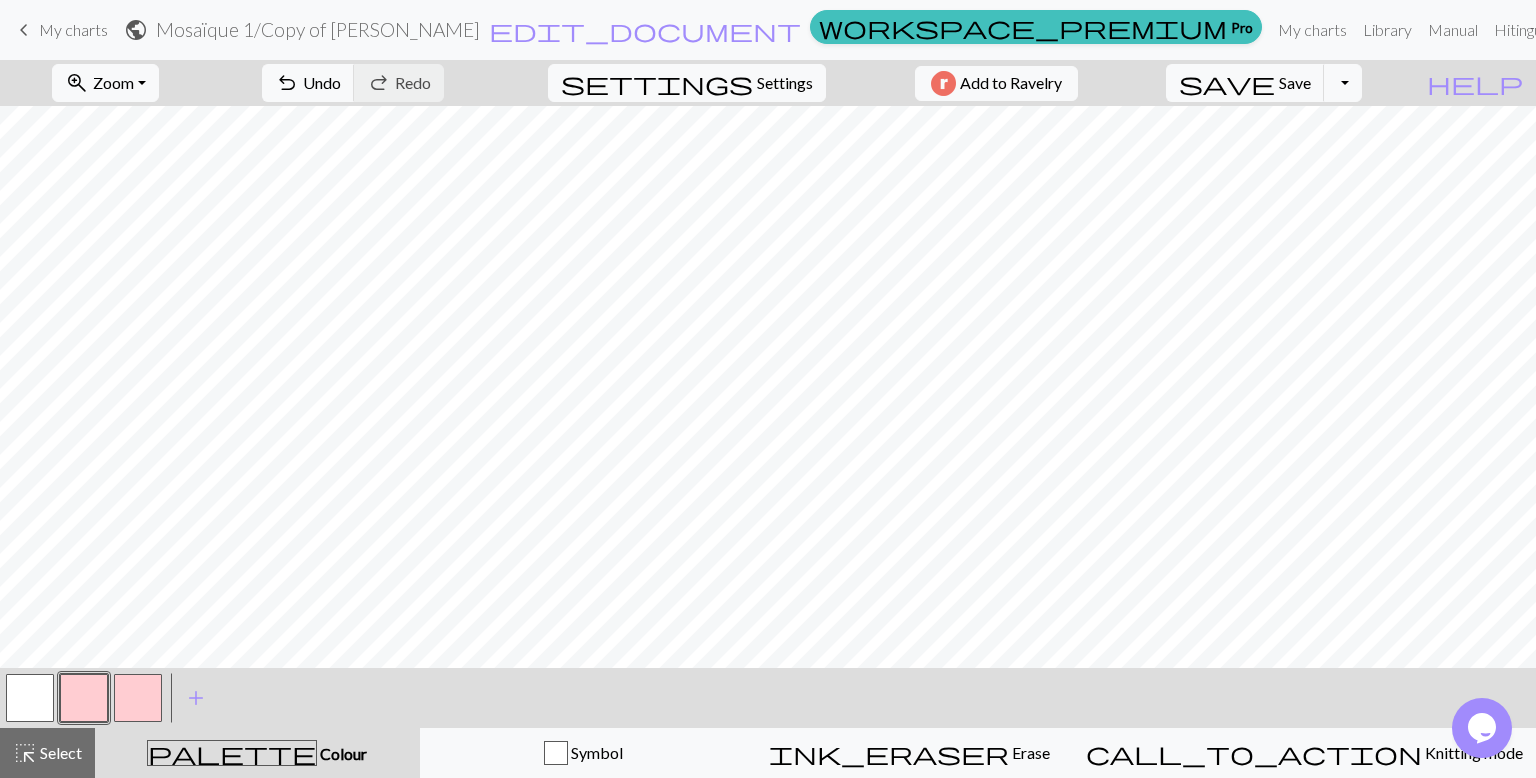 click at bounding box center (138, 698) 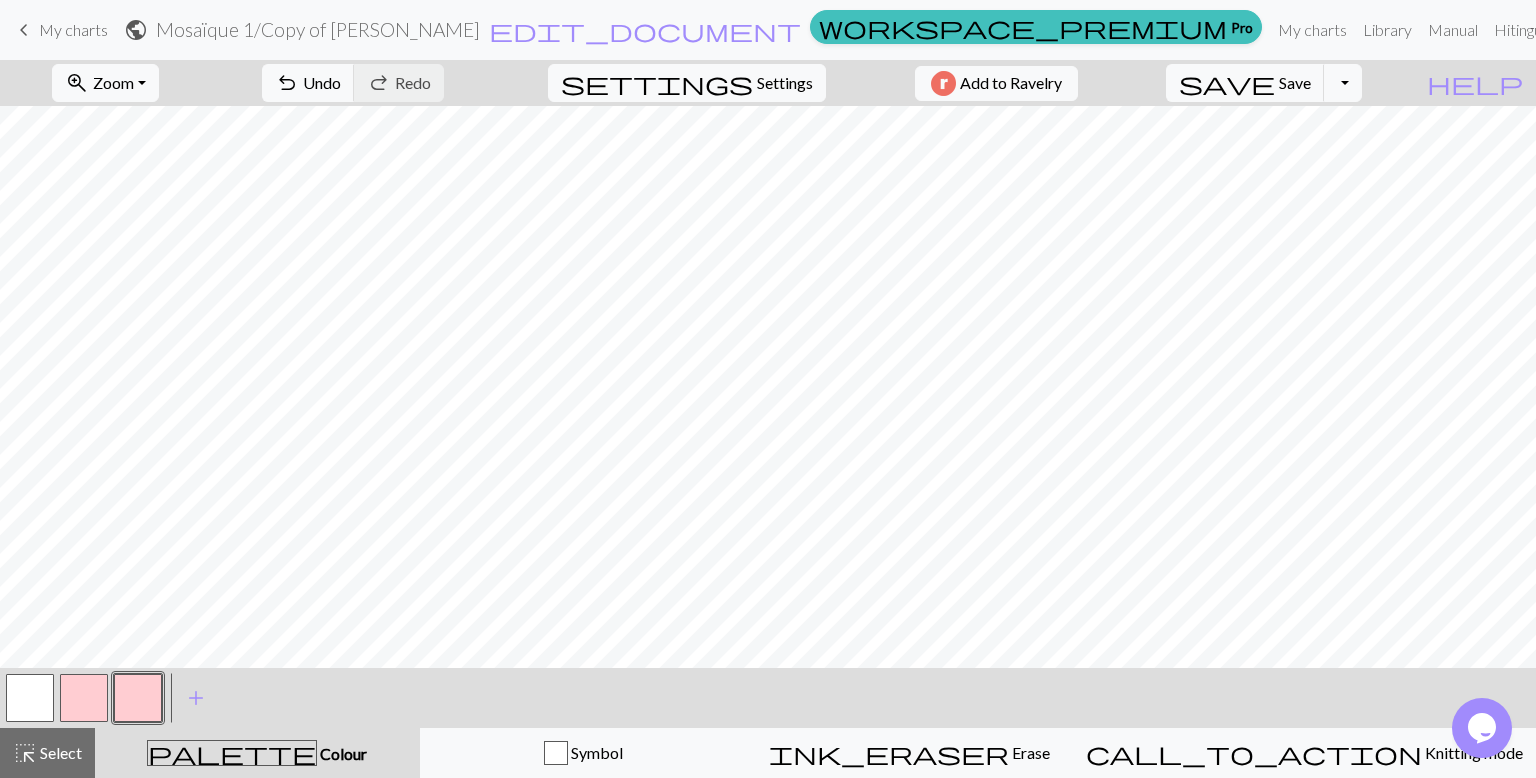 click at bounding box center [138, 698] 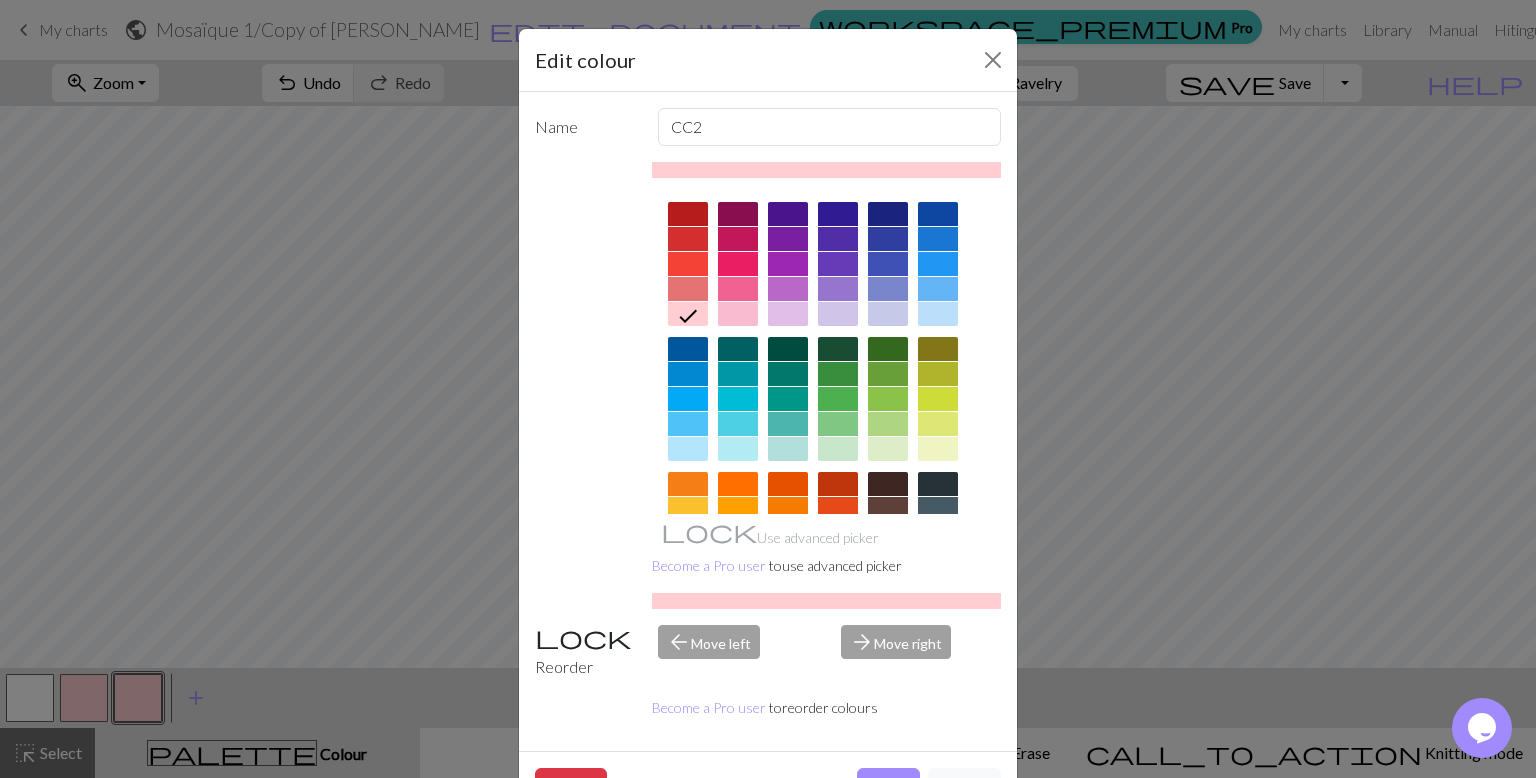 click at bounding box center (838, 484) 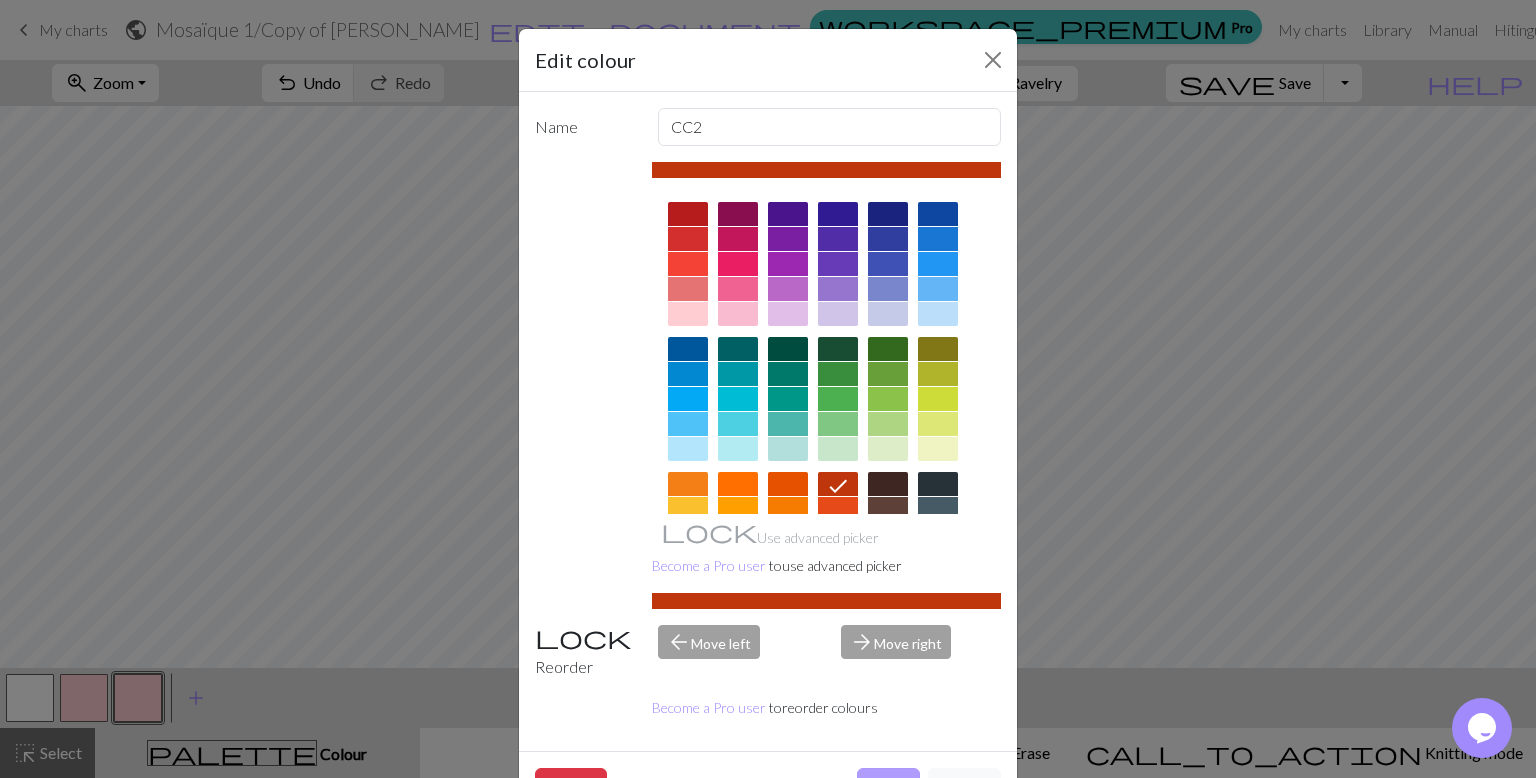 click on "Done" at bounding box center [888, 787] 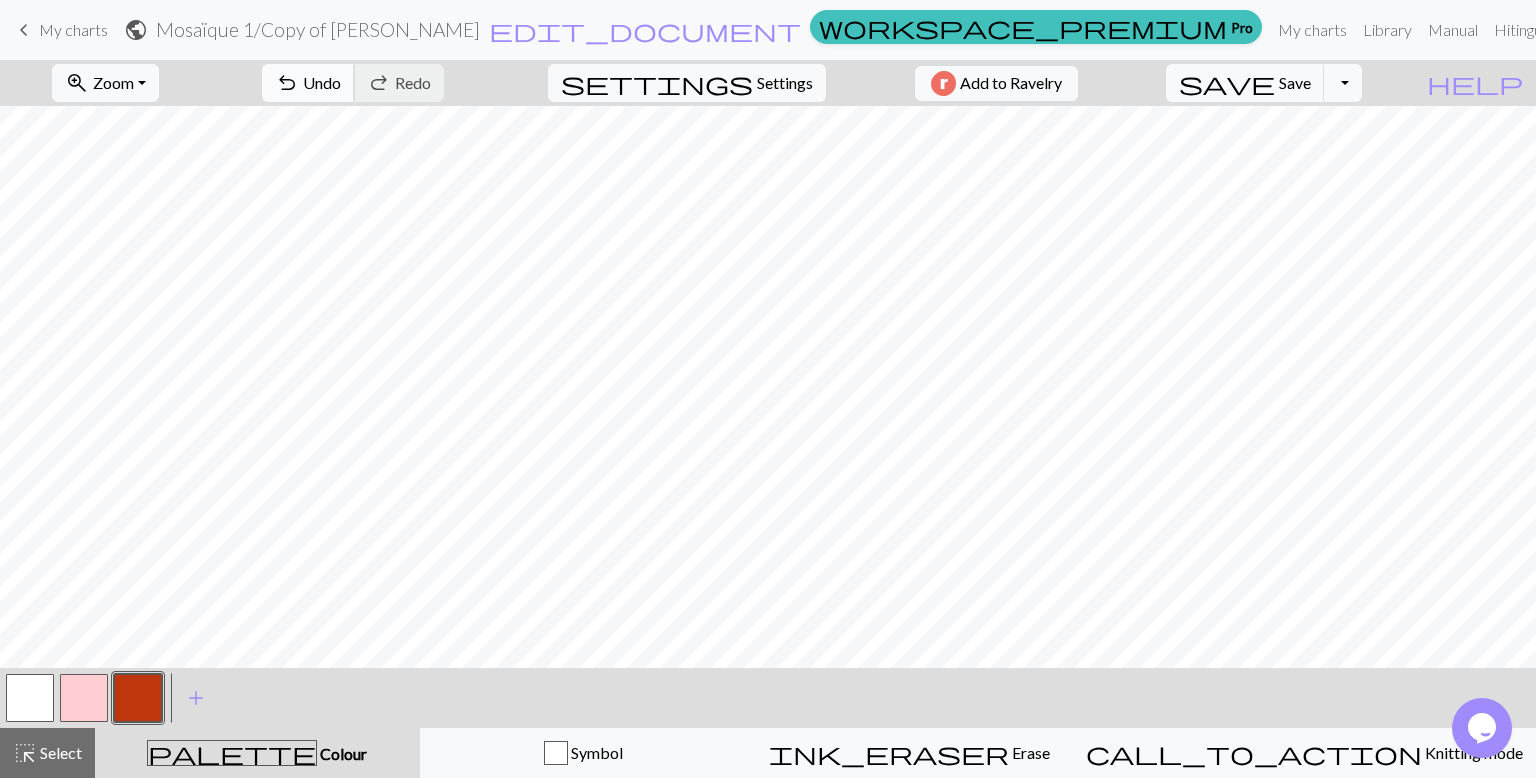 click on "Undo" at bounding box center [322, 82] 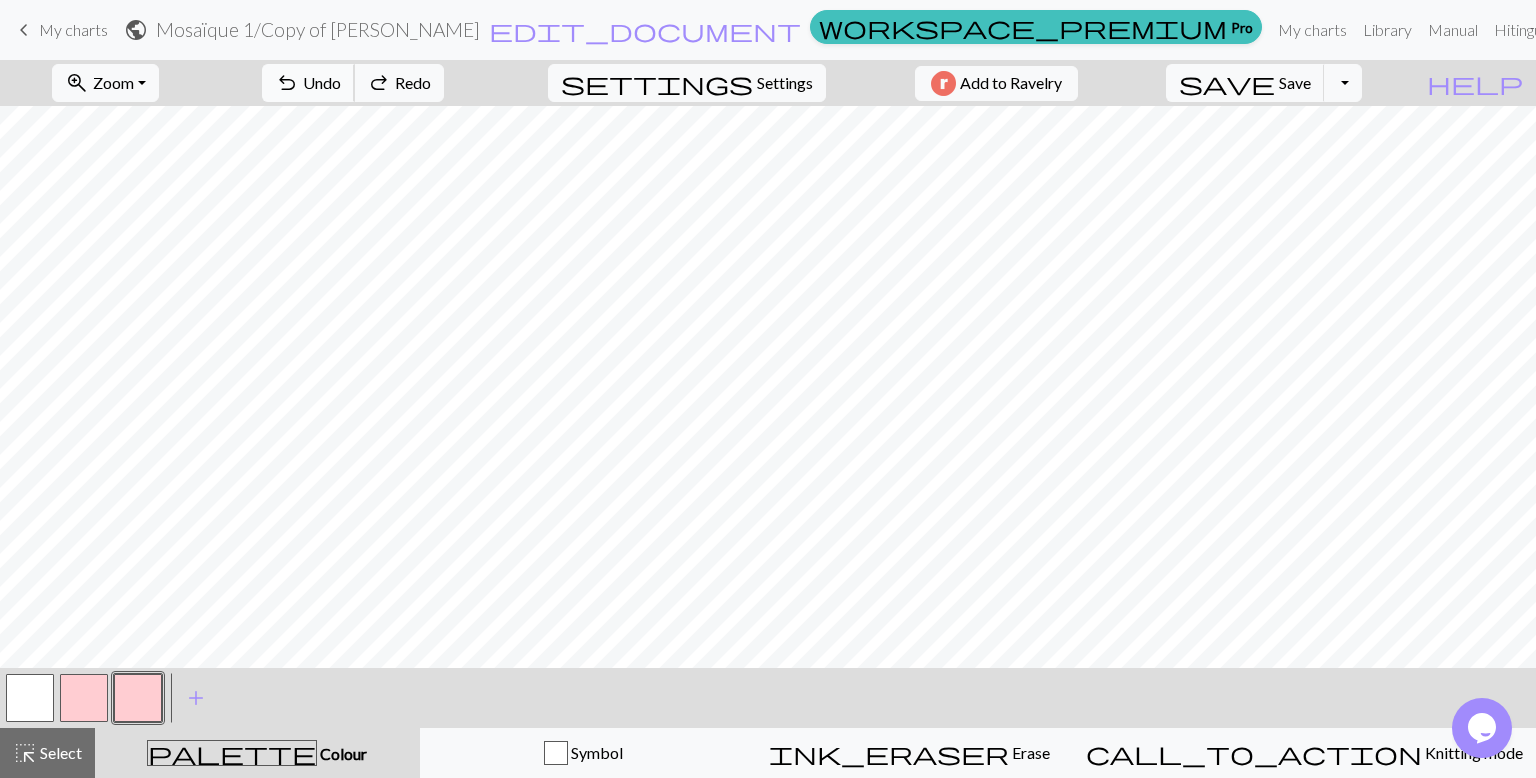 click on "Undo" at bounding box center [322, 82] 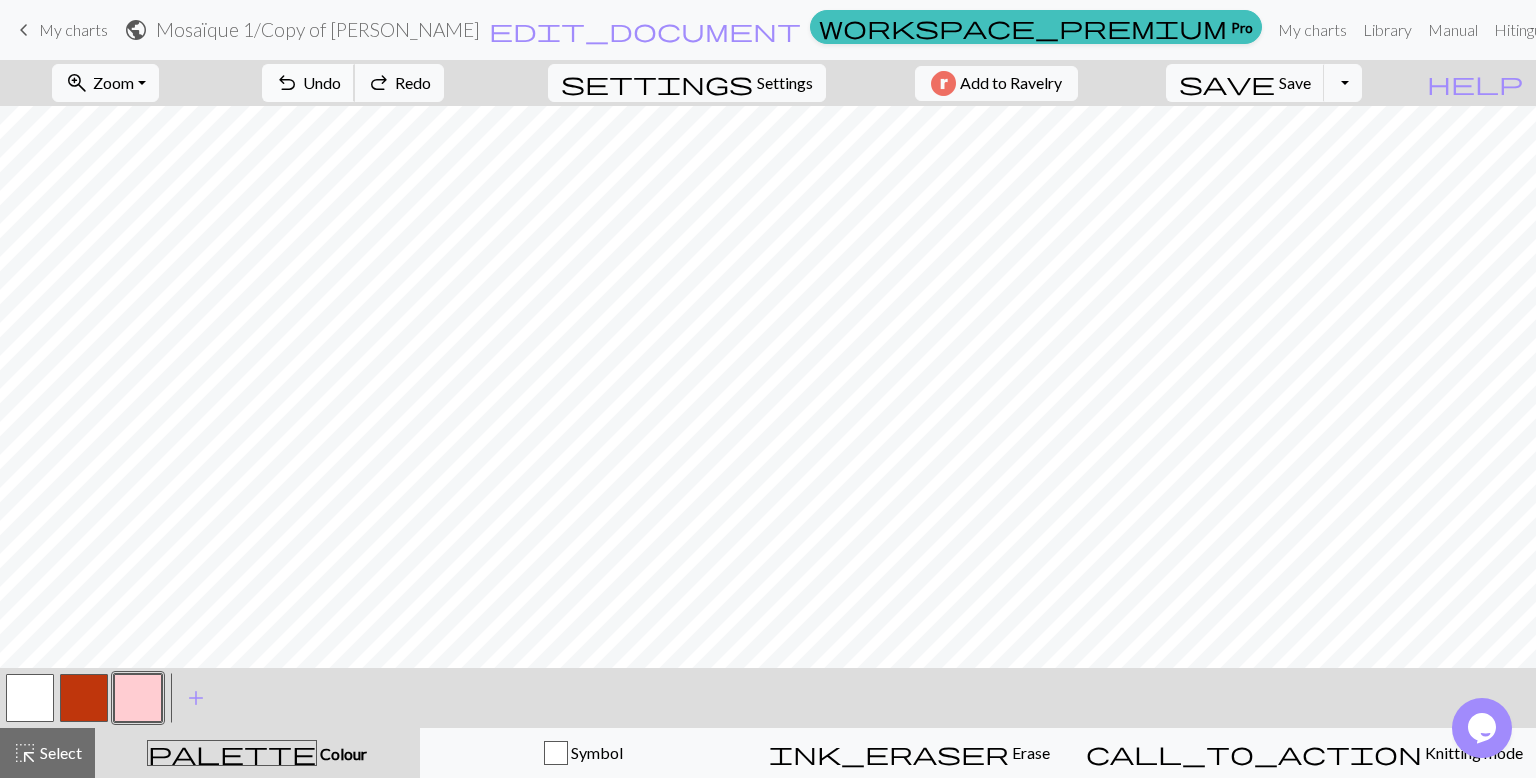 type 